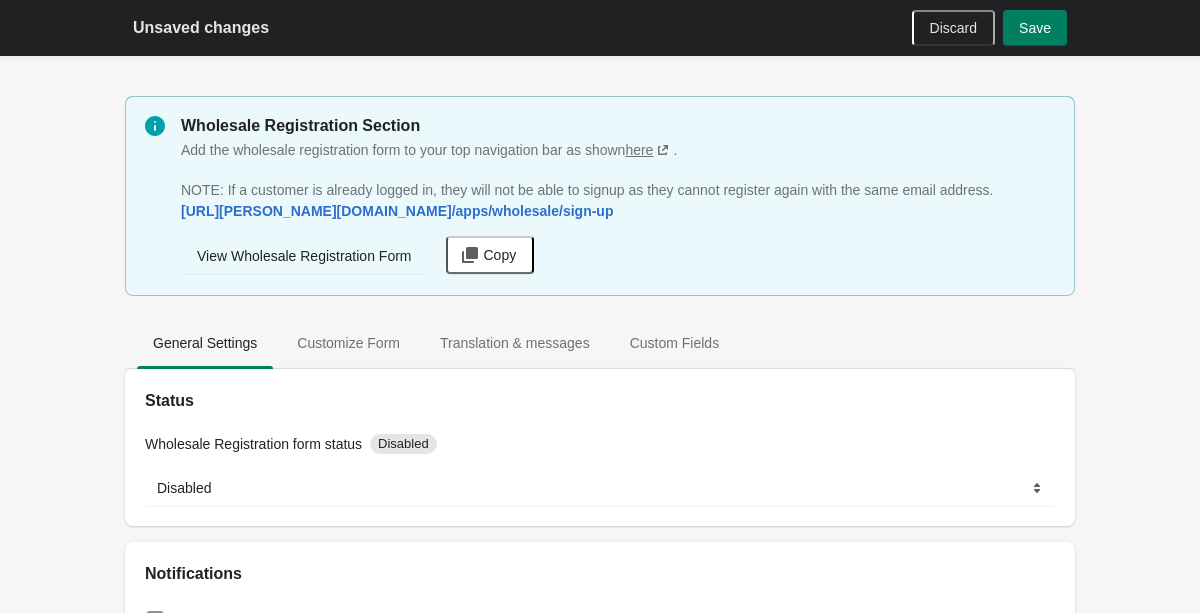 select on "*" 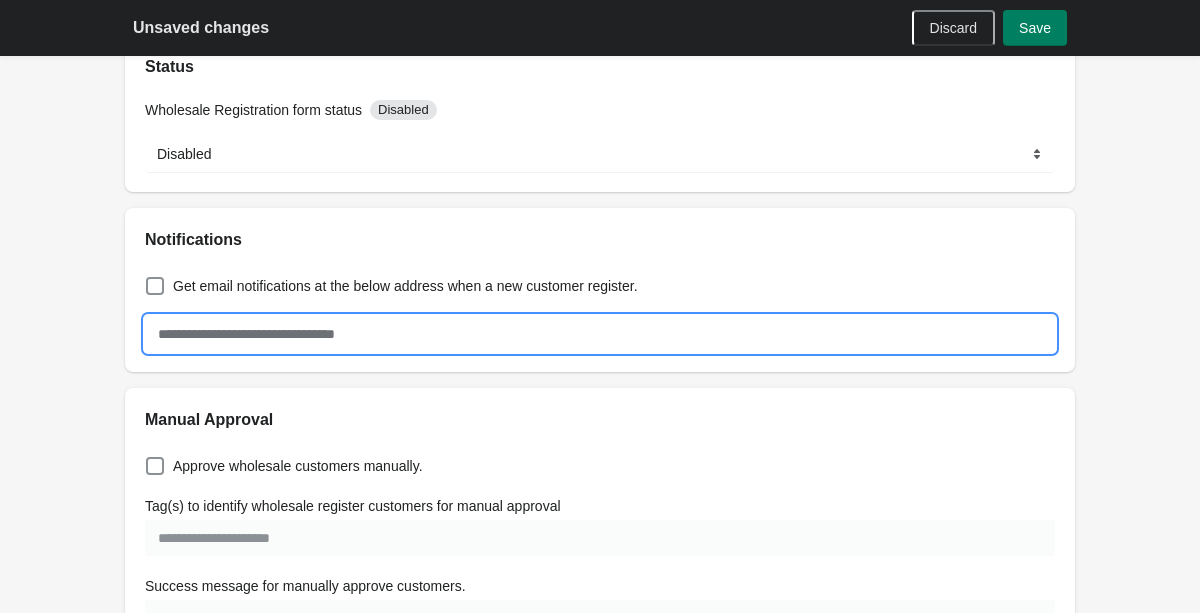 scroll, scrollTop: 2, scrollLeft: 0, axis: vertical 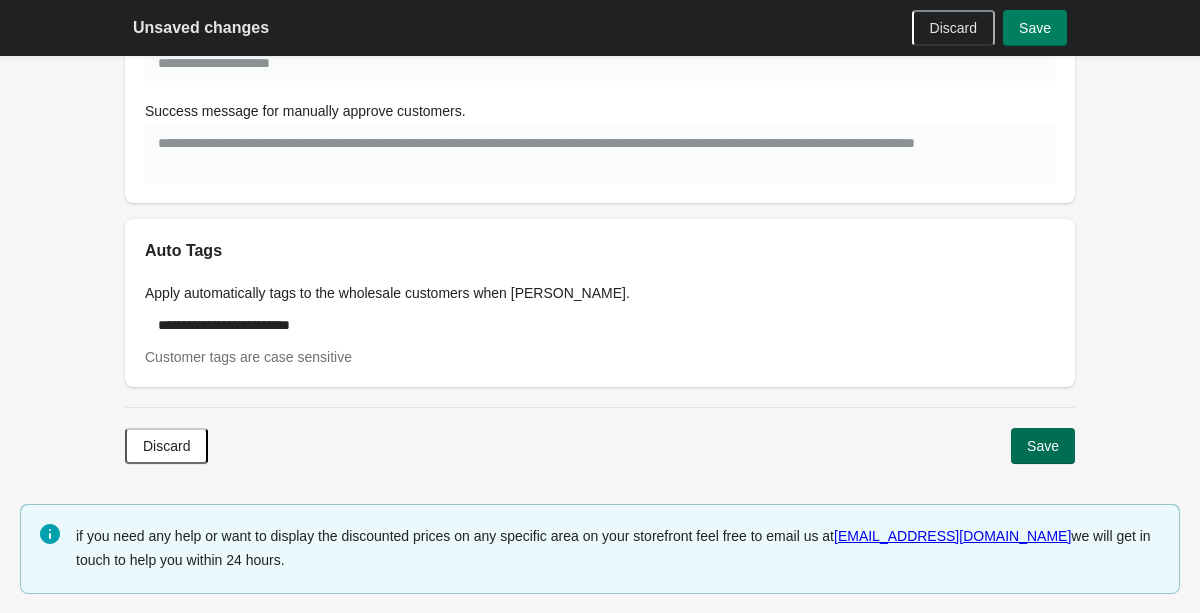 type on "**********" 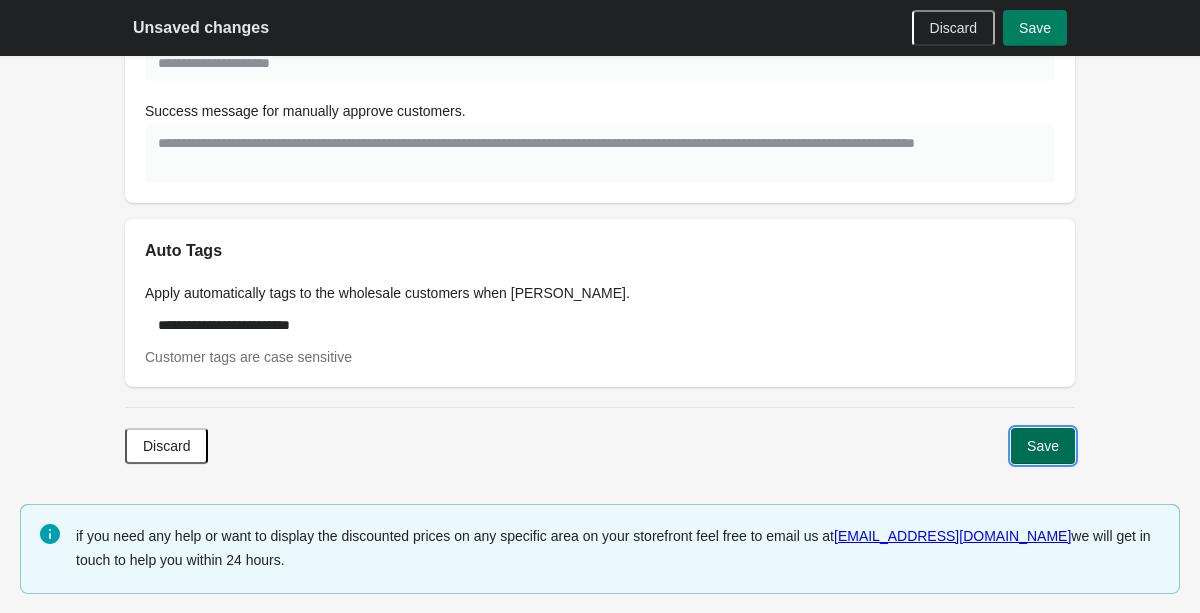 click on "Save" at bounding box center [1043, 446] 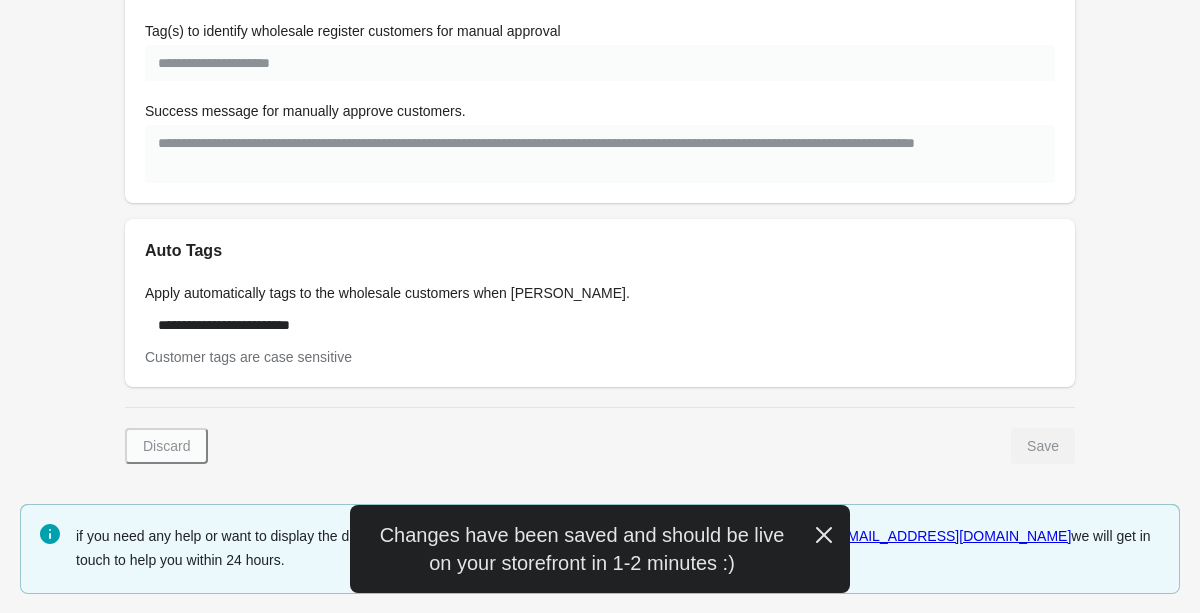 scroll, scrollTop: 0, scrollLeft: 0, axis: both 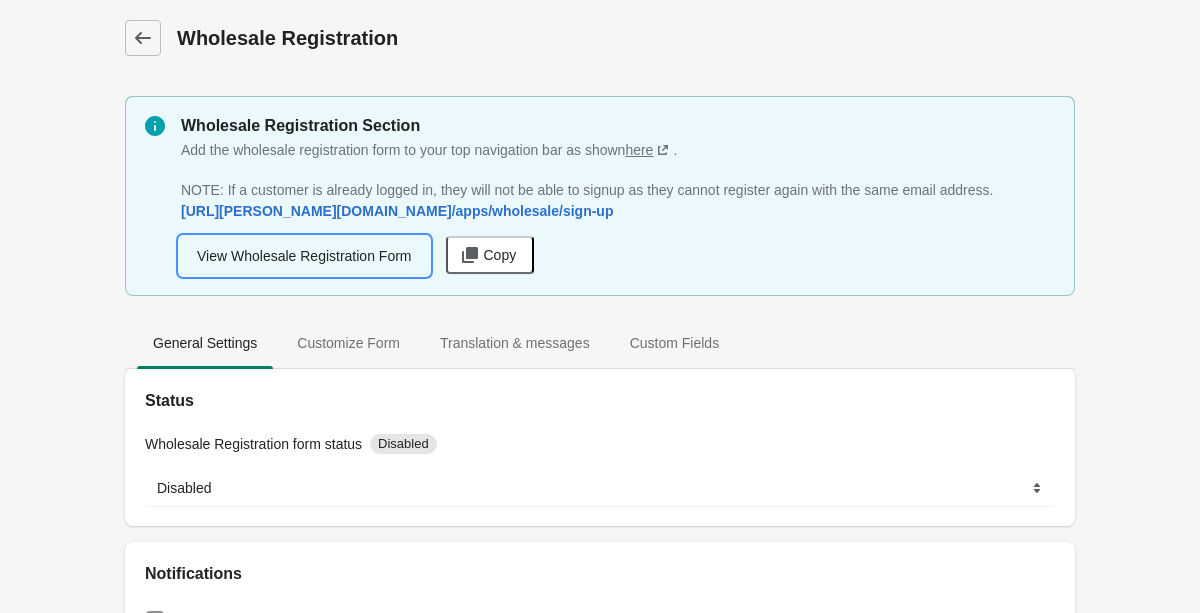 click on "View Wholesale Registration Form" at bounding box center [304, 256] 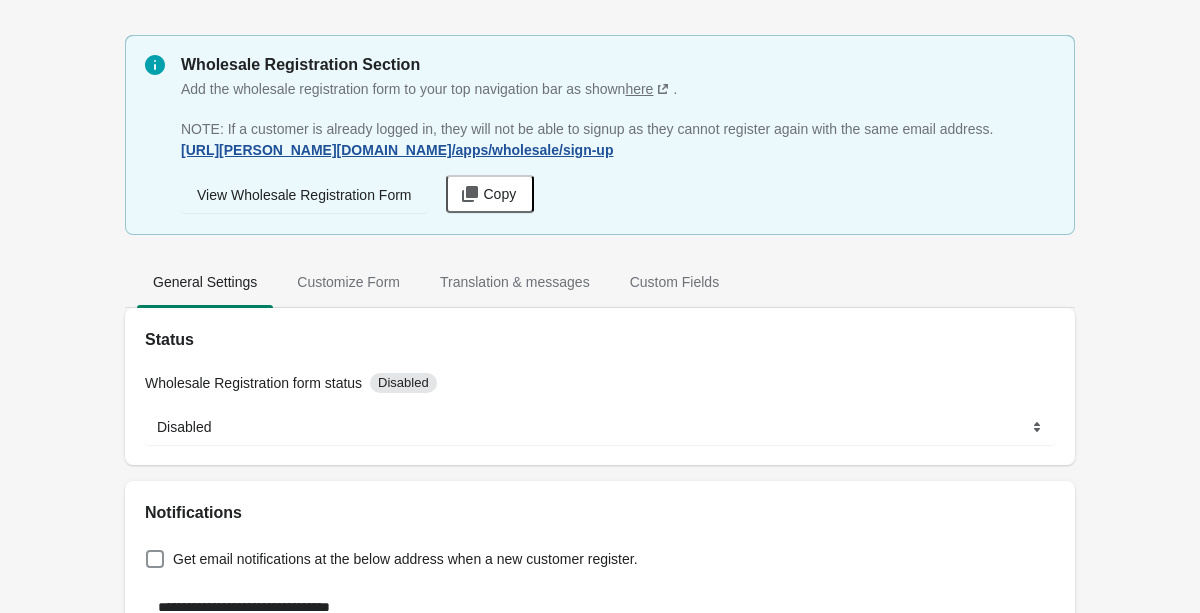 scroll, scrollTop: 62, scrollLeft: 0, axis: vertical 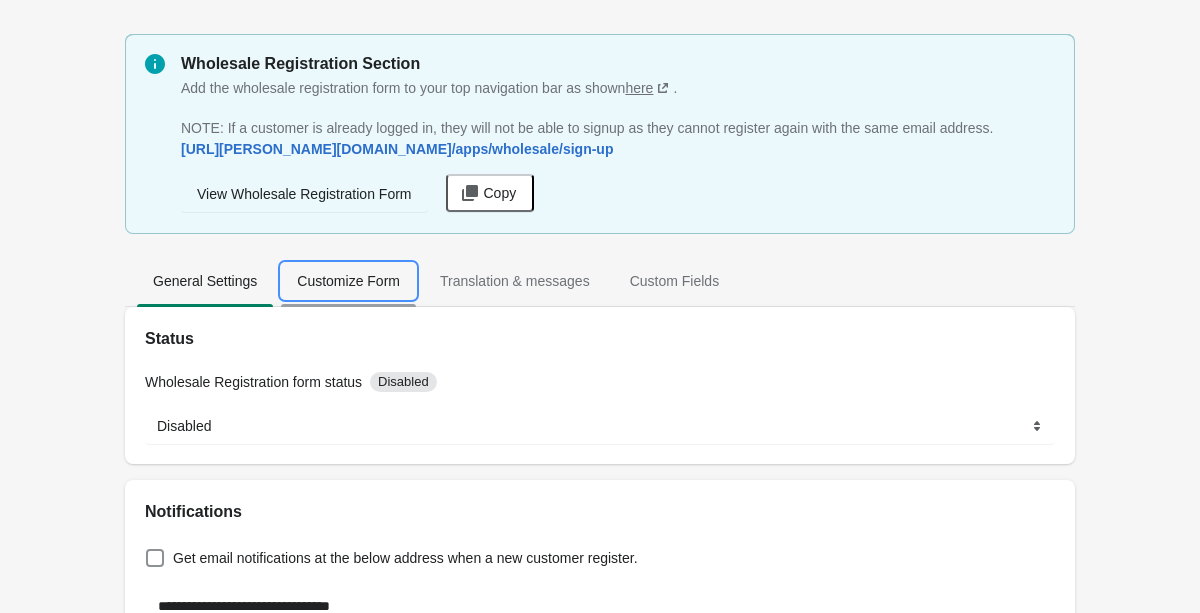 click on "Customize Form" at bounding box center [348, 281] 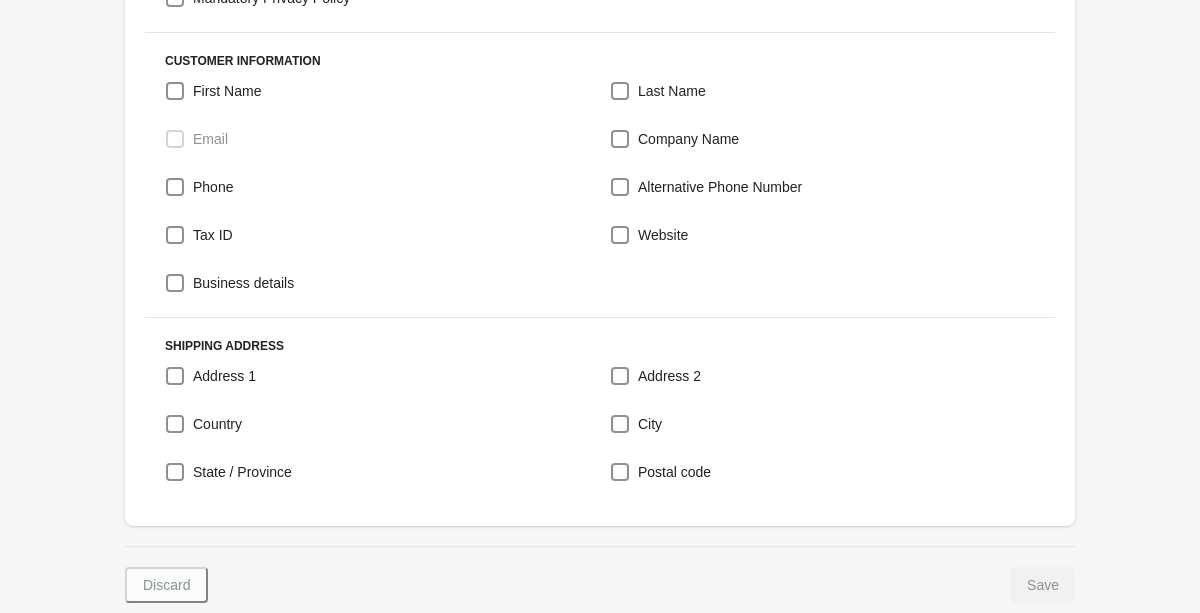 scroll, scrollTop: 617, scrollLeft: 0, axis: vertical 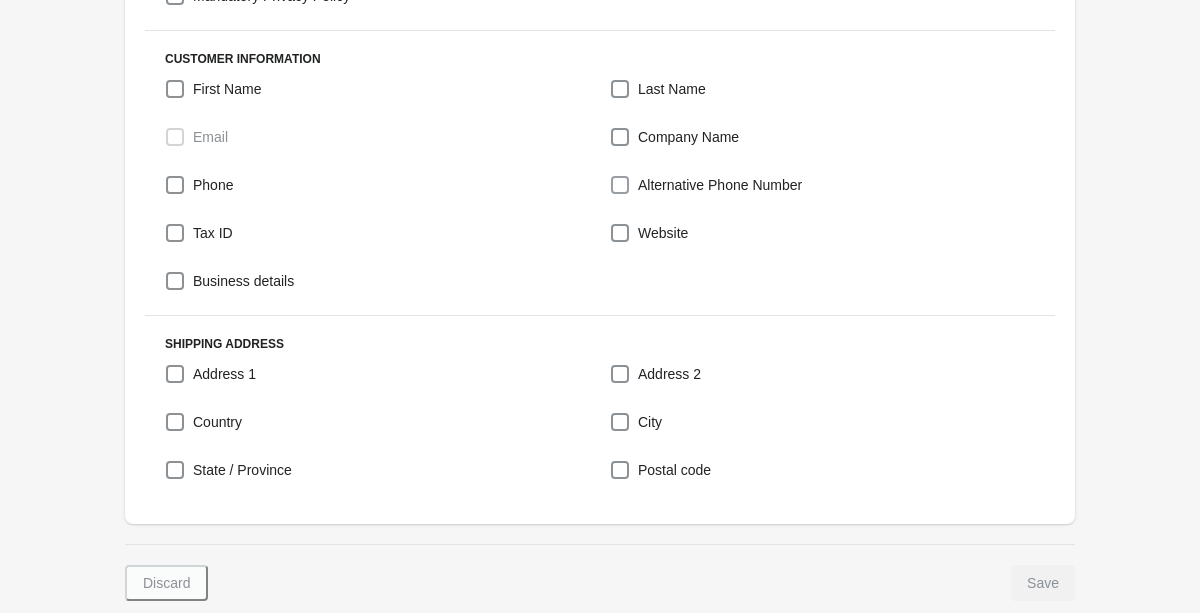 click at bounding box center (620, 185) 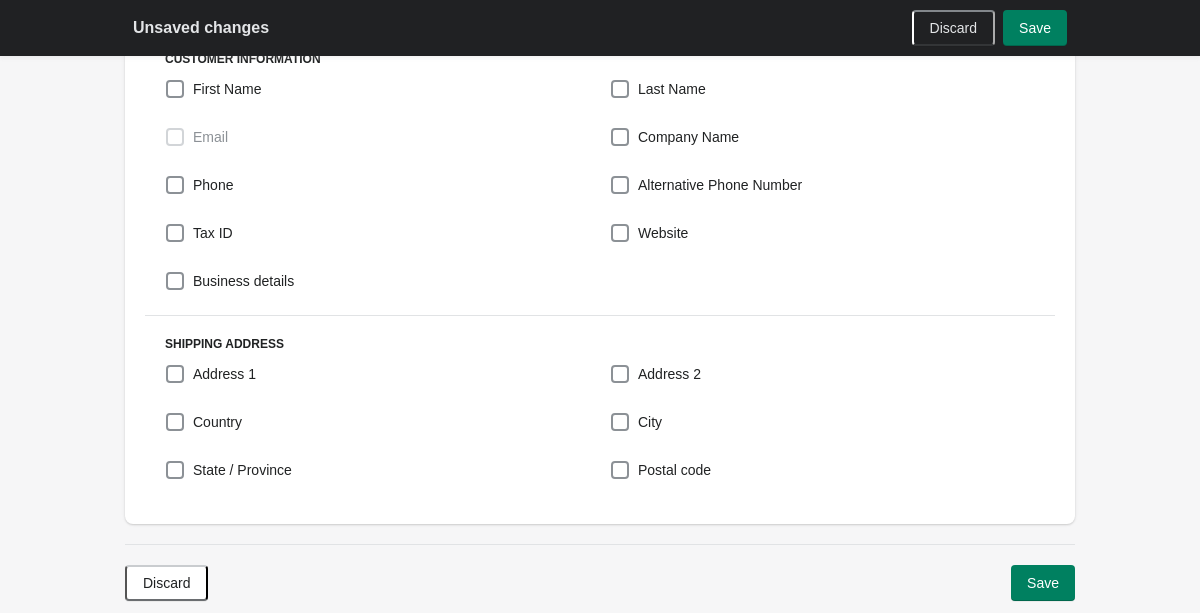 click on "Business details" at bounding box center (243, 281) 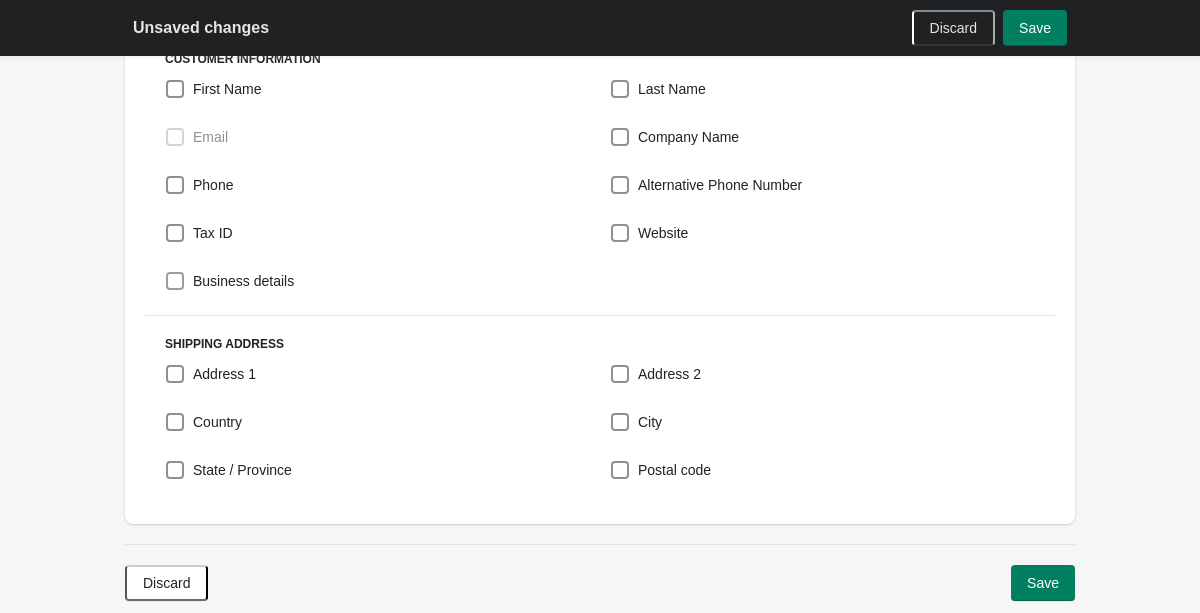 click on "Business details" at bounding box center (243, 281) 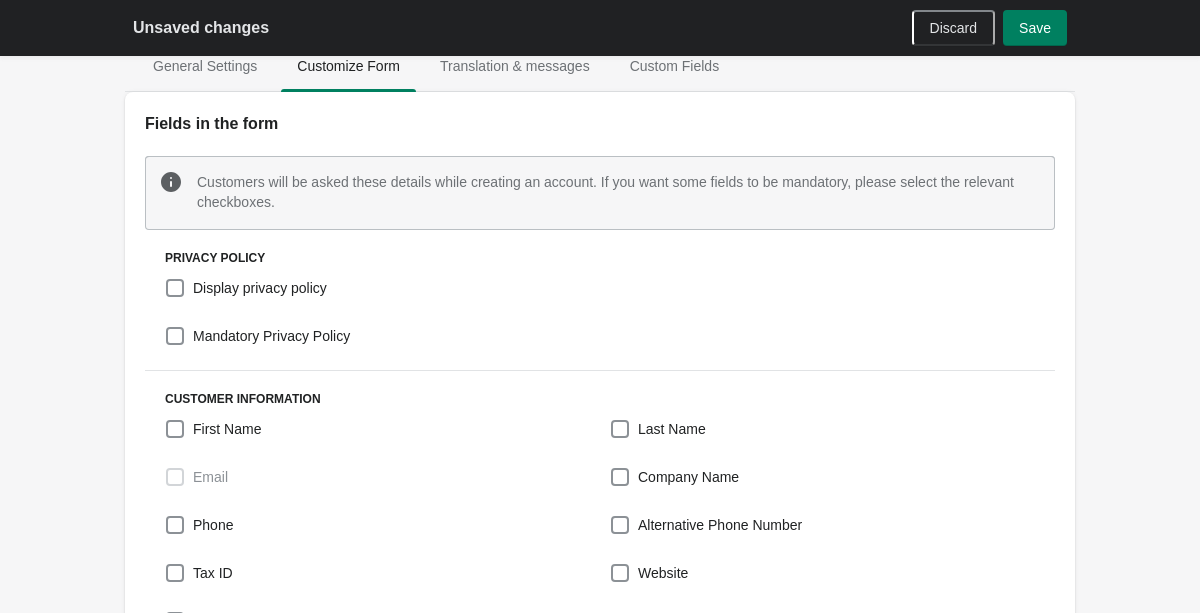 scroll, scrollTop: 214, scrollLeft: 0, axis: vertical 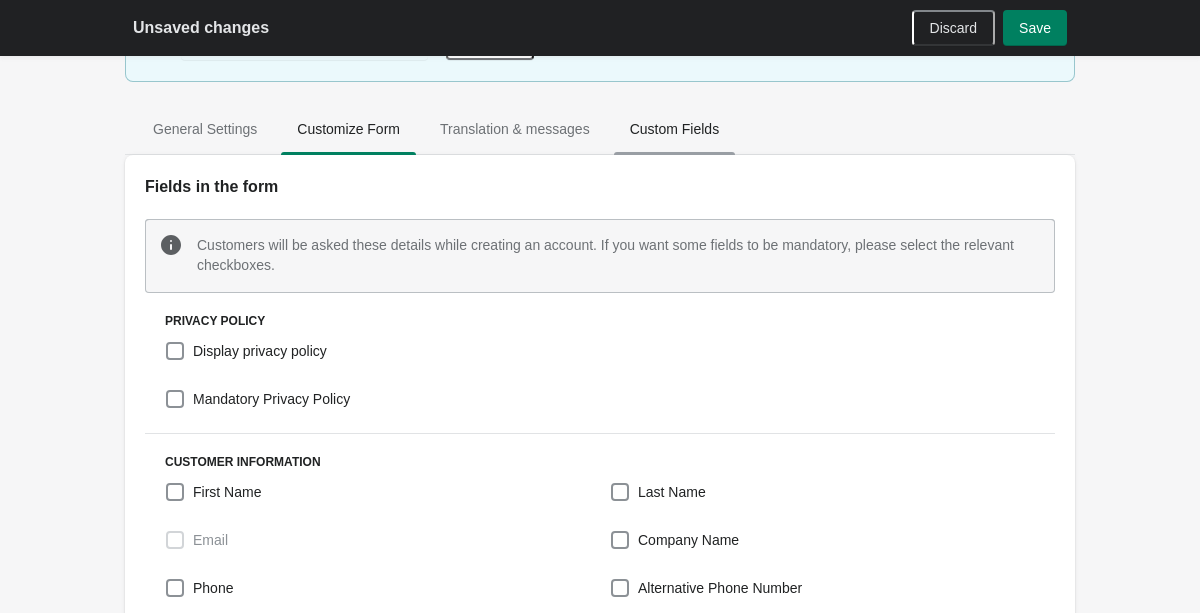 click on "Custom Fields" at bounding box center (674, 129) 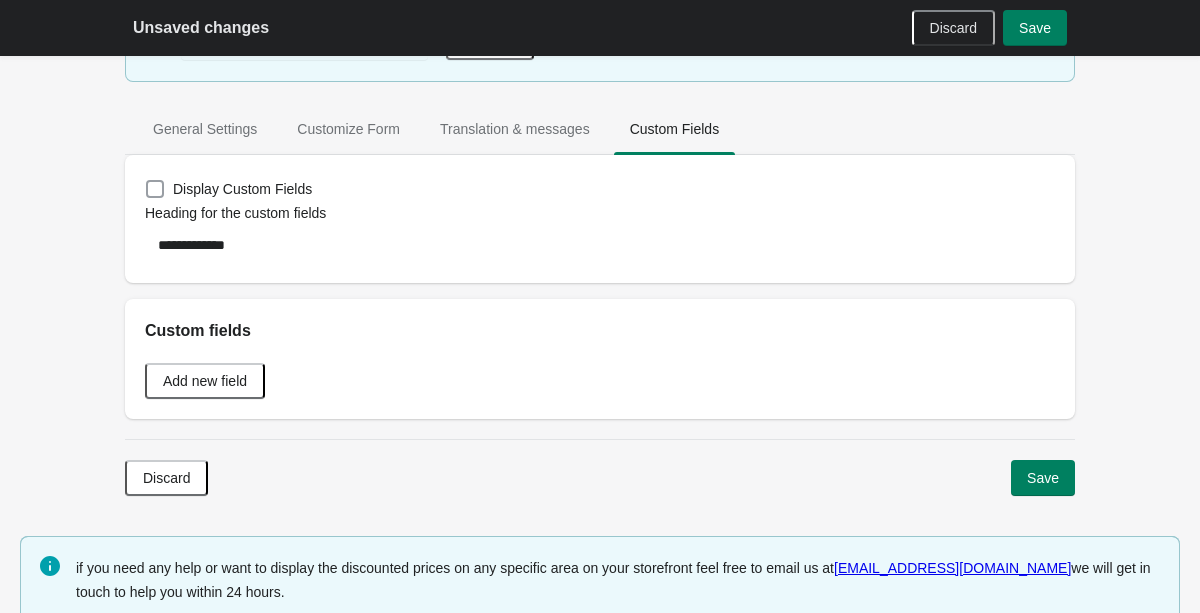 click on "Display Custom Fields" at bounding box center (242, 189) 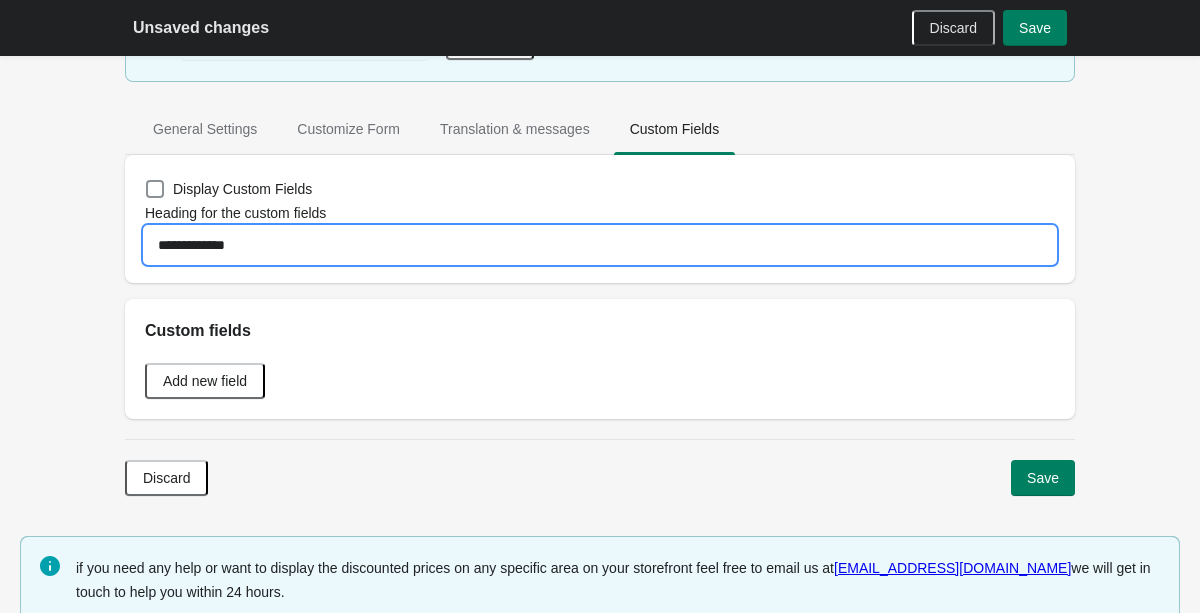 click on "**********" at bounding box center [600, 245] 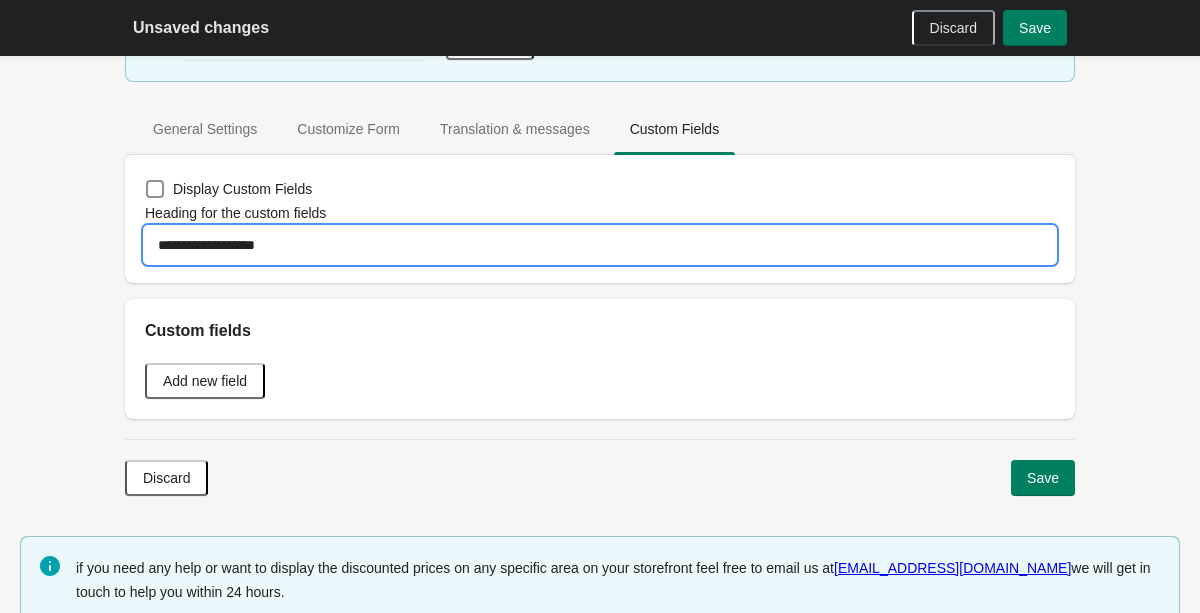 click on "**********" at bounding box center [600, 245] 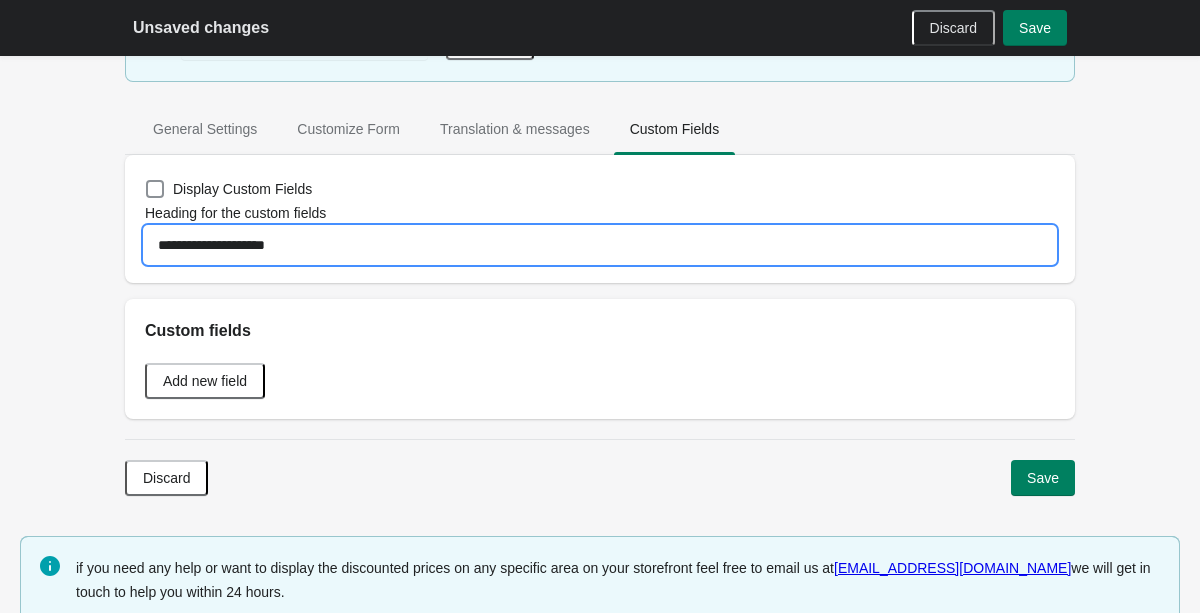 scroll, scrollTop: 228, scrollLeft: 0, axis: vertical 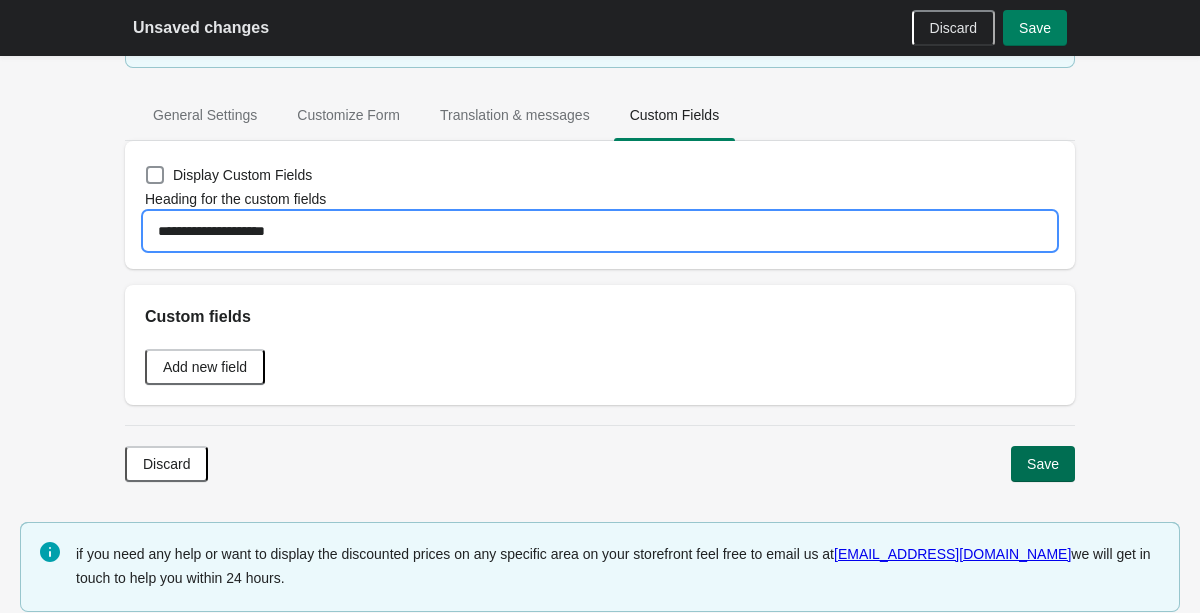 type on "**********" 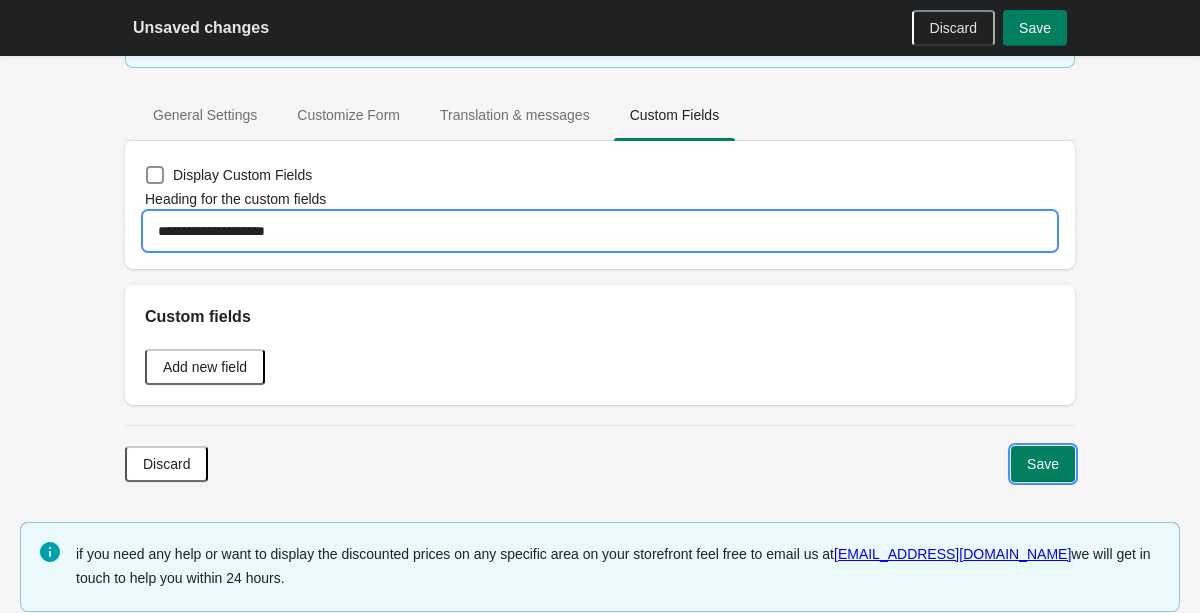 click on "Save" at bounding box center [1043, 464] 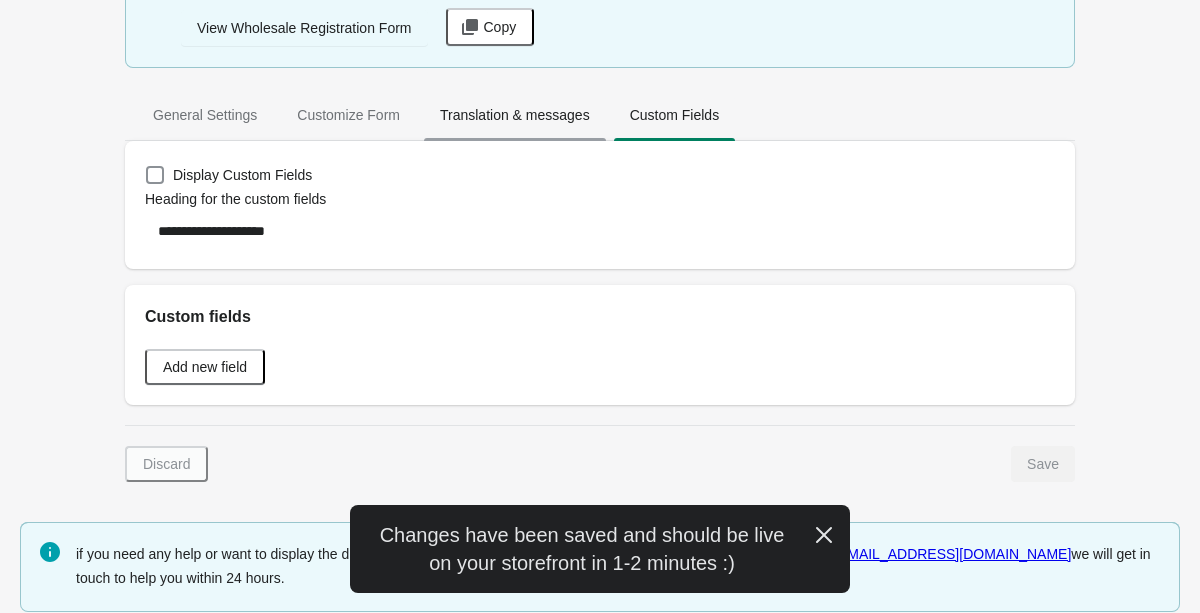 click on "Translation & messages" at bounding box center [515, 115] 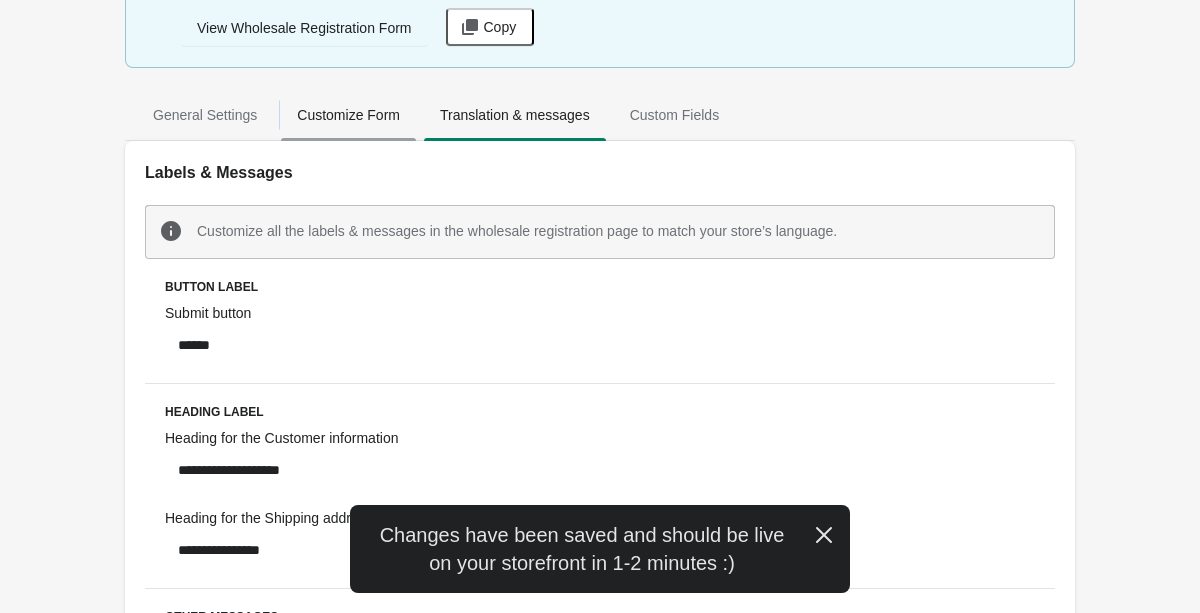 click on "Customize Form" at bounding box center (348, 115) 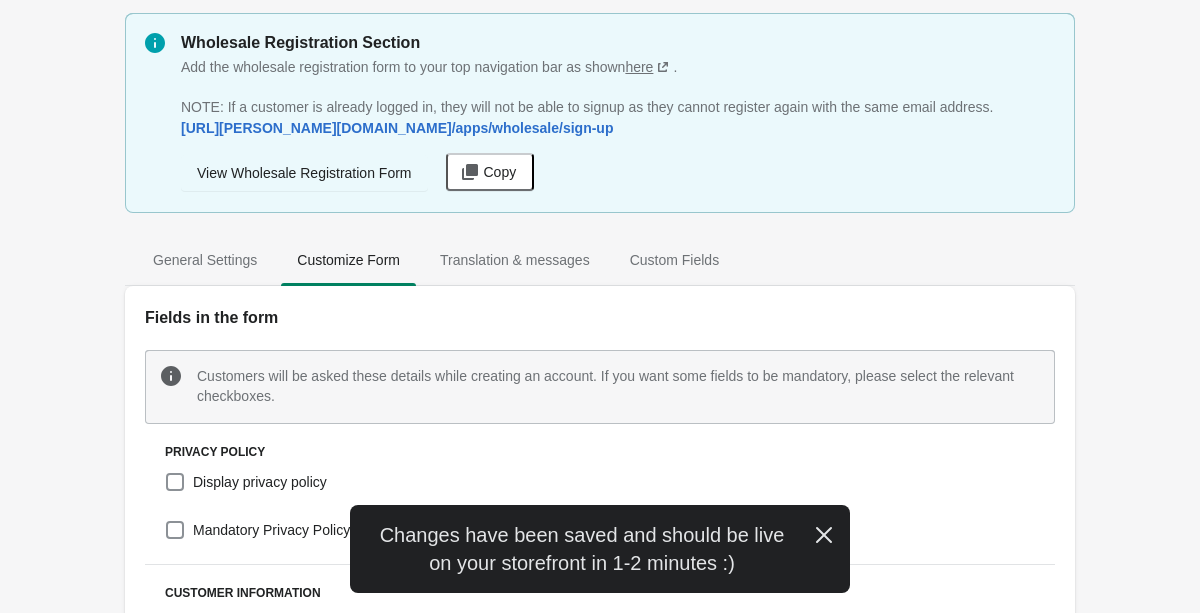 scroll, scrollTop: 0, scrollLeft: 0, axis: both 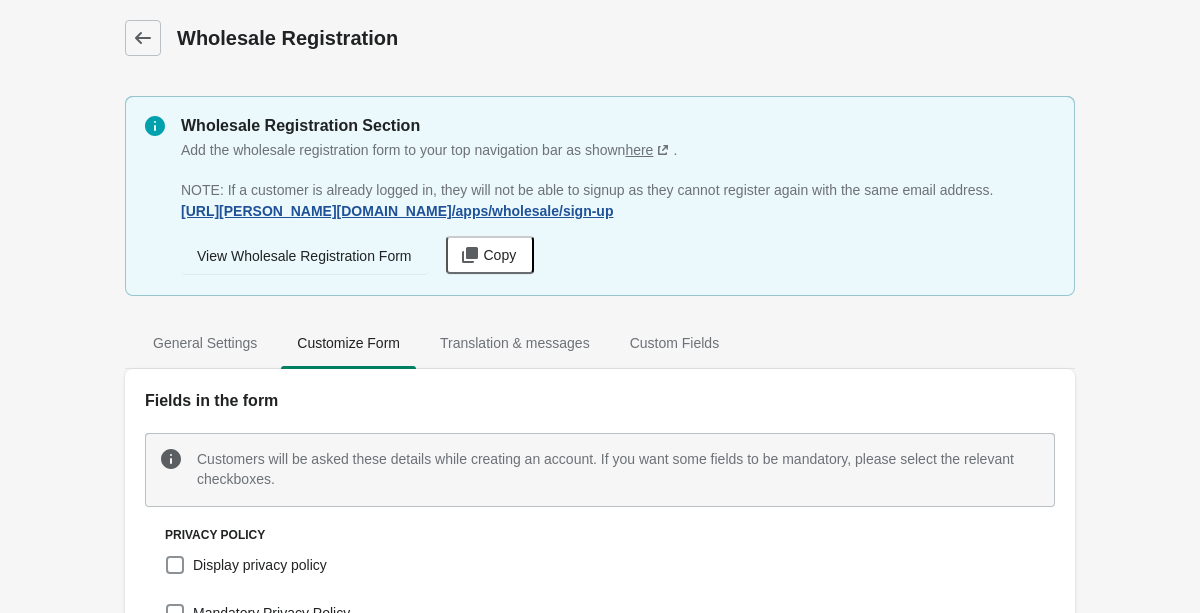 click on "https://crick-and-lu-embroidery.myshopify.com /apps/wholesale/sign-up" at bounding box center (397, 211) 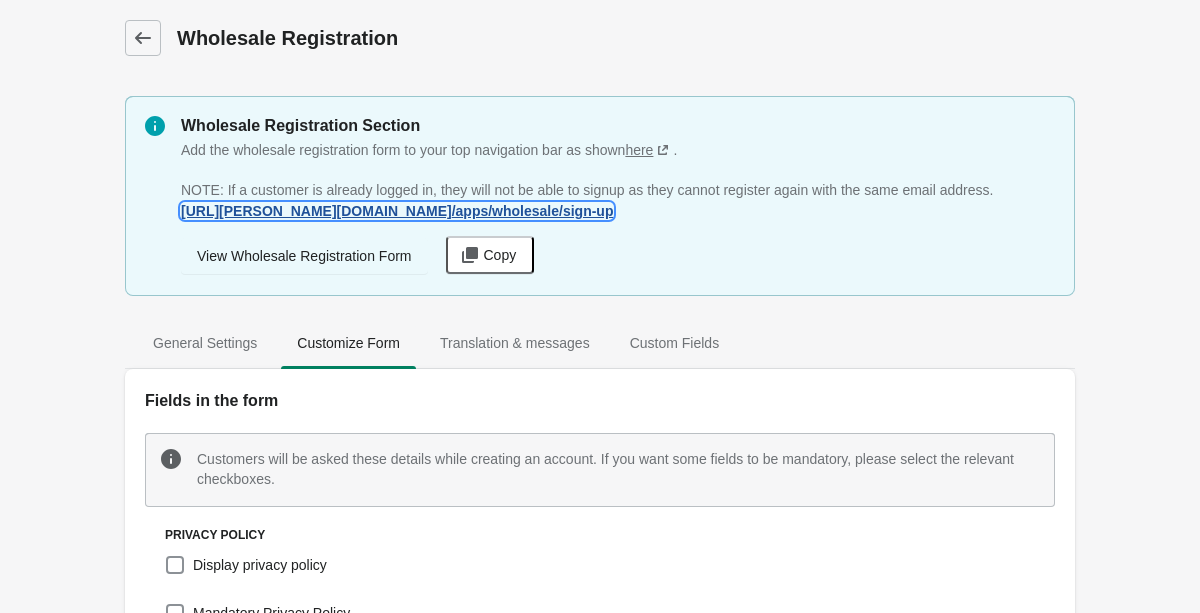 click on "https://crick-and-lu-embroidery.myshopify.com /apps/wholesale/sign-up" at bounding box center (397, 211) 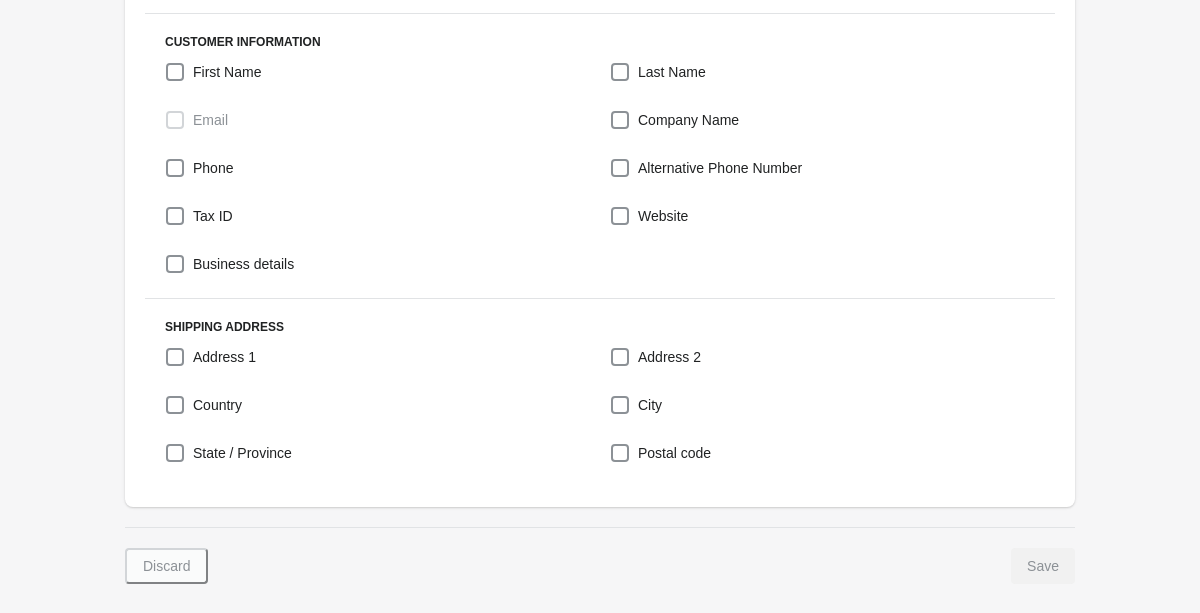 scroll, scrollTop: 755, scrollLeft: 0, axis: vertical 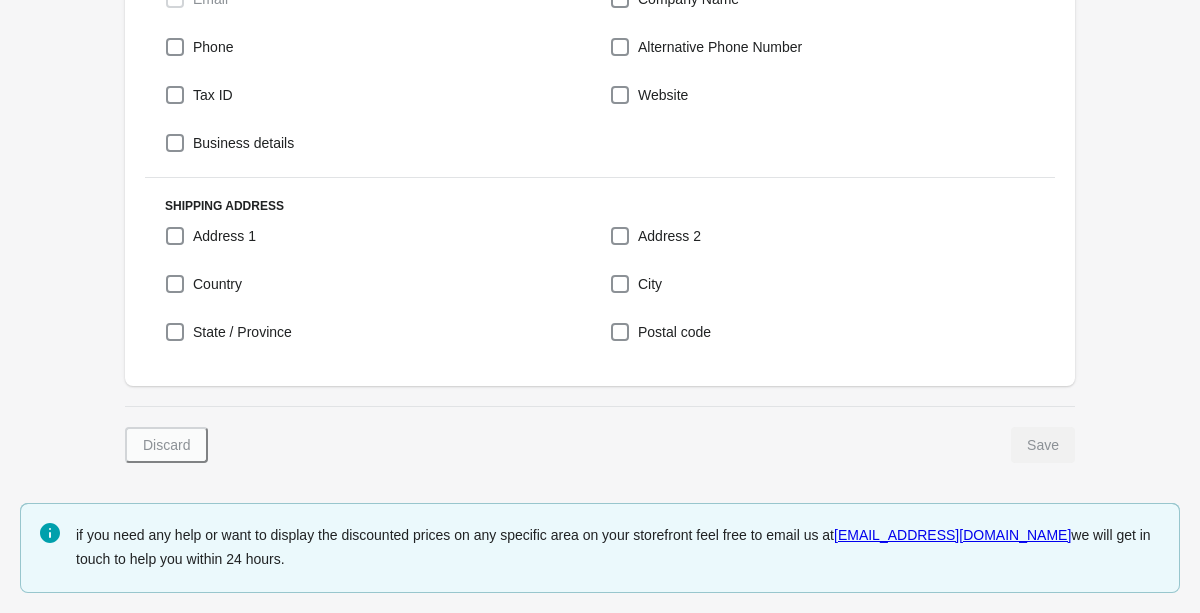 click on "Save" at bounding box center [1043, 445] 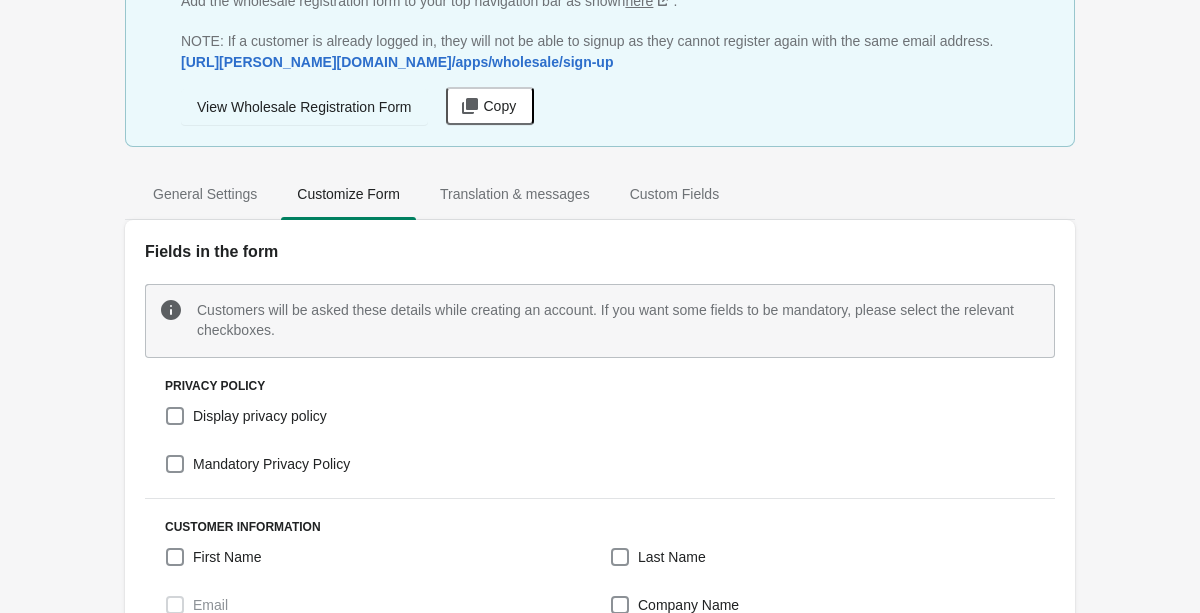 scroll, scrollTop: 0, scrollLeft: 0, axis: both 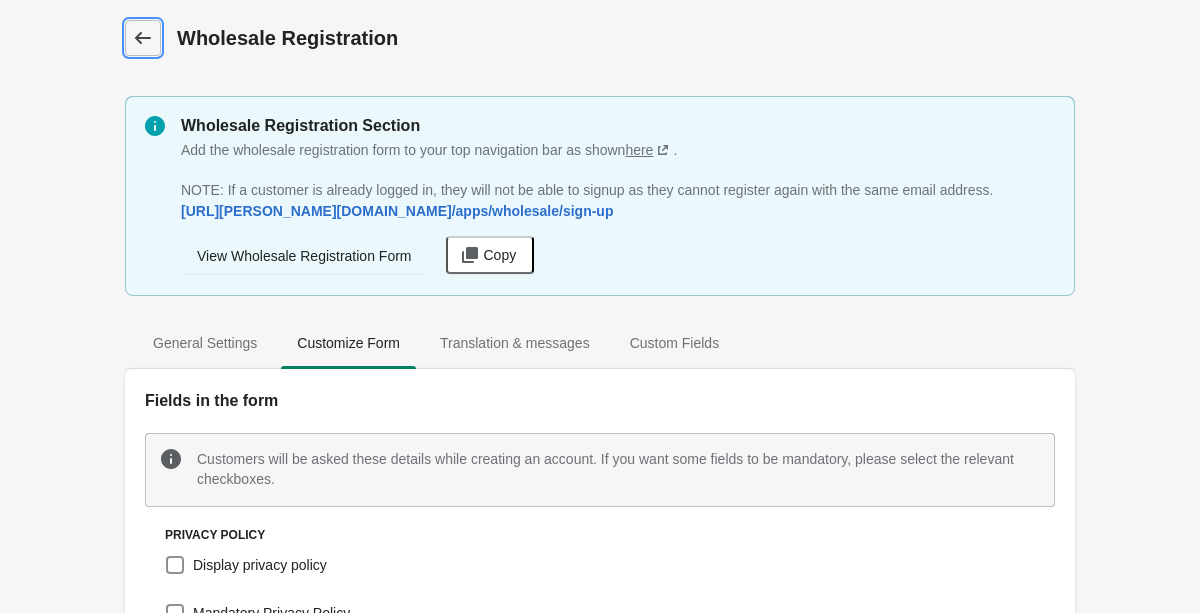click 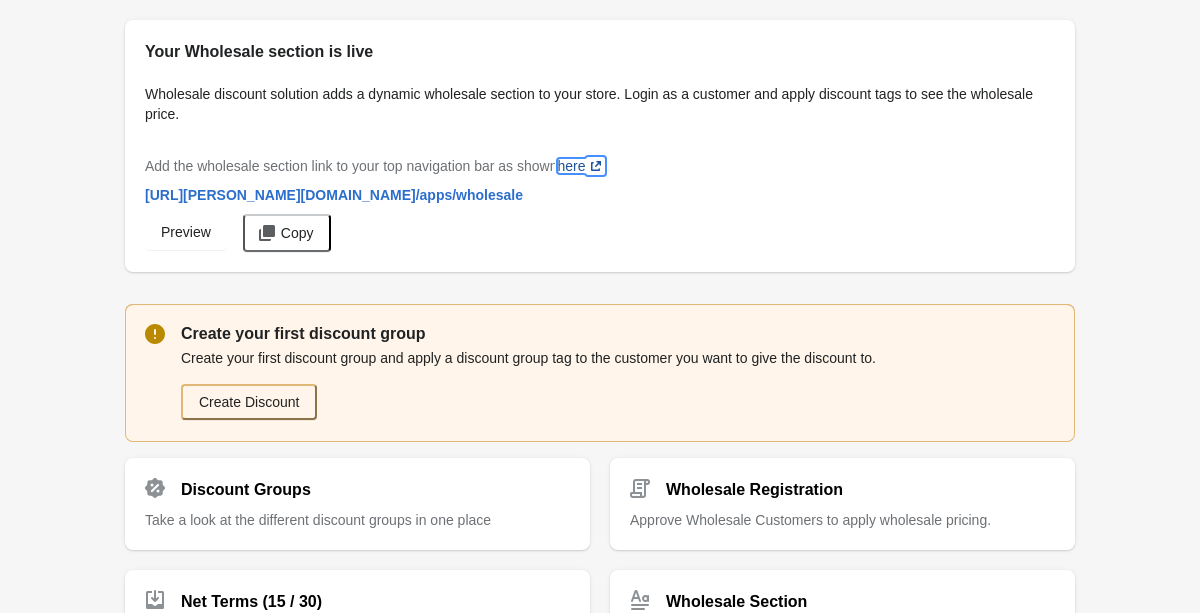 click on "here (opens a new window)" at bounding box center (581, 166) 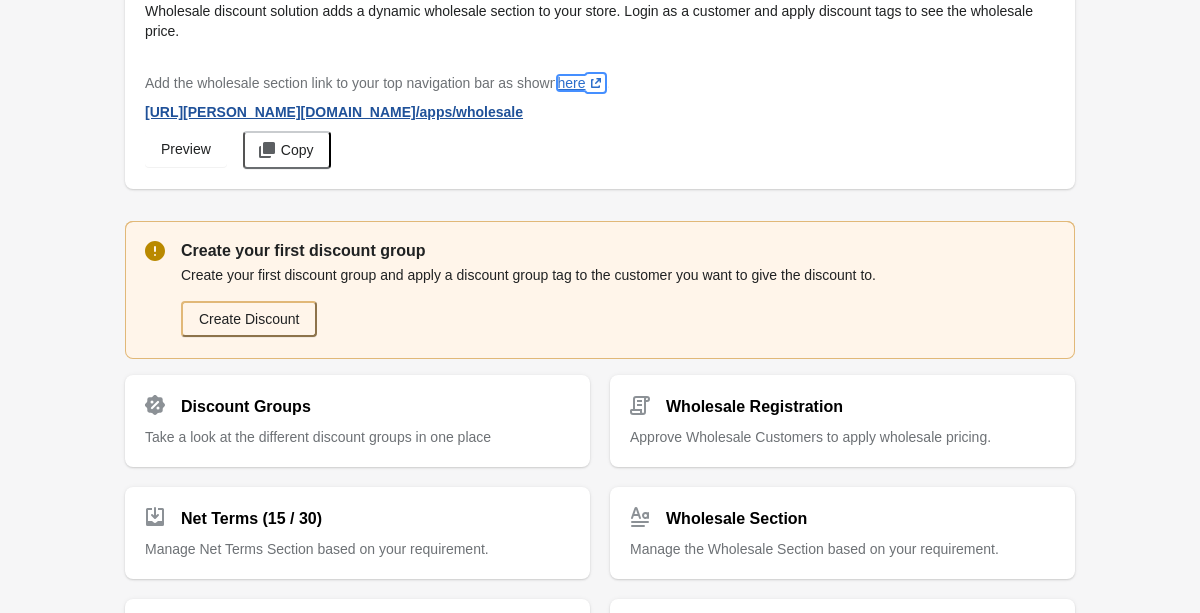 scroll, scrollTop: 190, scrollLeft: 0, axis: vertical 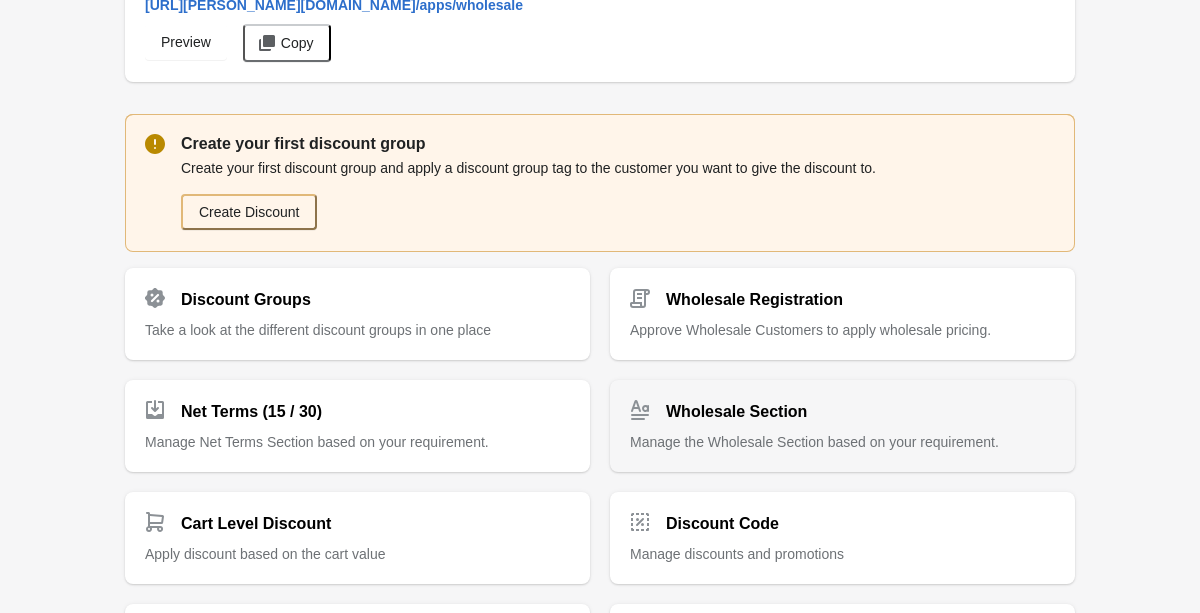 click on "Wholesale Section" at bounding box center [736, 412] 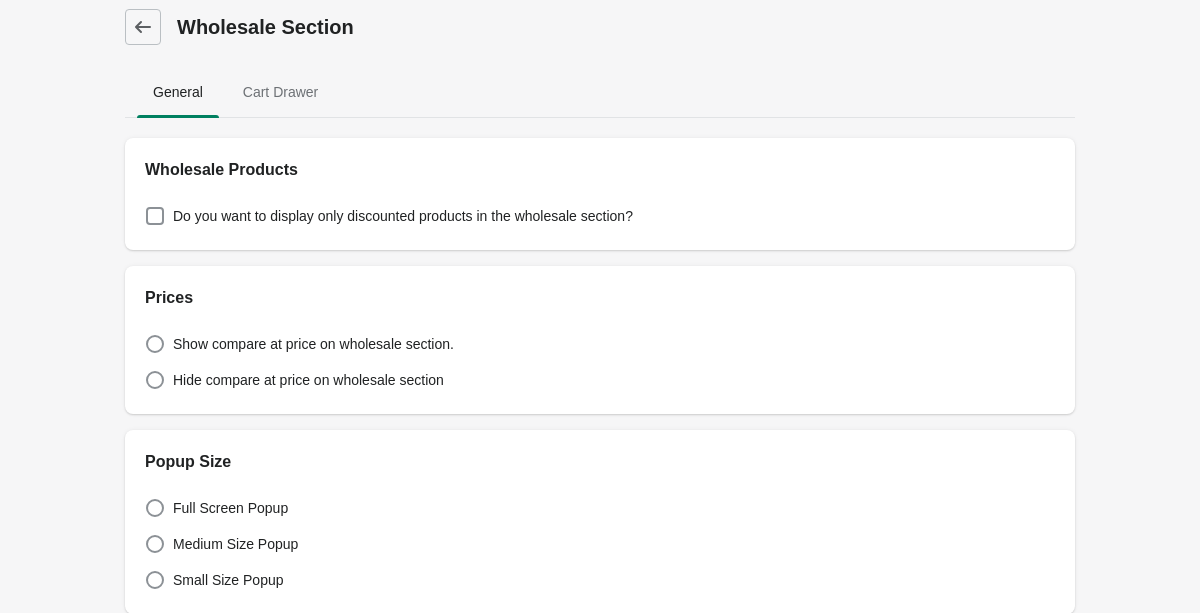 scroll, scrollTop: 10, scrollLeft: 0, axis: vertical 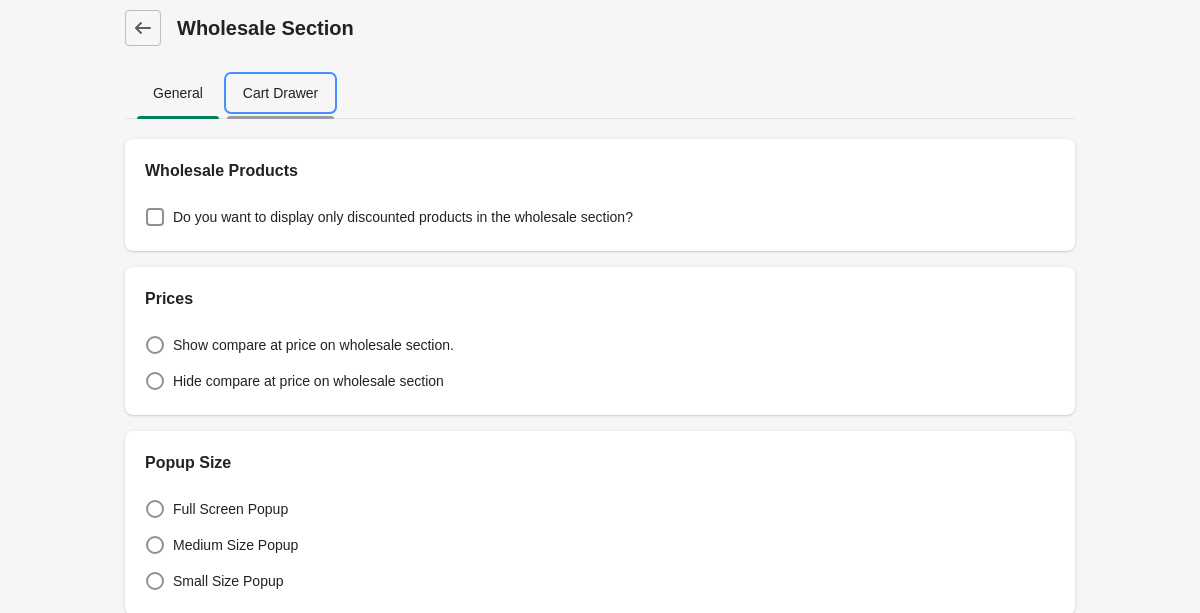 click on "Cart Drawer" at bounding box center (280, 93) 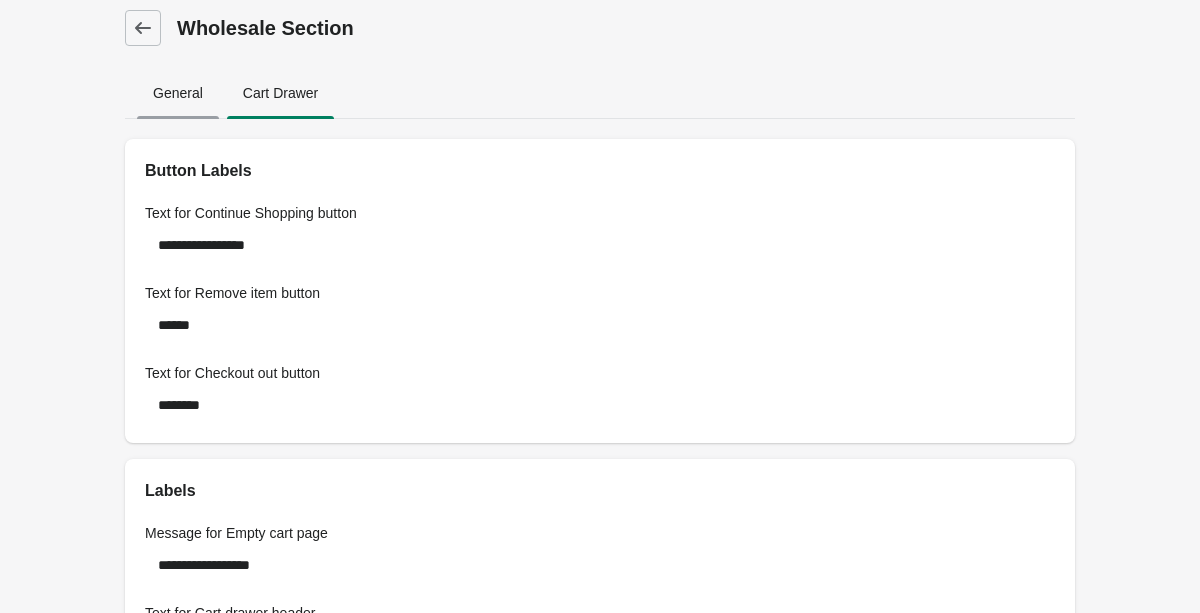 click on "General" at bounding box center [178, 93] 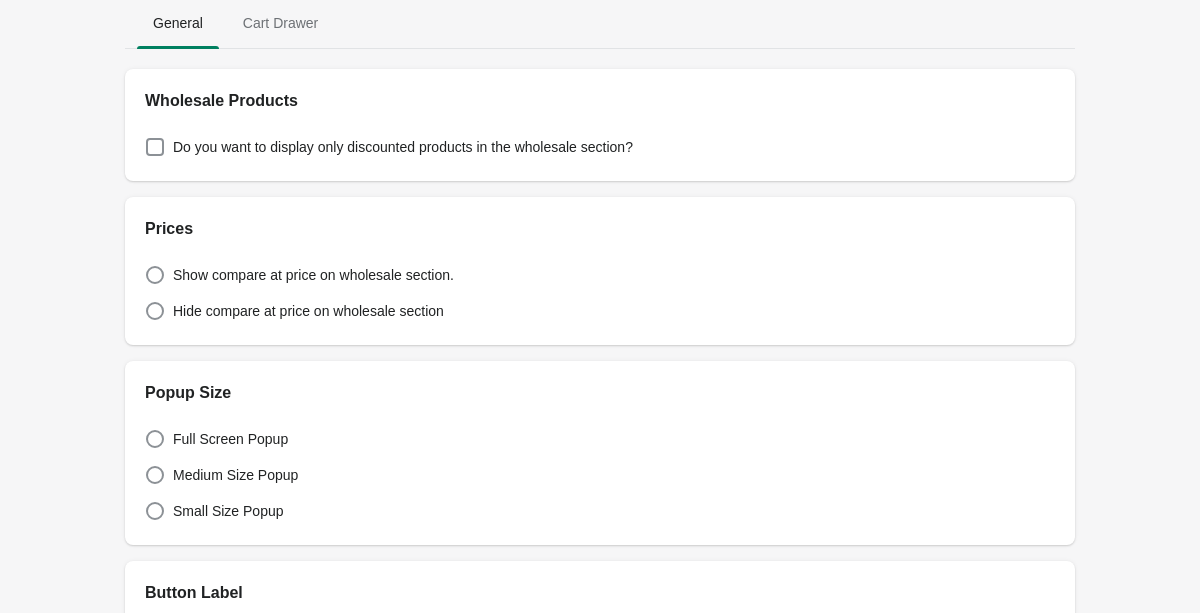 scroll, scrollTop: 0, scrollLeft: 0, axis: both 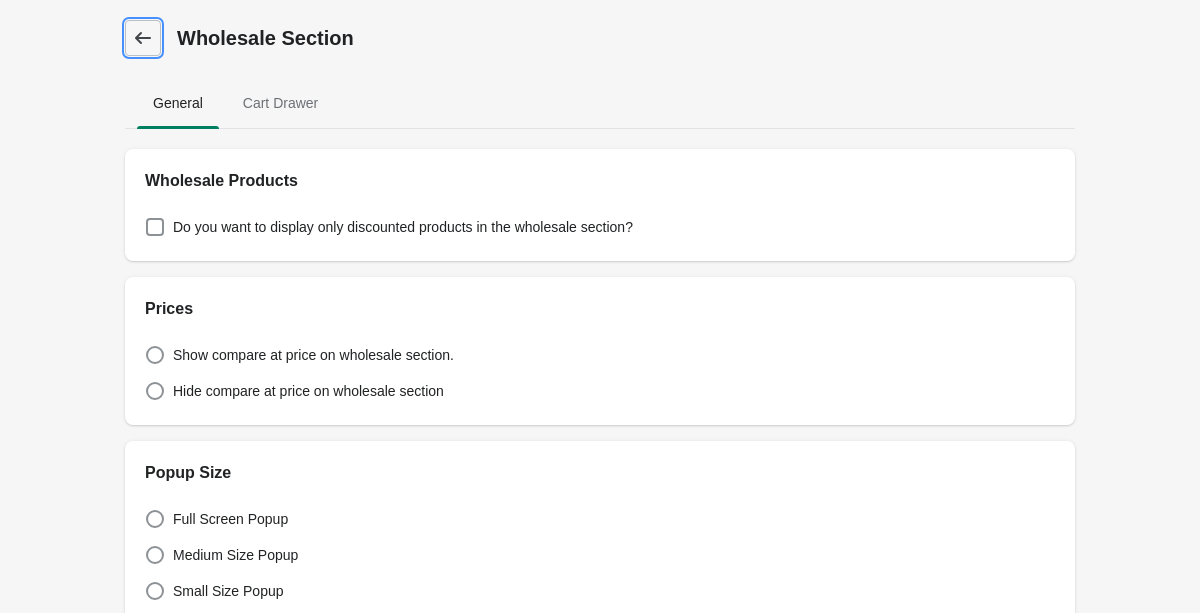 click 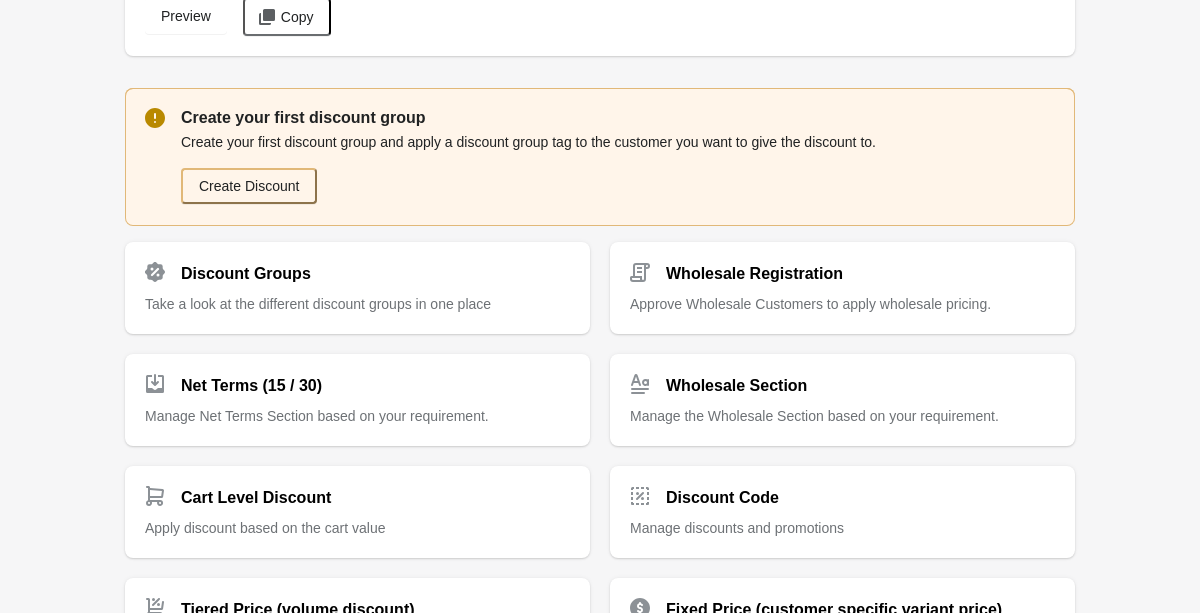 scroll, scrollTop: 227, scrollLeft: 0, axis: vertical 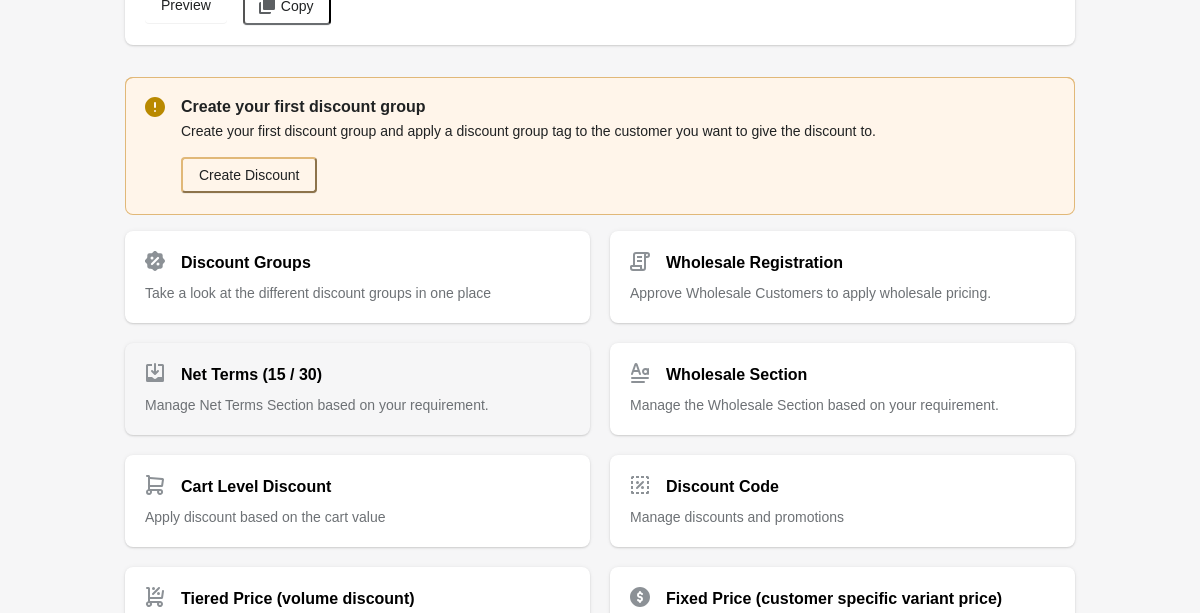 click on "Net Terms (15 / 30)" at bounding box center (349, 367) 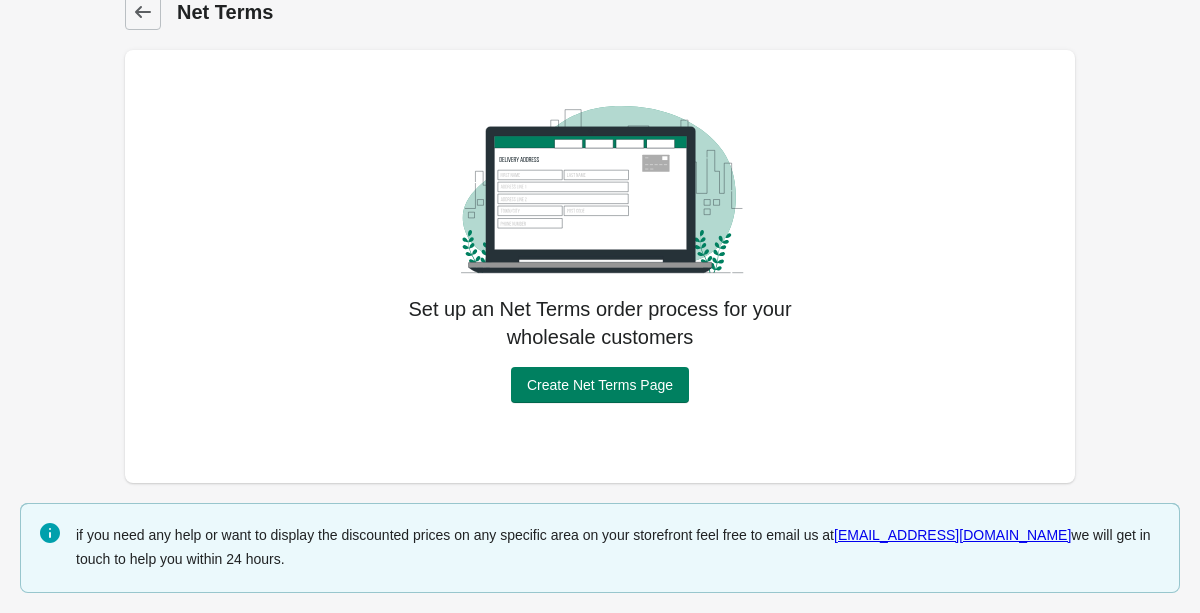 scroll, scrollTop: 0, scrollLeft: 0, axis: both 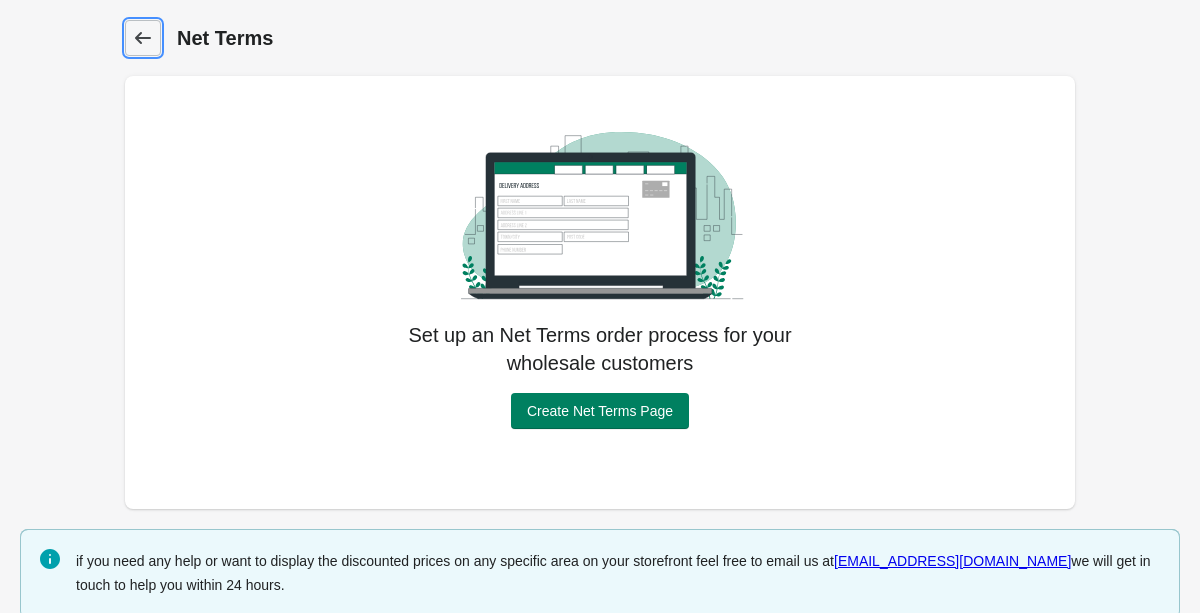 click 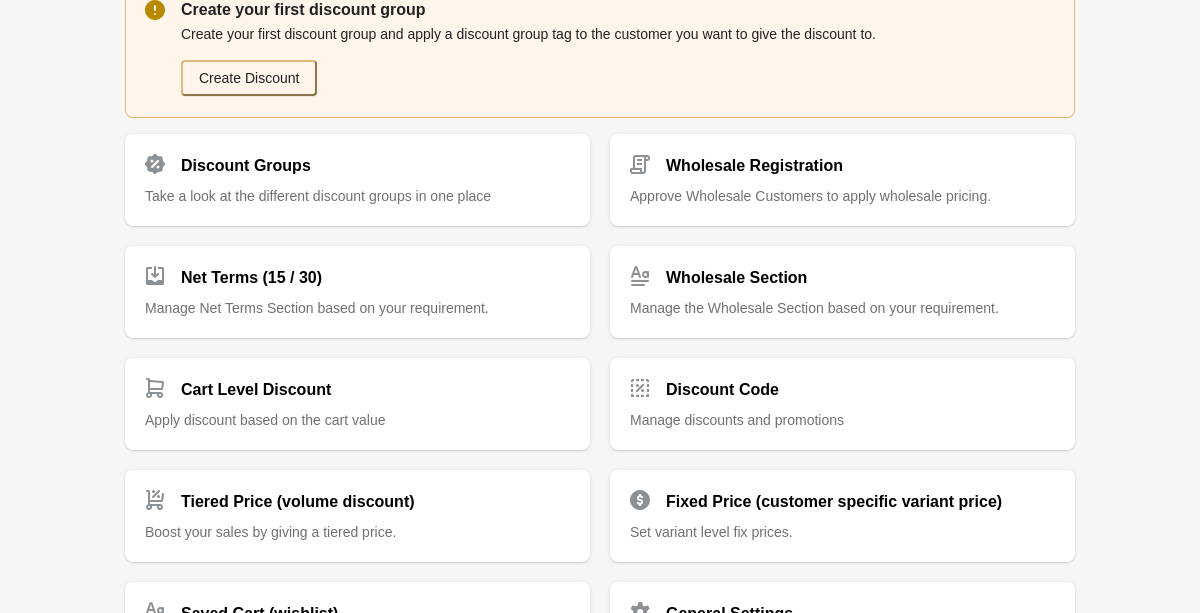 scroll, scrollTop: 380, scrollLeft: 0, axis: vertical 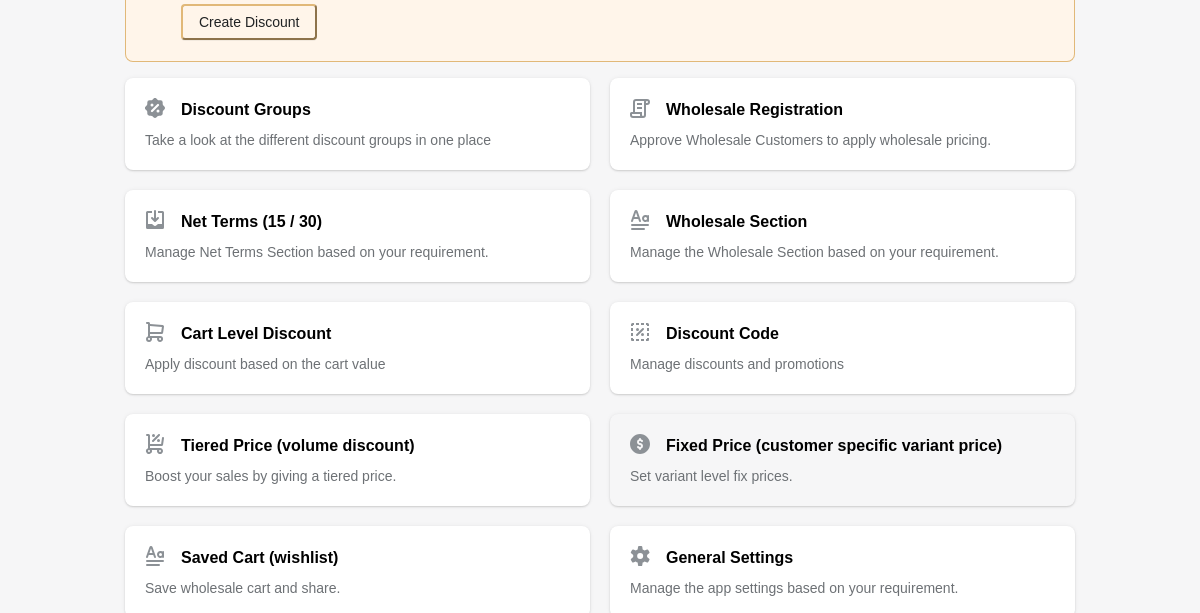 click on "Fixed Price (customer specific variant price)   Set variant level fix prices." at bounding box center (842, 452) 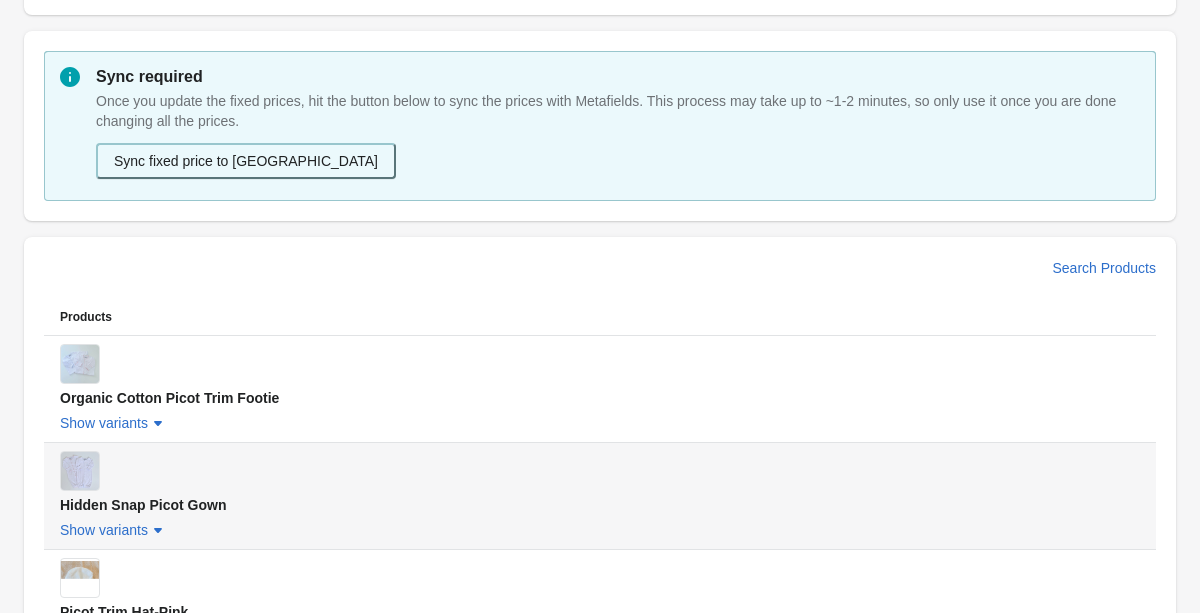 scroll, scrollTop: 293, scrollLeft: 0, axis: vertical 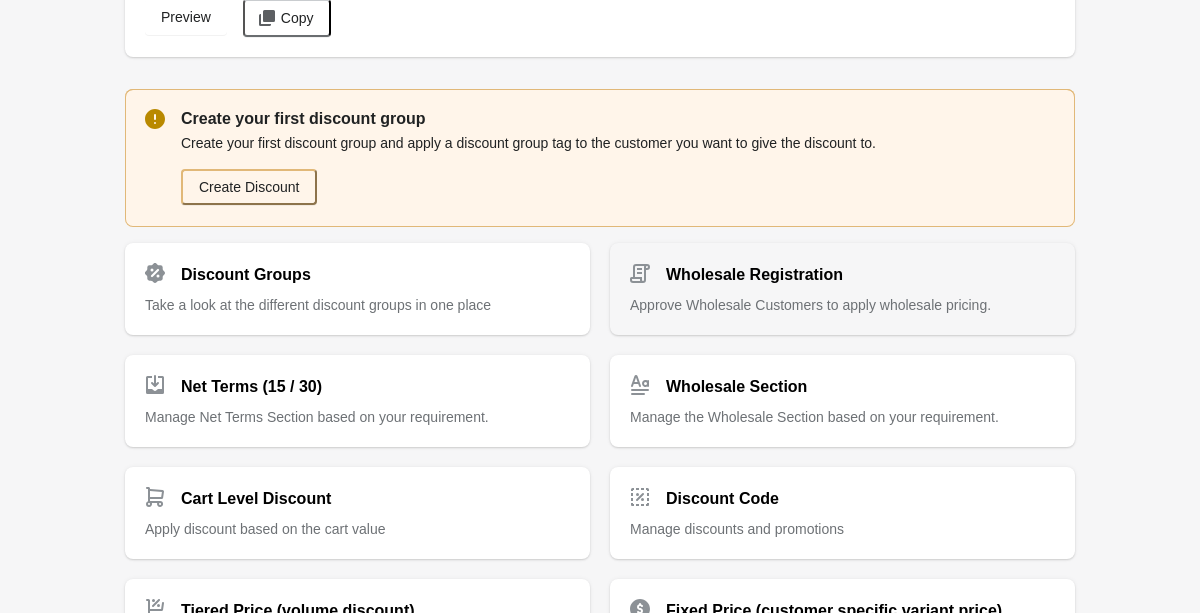 click on "Wholesale Registration   Approve Wholesale Customers to apply wholesale pricing." at bounding box center (842, 289) 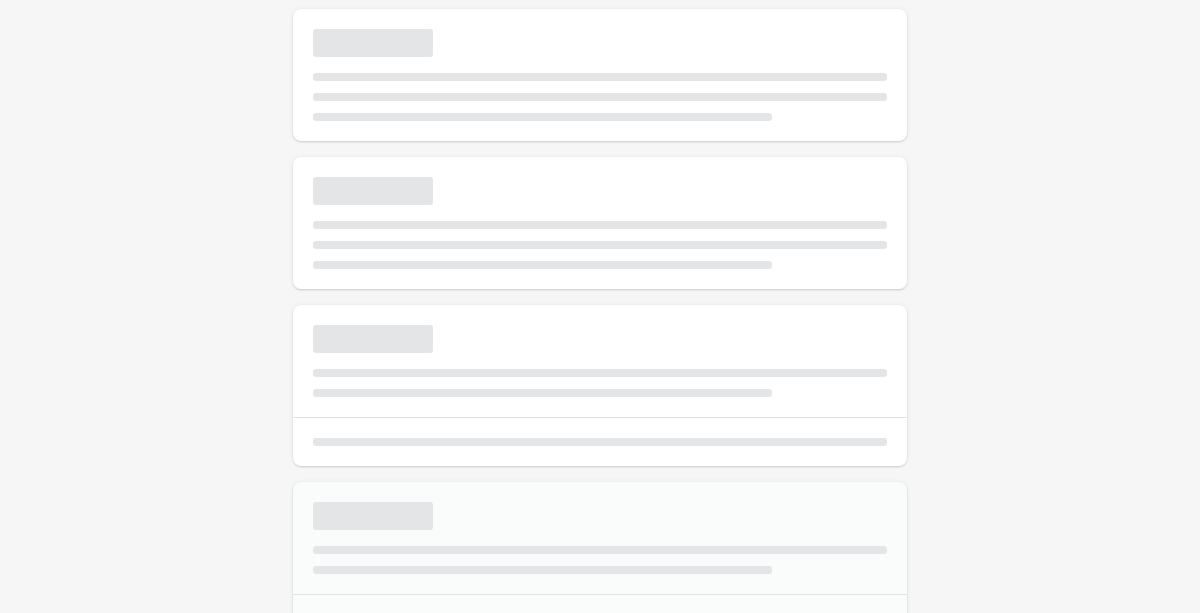 select on "*" 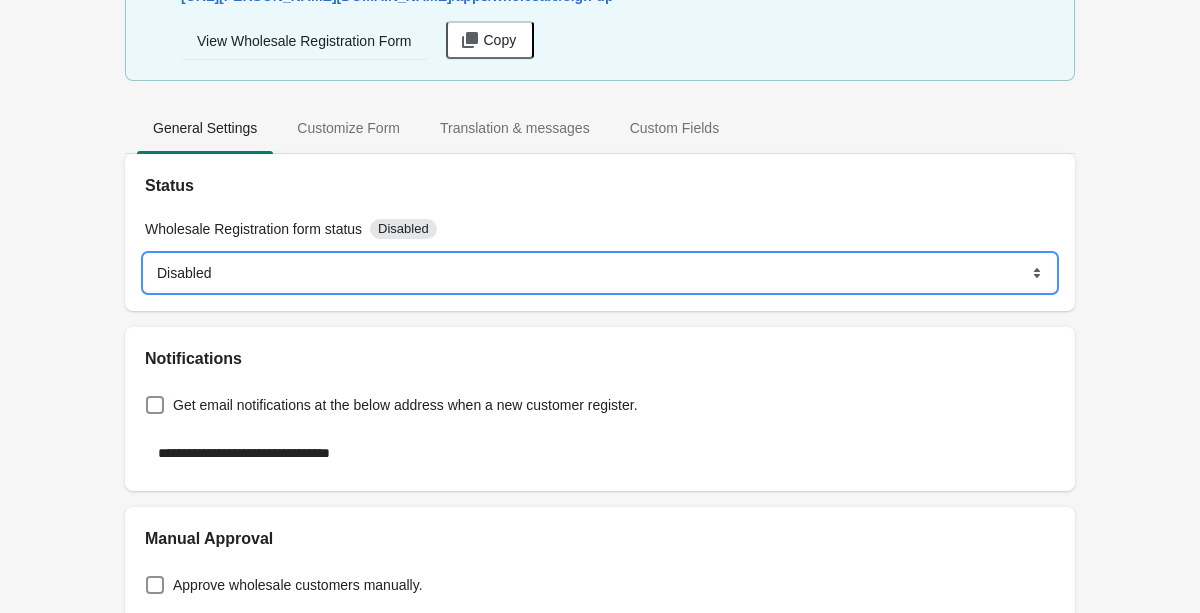 click on "******* ********" at bounding box center [600, 273] 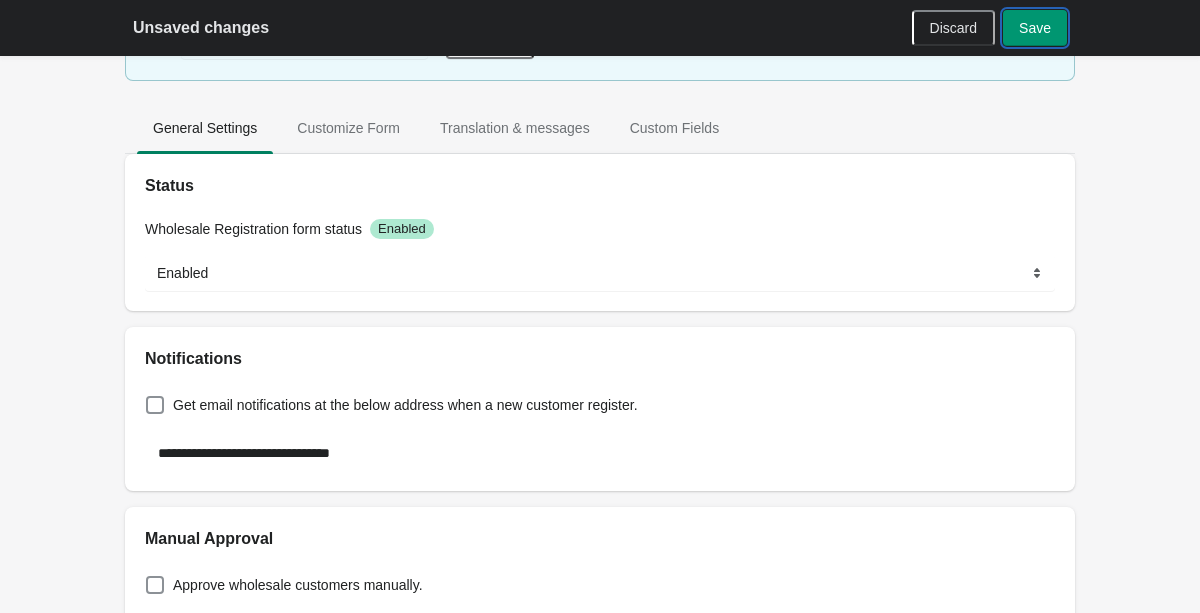 click on "Save" at bounding box center [1035, 28] 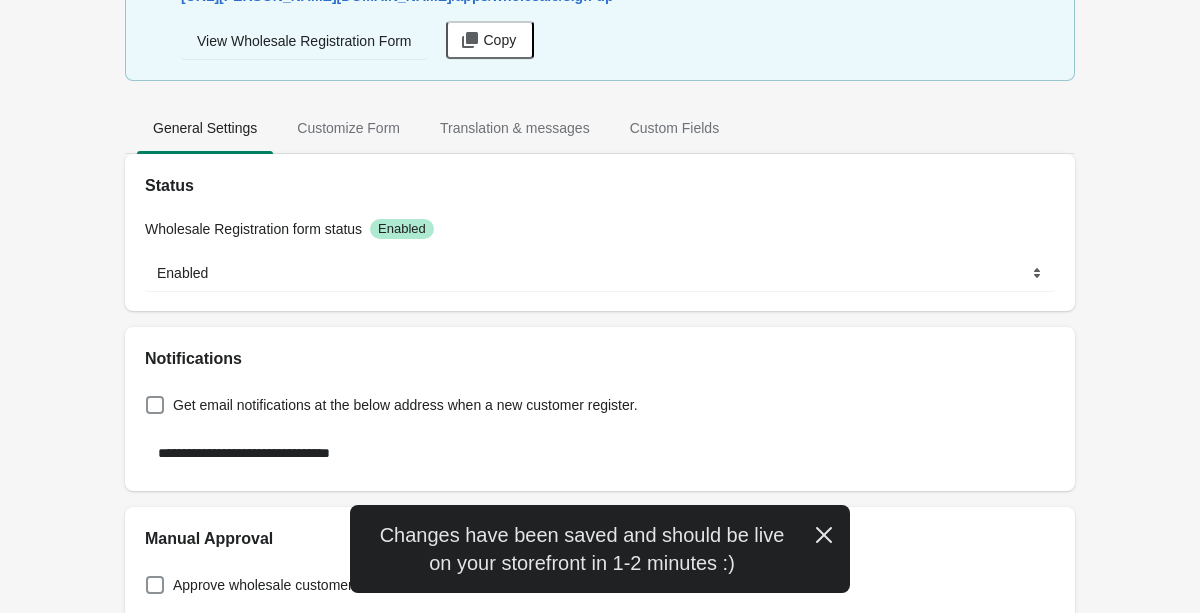 scroll, scrollTop: 0, scrollLeft: 0, axis: both 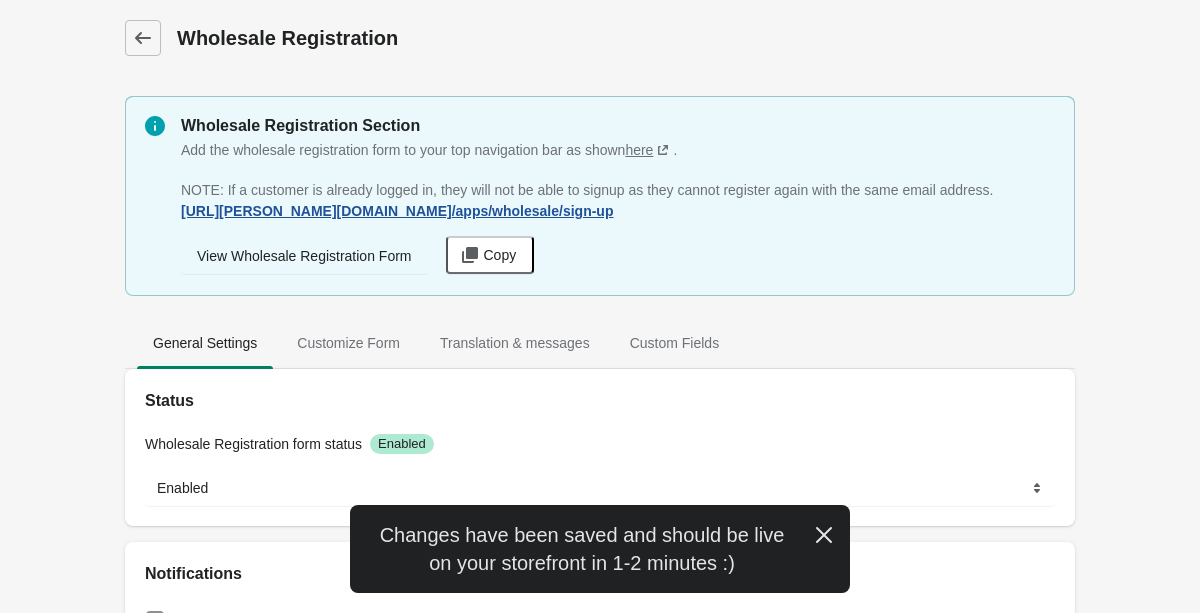 click on "https://crick-and-lu-embroidery.myshopify.com /apps/wholesale/sign-up" at bounding box center [397, 211] 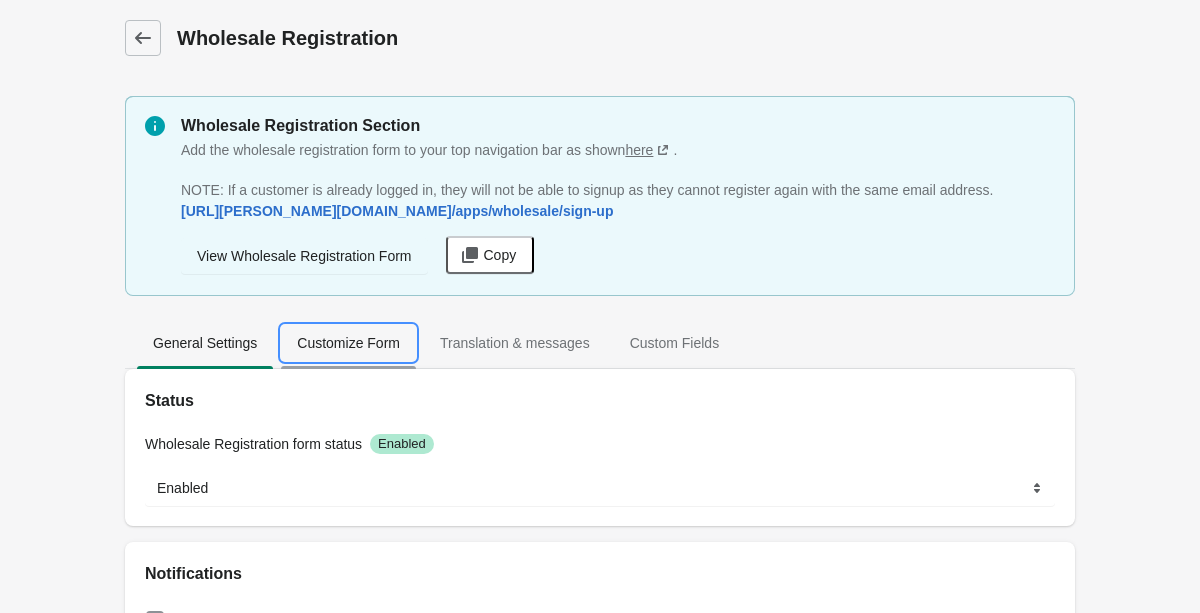 click on "Customize Form" at bounding box center (348, 343) 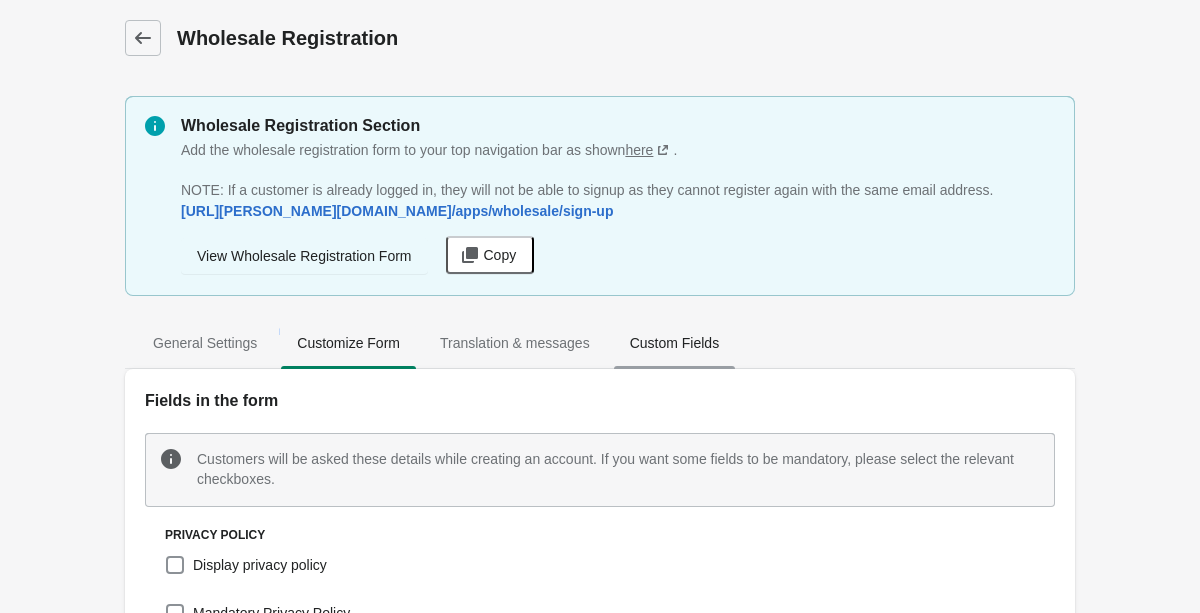 click on "Custom Fields" at bounding box center (674, 343) 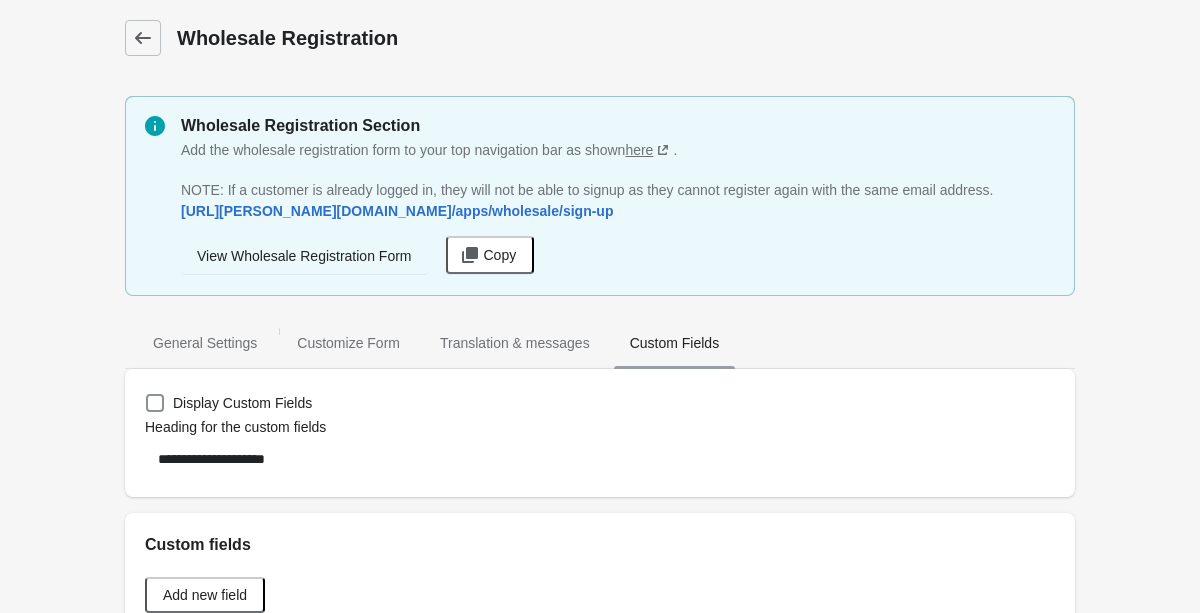 scroll, scrollTop: 181, scrollLeft: 0, axis: vertical 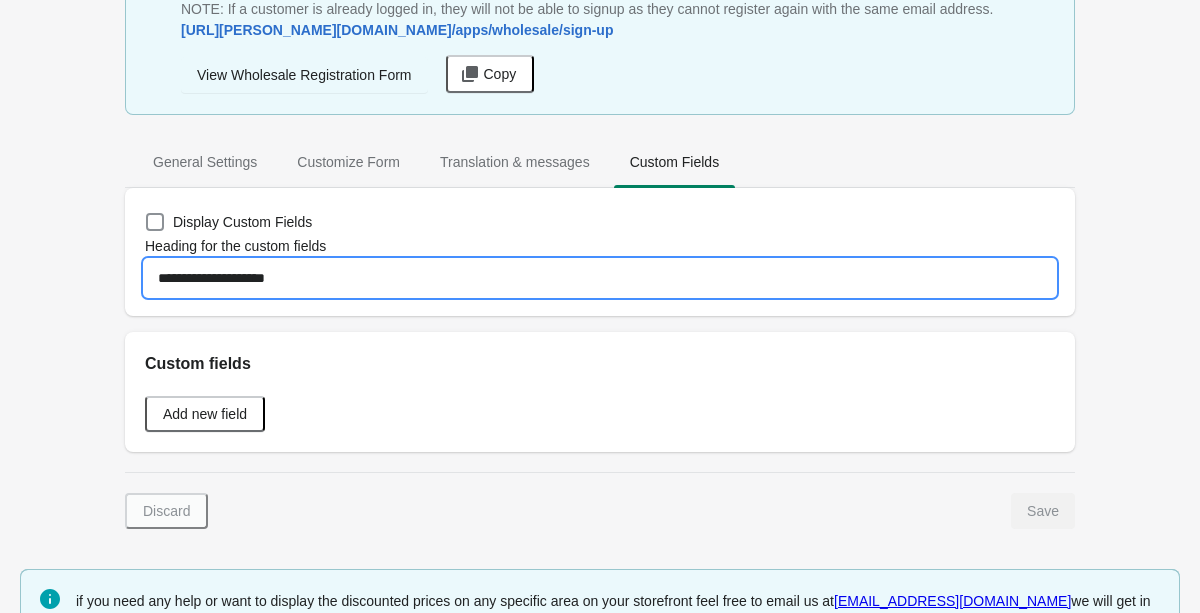 click on "**********" at bounding box center (600, 278) 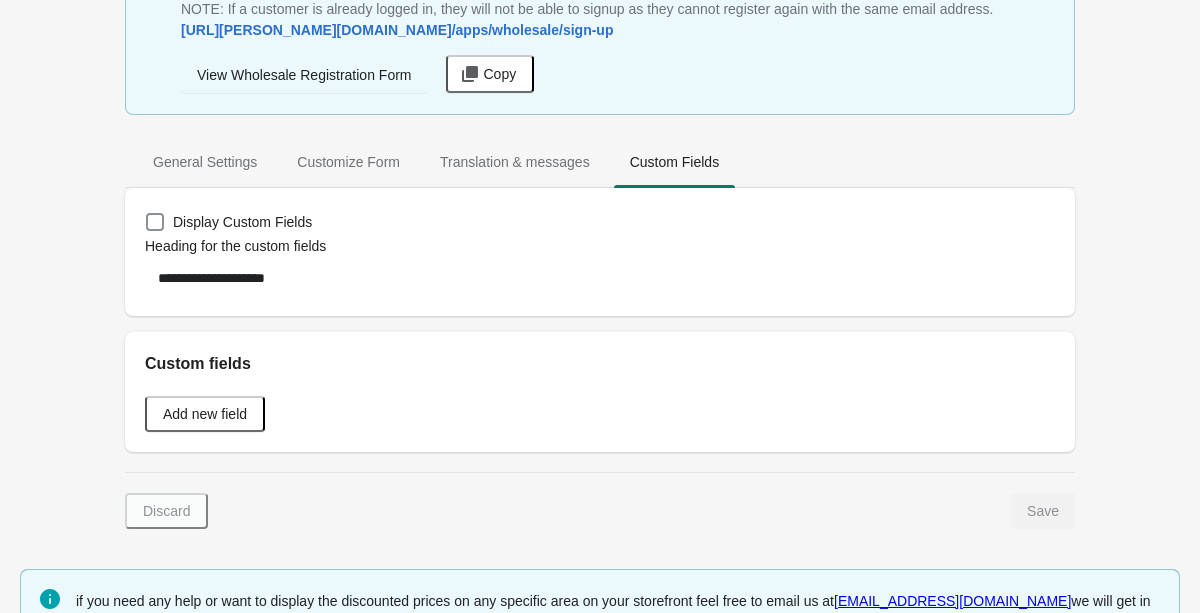 click on "Add new field" at bounding box center [600, 414] 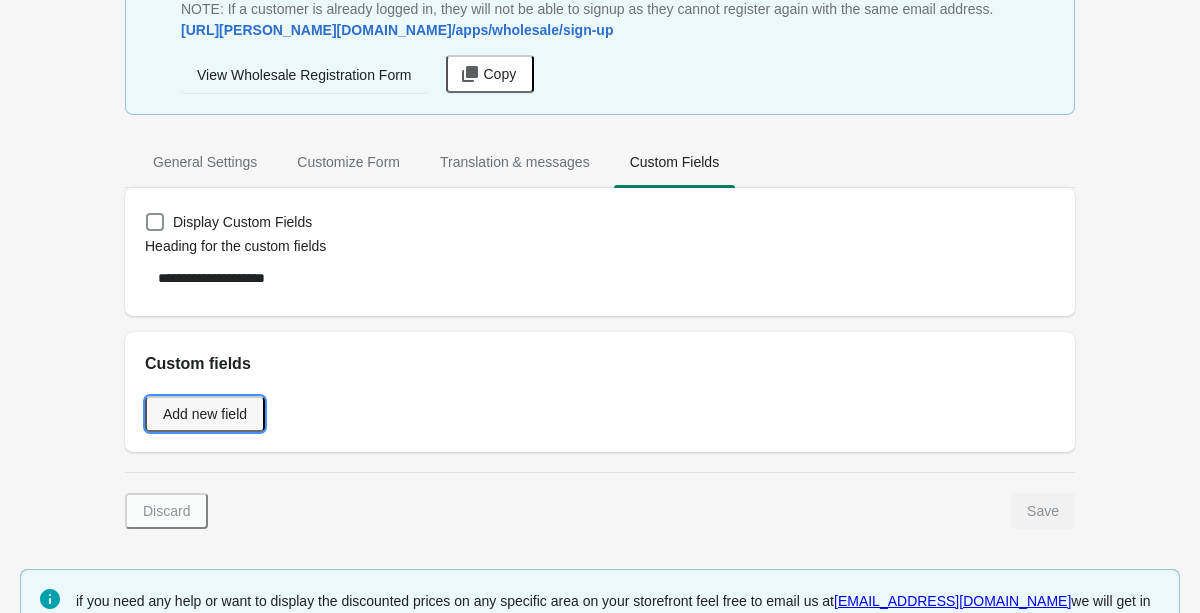 click on "Add new field" at bounding box center (205, 414) 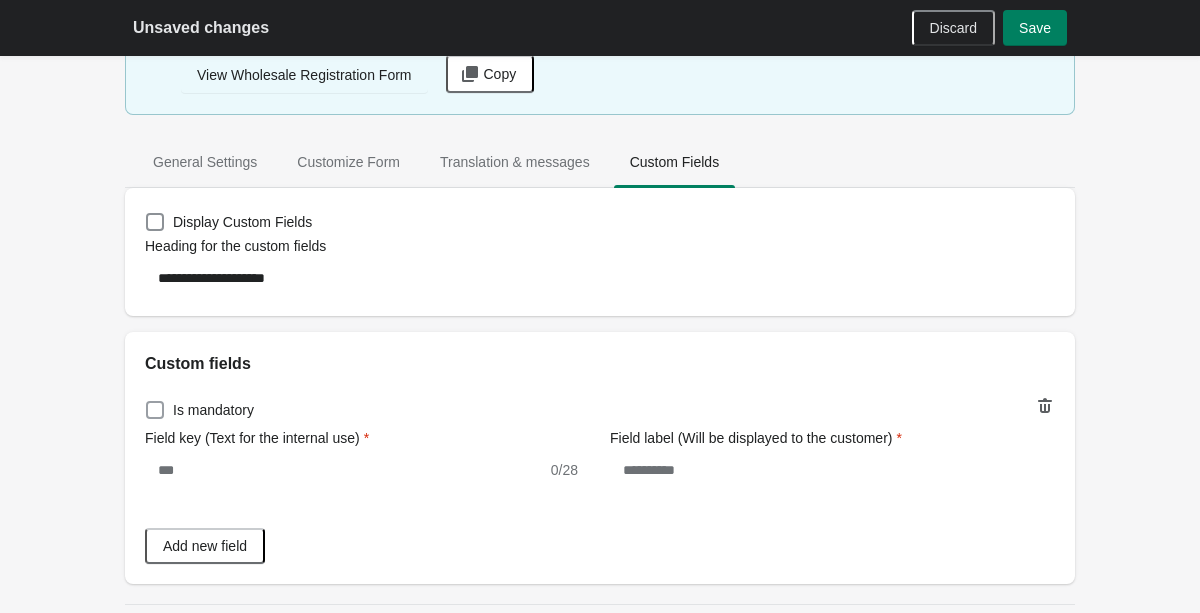click on "Is mandatory" at bounding box center [213, 410] 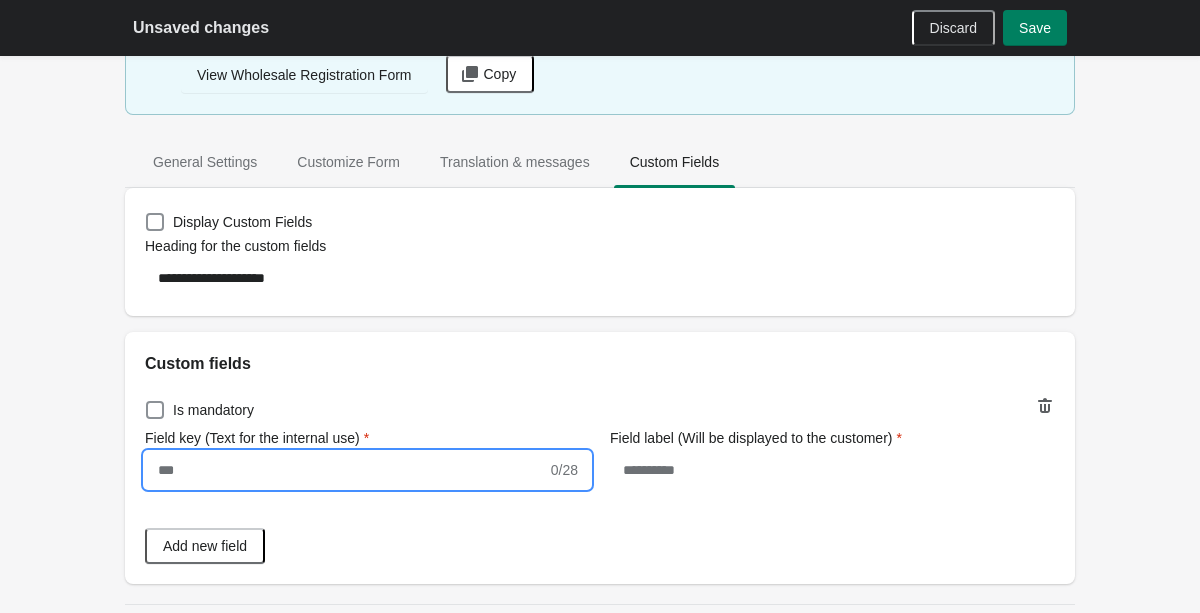 click on "Field key (Text for the internal use)" at bounding box center (346, 470) 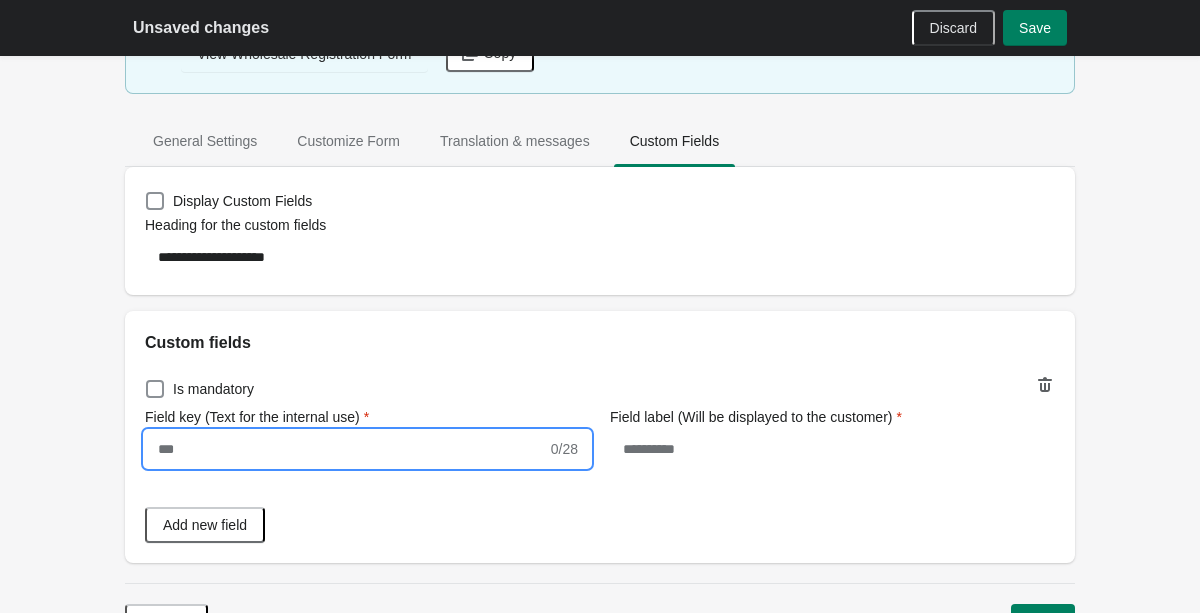 scroll, scrollTop: 204, scrollLeft: 0, axis: vertical 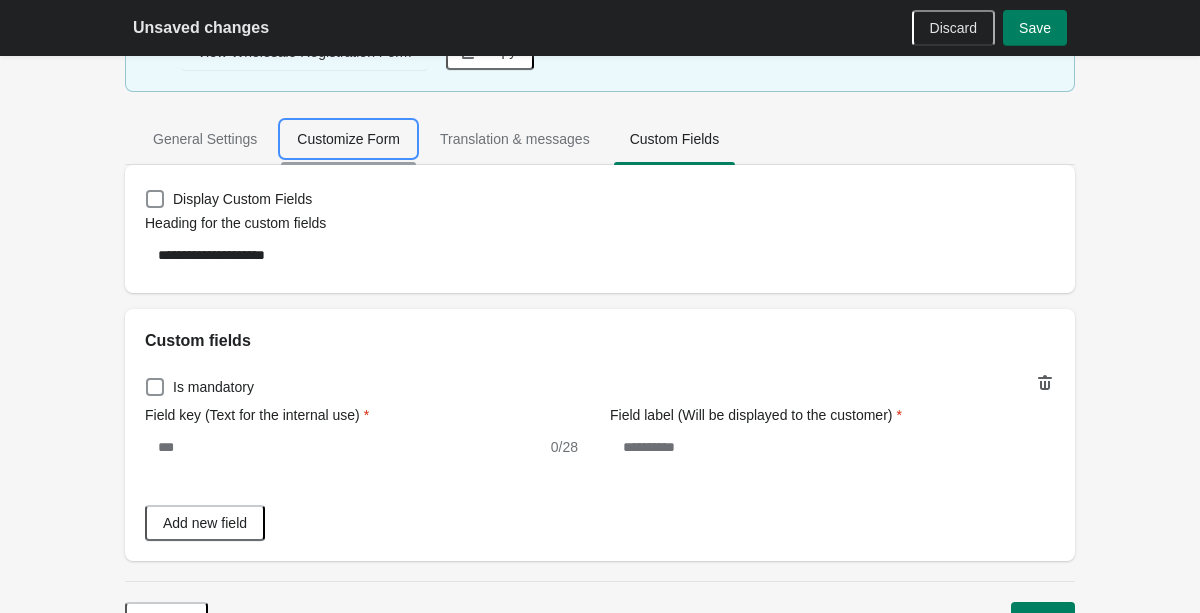 click on "Customize Form" at bounding box center (348, 139) 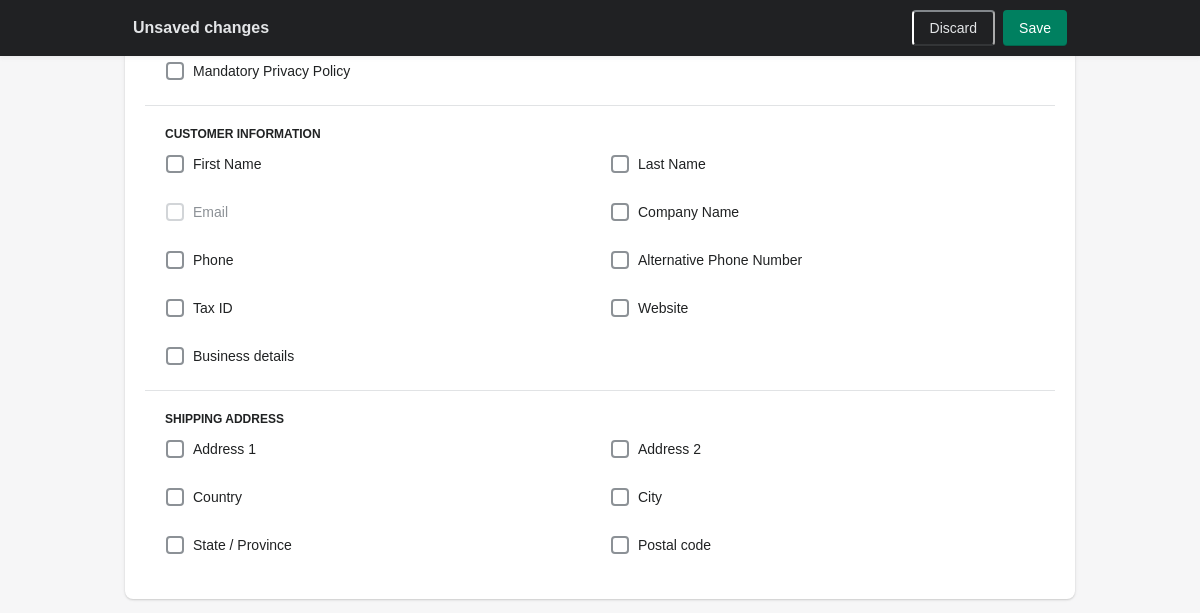 scroll, scrollTop: 530, scrollLeft: 0, axis: vertical 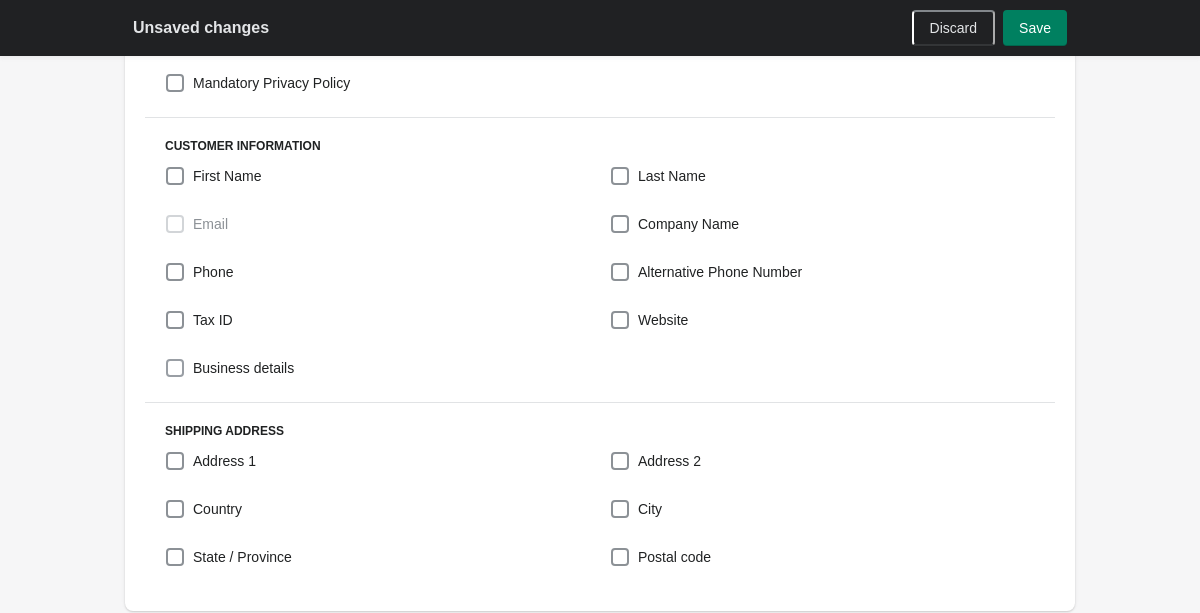 click on "Business details" at bounding box center [243, 368] 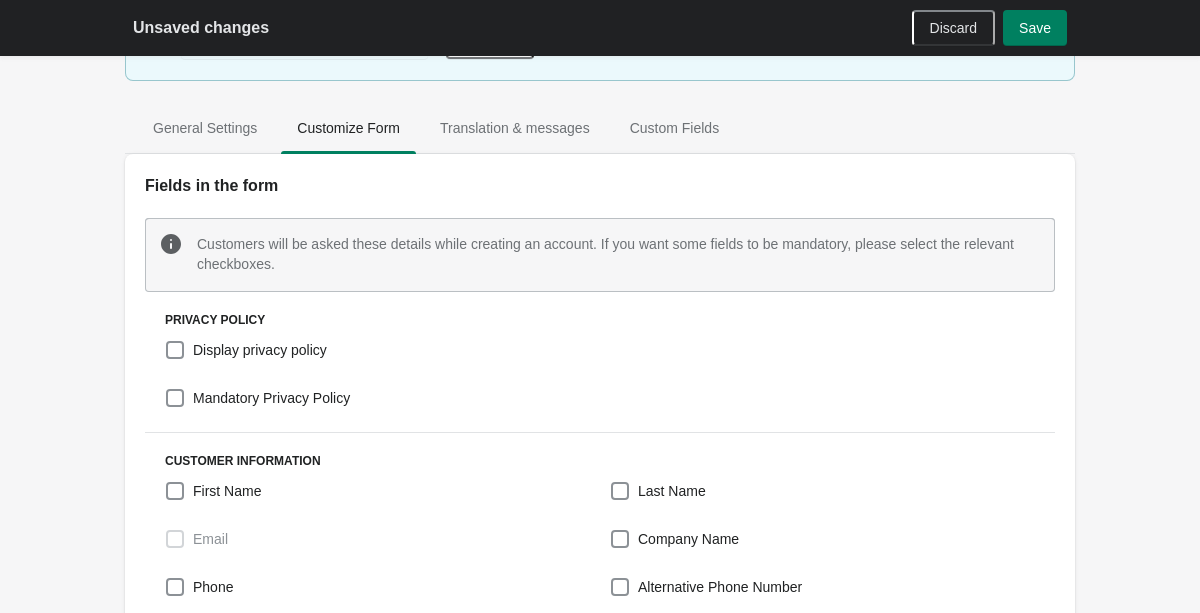 scroll, scrollTop: 124, scrollLeft: 0, axis: vertical 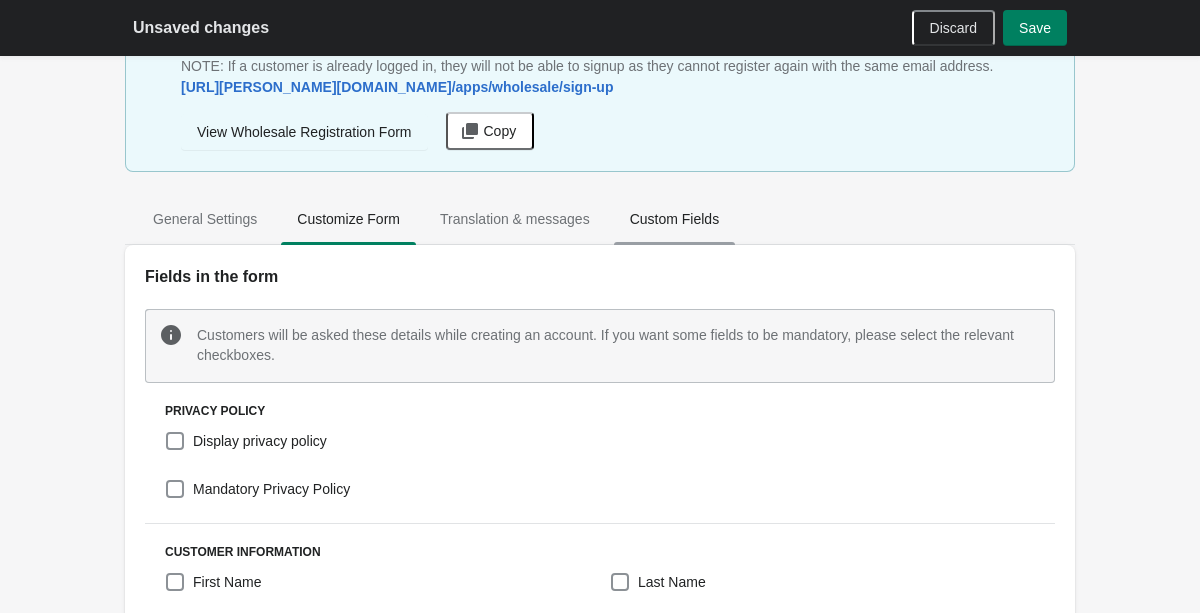 click on "Custom Fields" at bounding box center (674, 219) 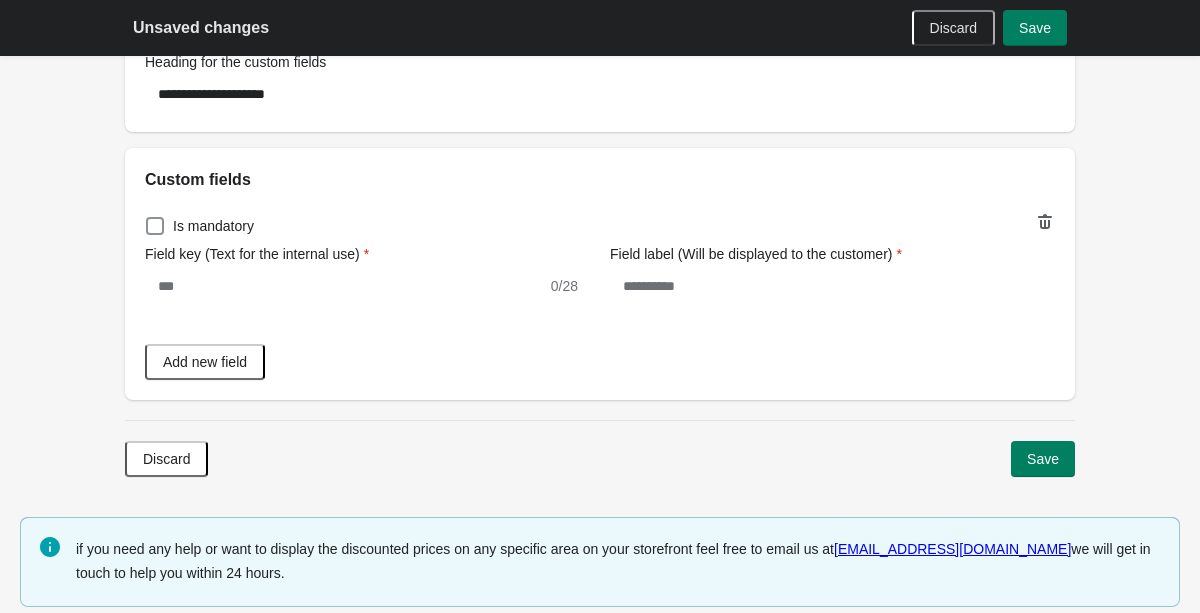 scroll, scrollTop: 370, scrollLeft: 0, axis: vertical 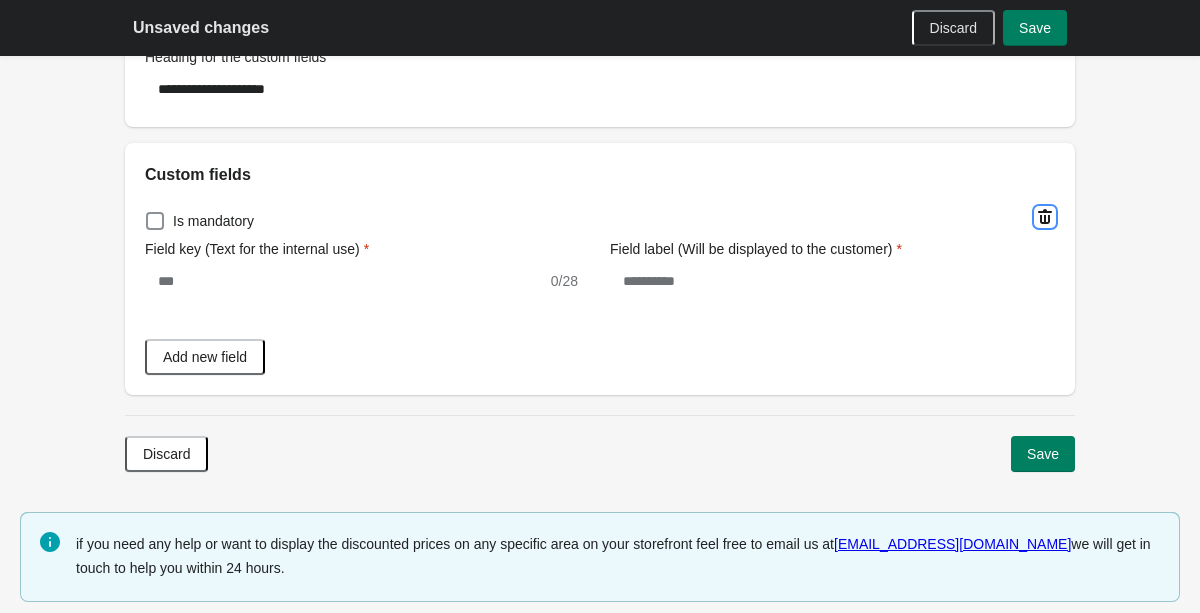click 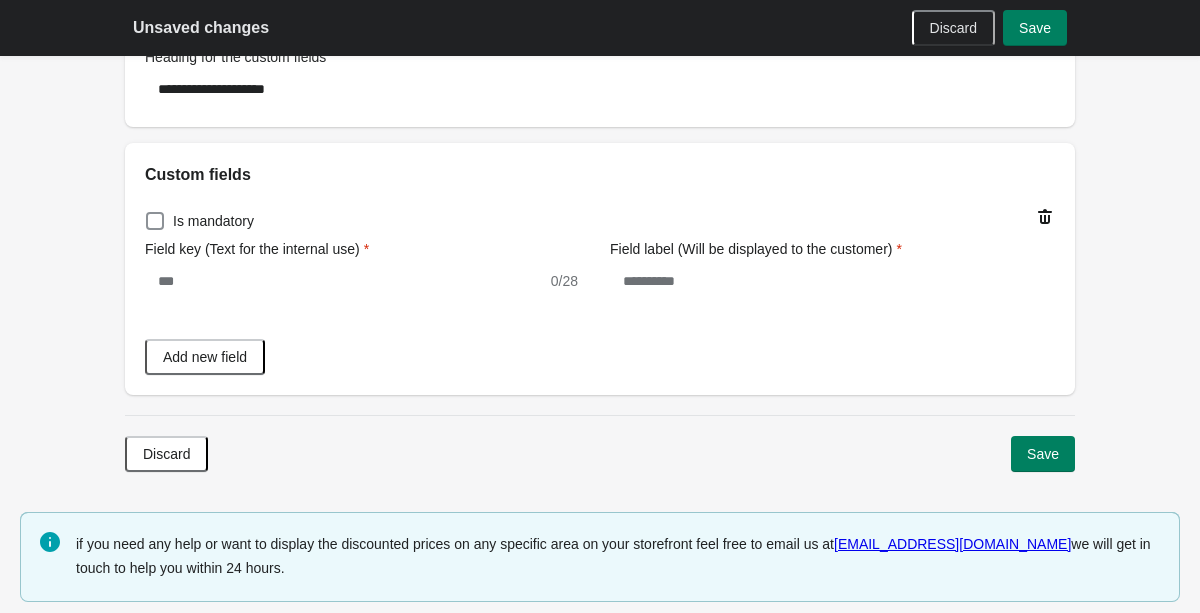 scroll, scrollTop: 247, scrollLeft: 0, axis: vertical 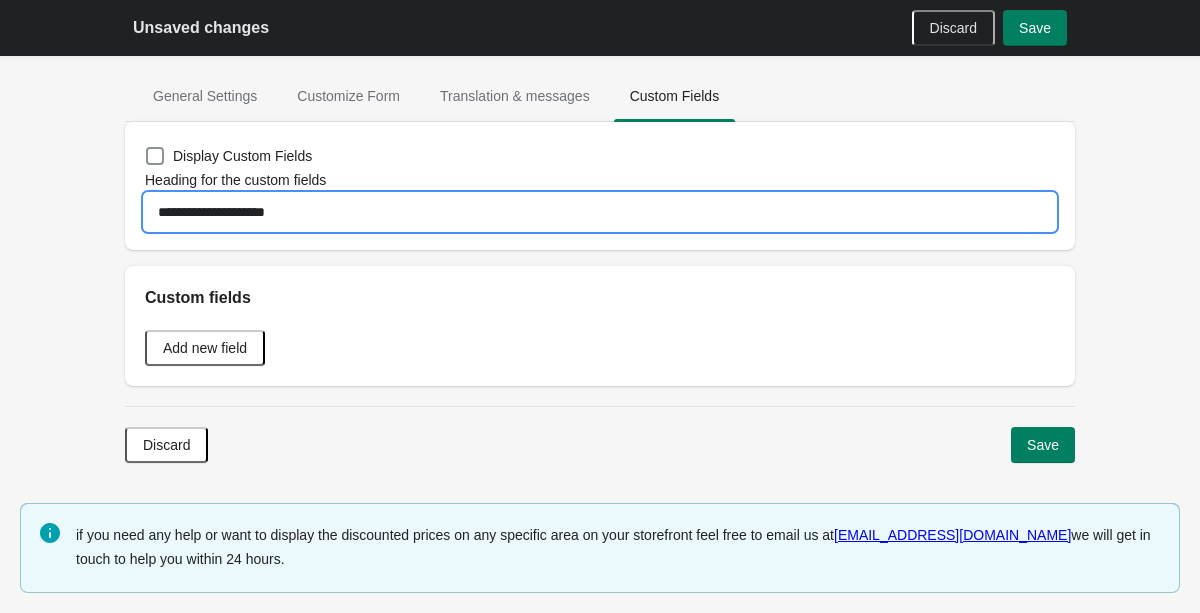 click on "**********" at bounding box center (600, 212) 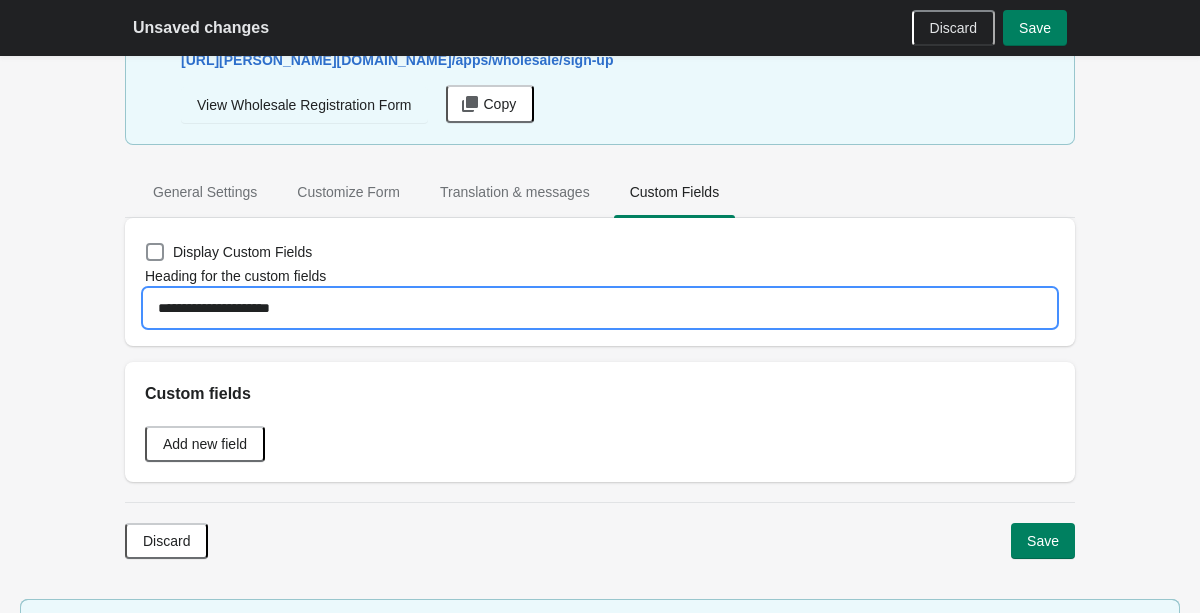 scroll, scrollTop: 129, scrollLeft: 0, axis: vertical 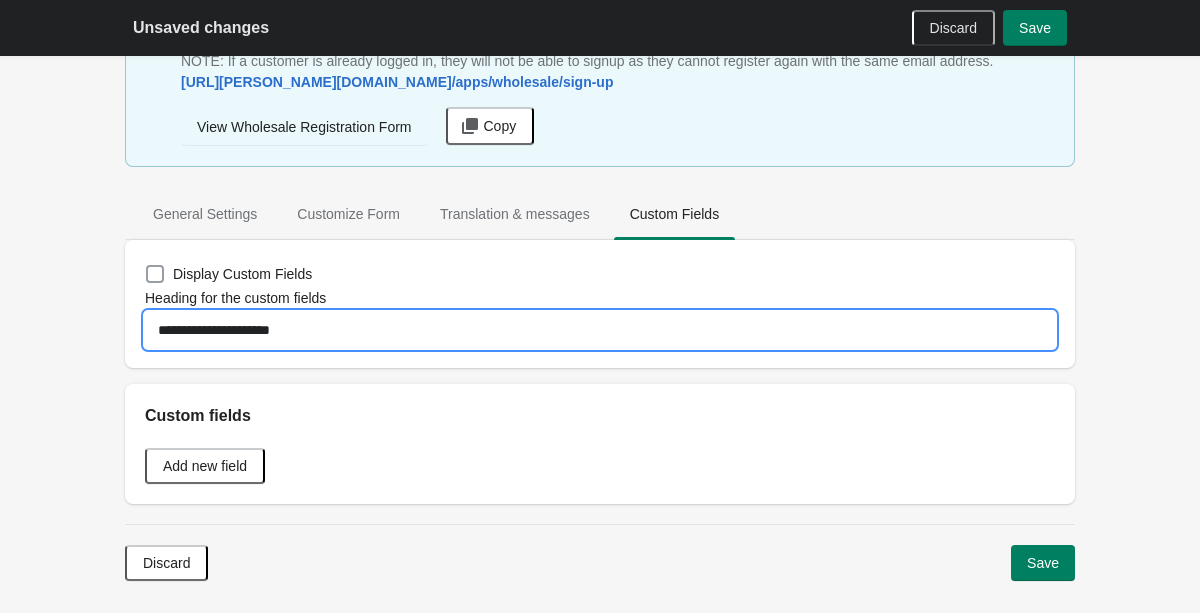 type on "**********" 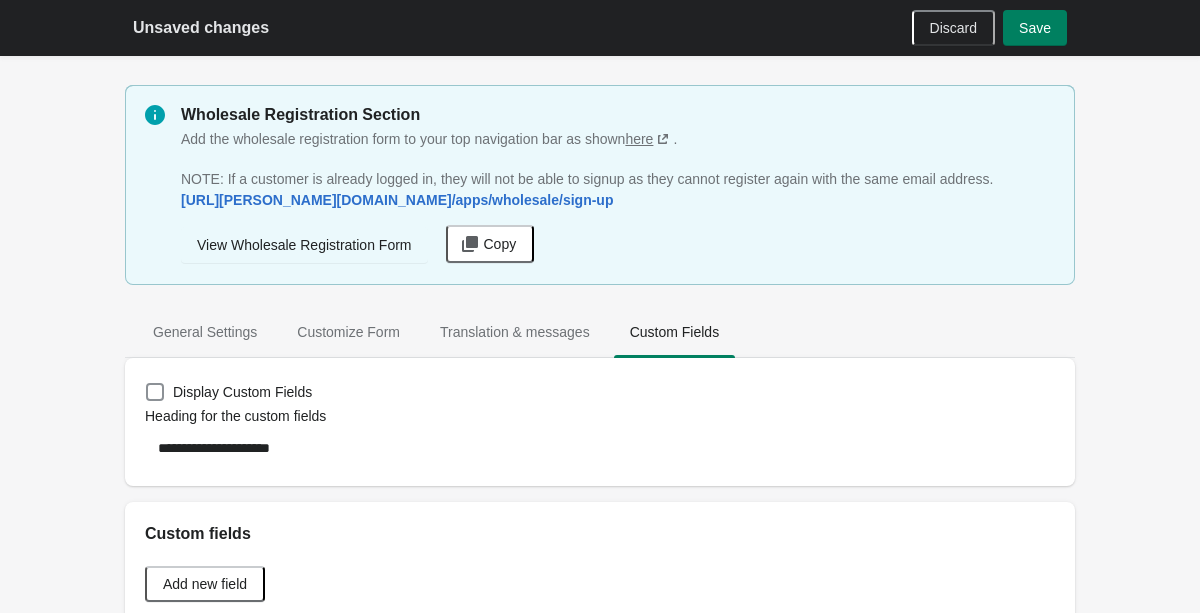 scroll, scrollTop: 0, scrollLeft: 0, axis: both 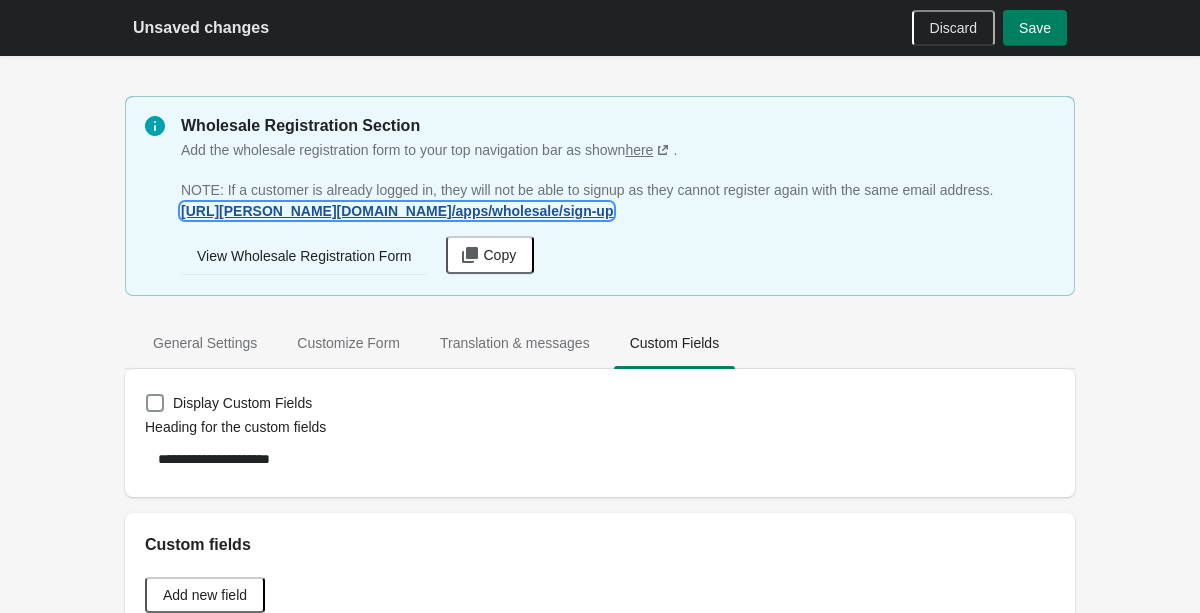 click on "https://crick-and-lu-embroidery.myshopify.com /apps/wholesale/sign-up" at bounding box center [397, 211] 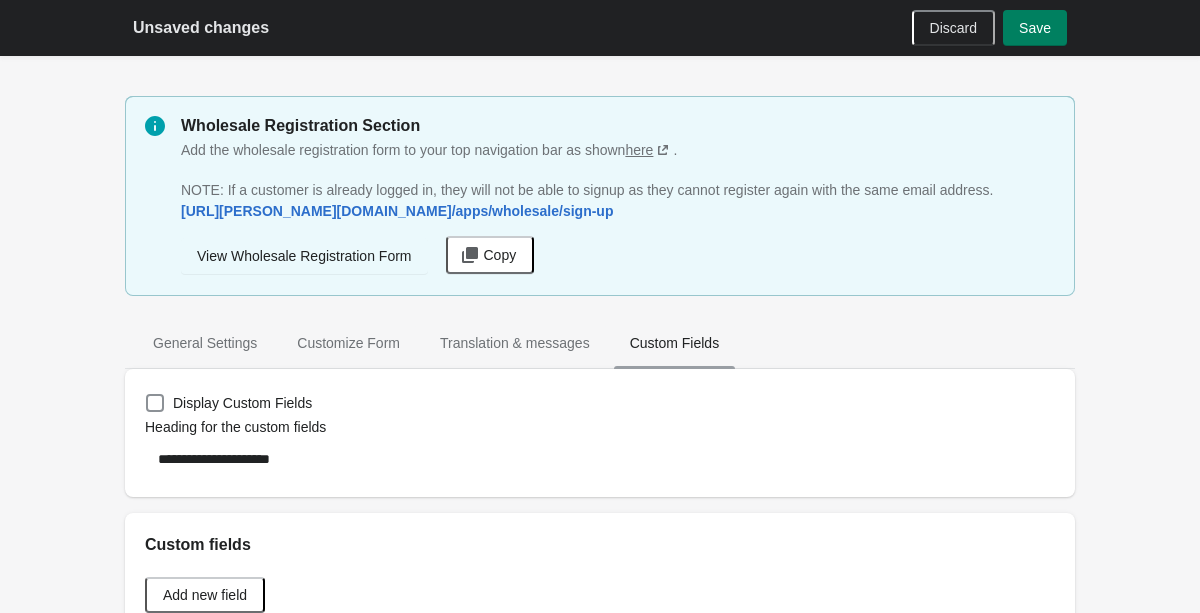 click on "Custom Fields" at bounding box center (674, 343) 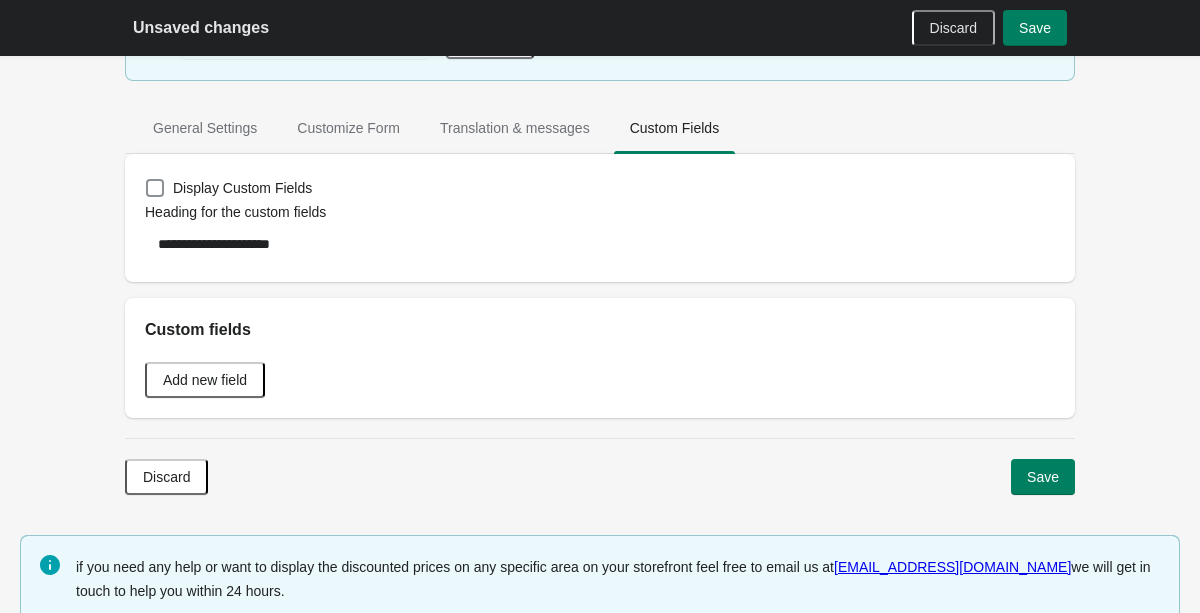 scroll, scrollTop: 214, scrollLeft: 0, axis: vertical 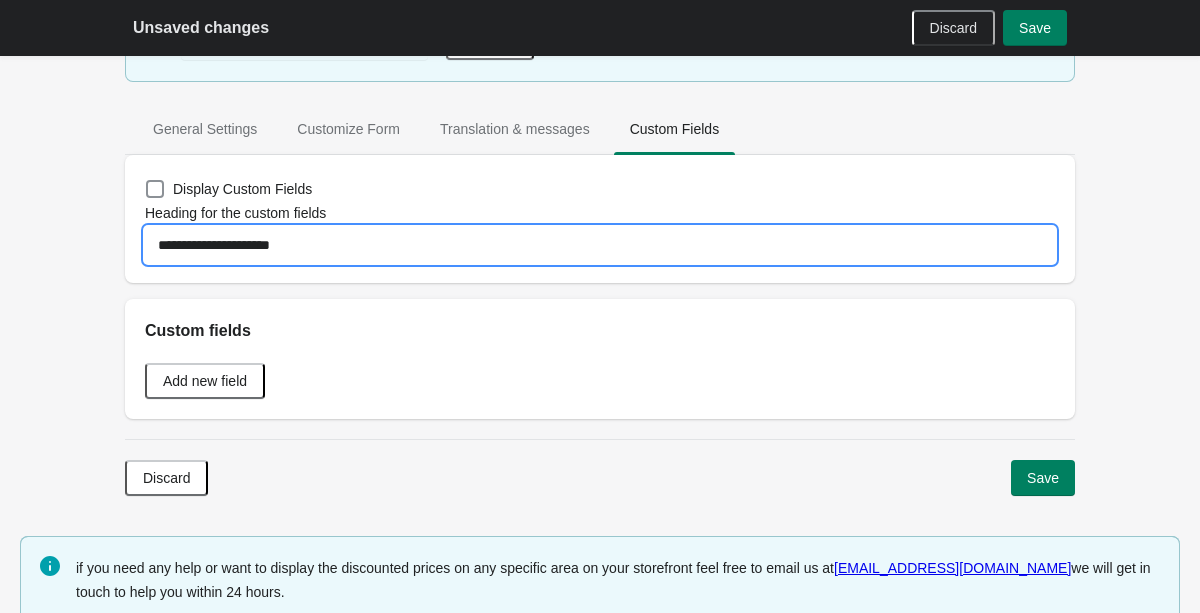 click on "**********" at bounding box center [600, 245] 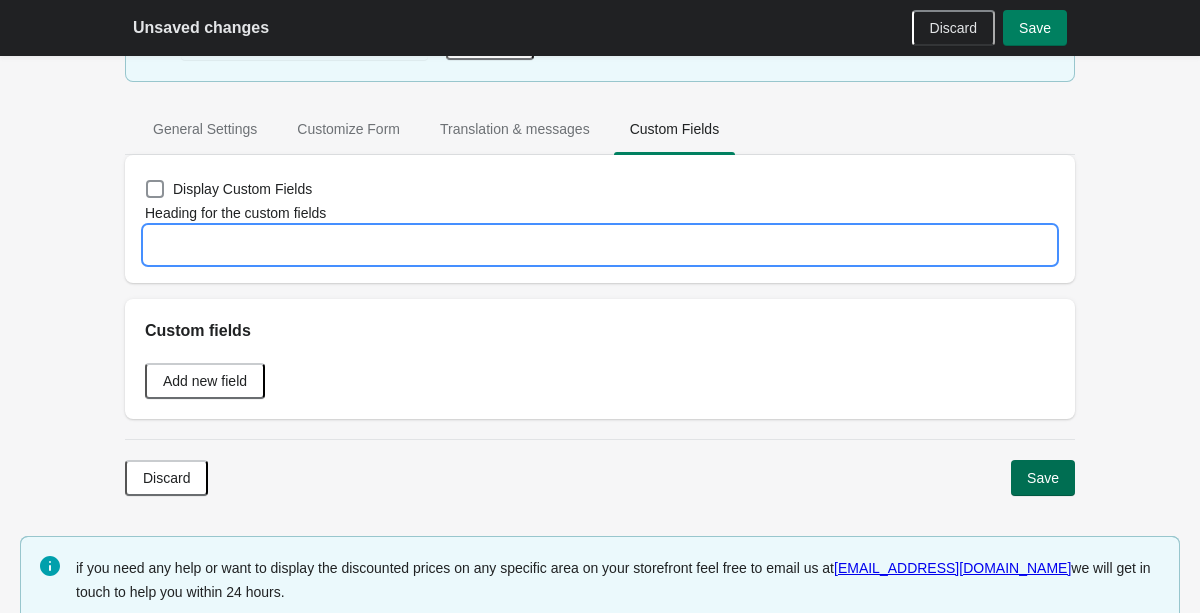 type 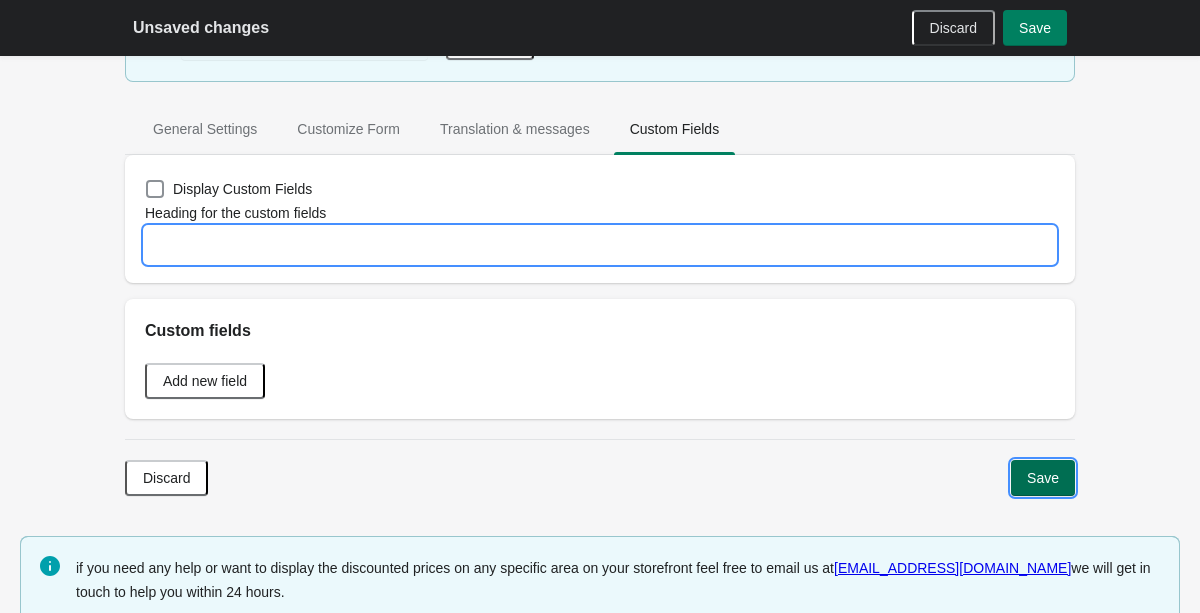 click on "Save" at bounding box center (1043, 478) 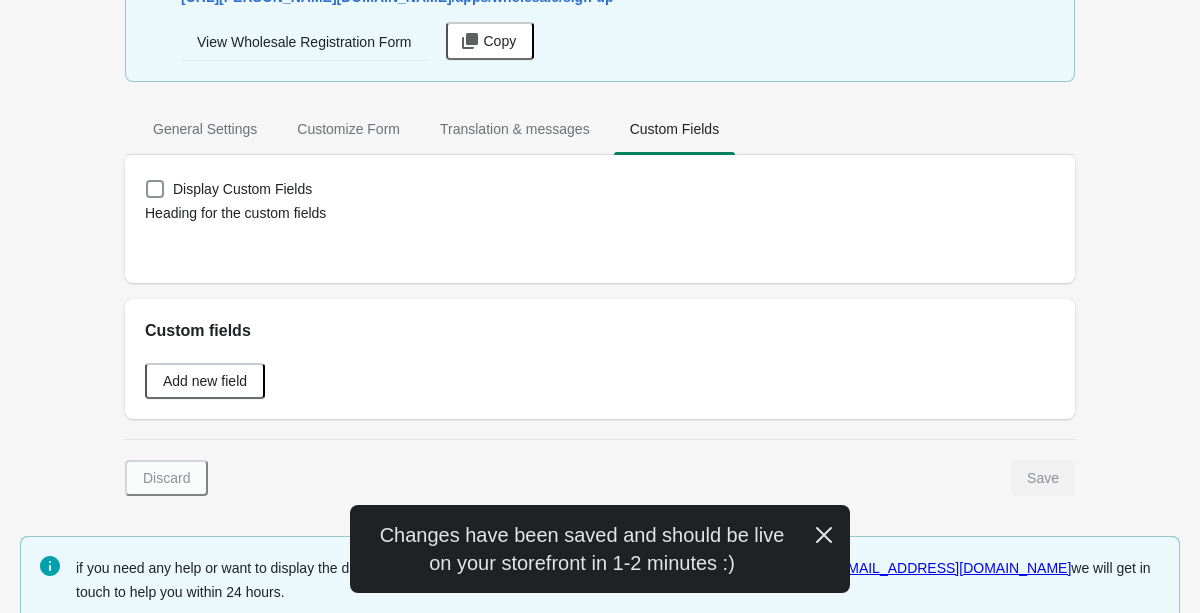scroll, scrollTop: 0, scrollLeft: 0, axis: both 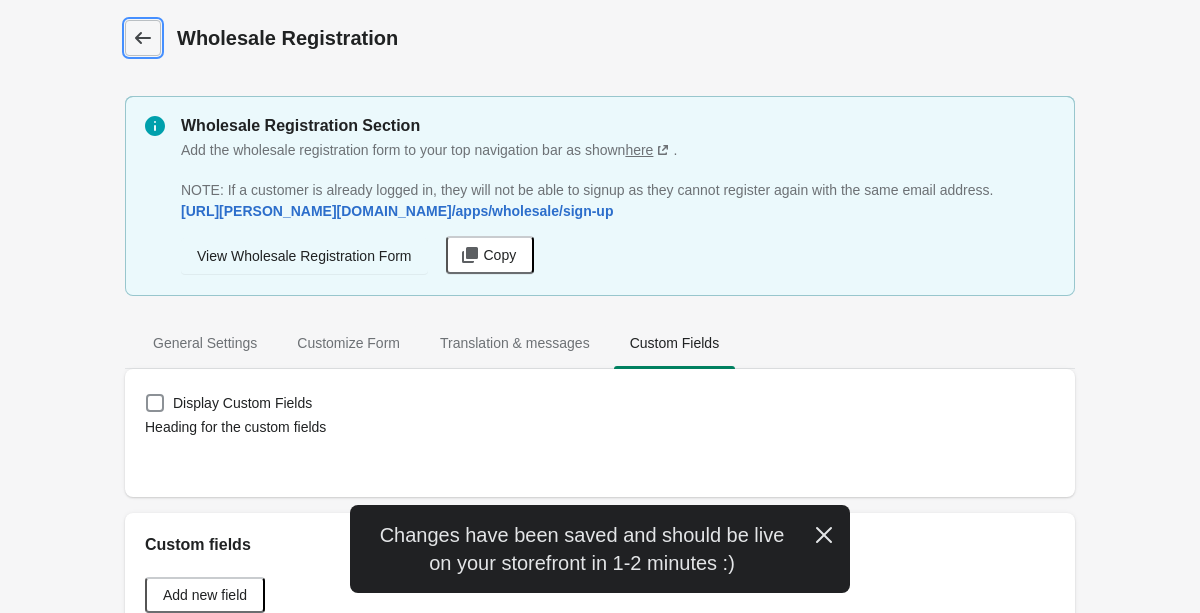 click 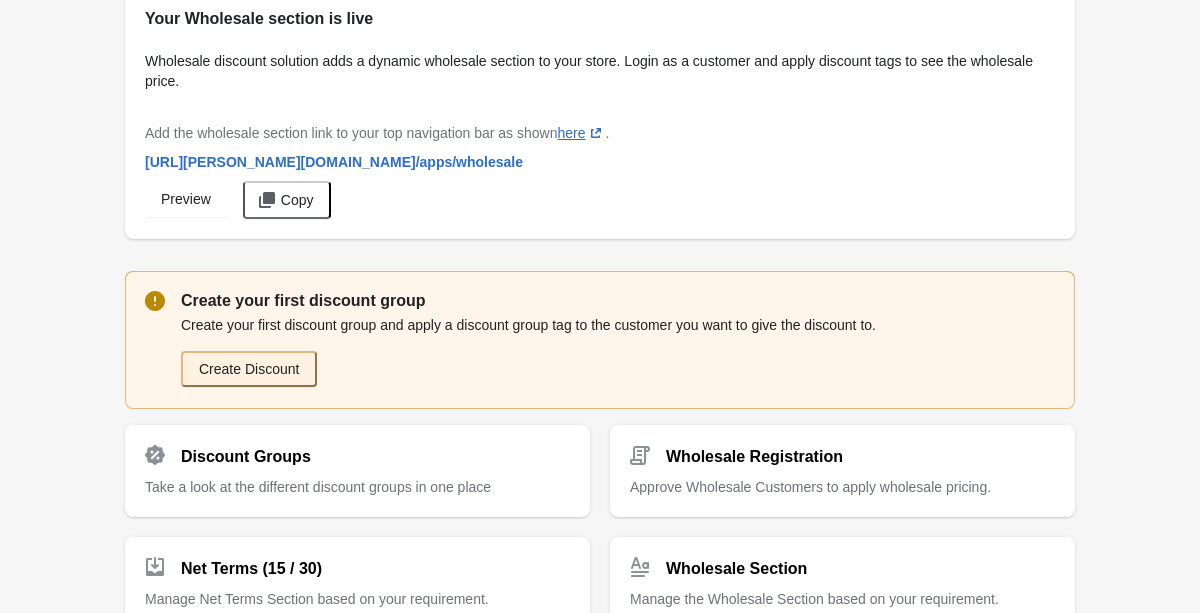 scroll, scrollTop: 0, scrollLeft: 0, axis: both 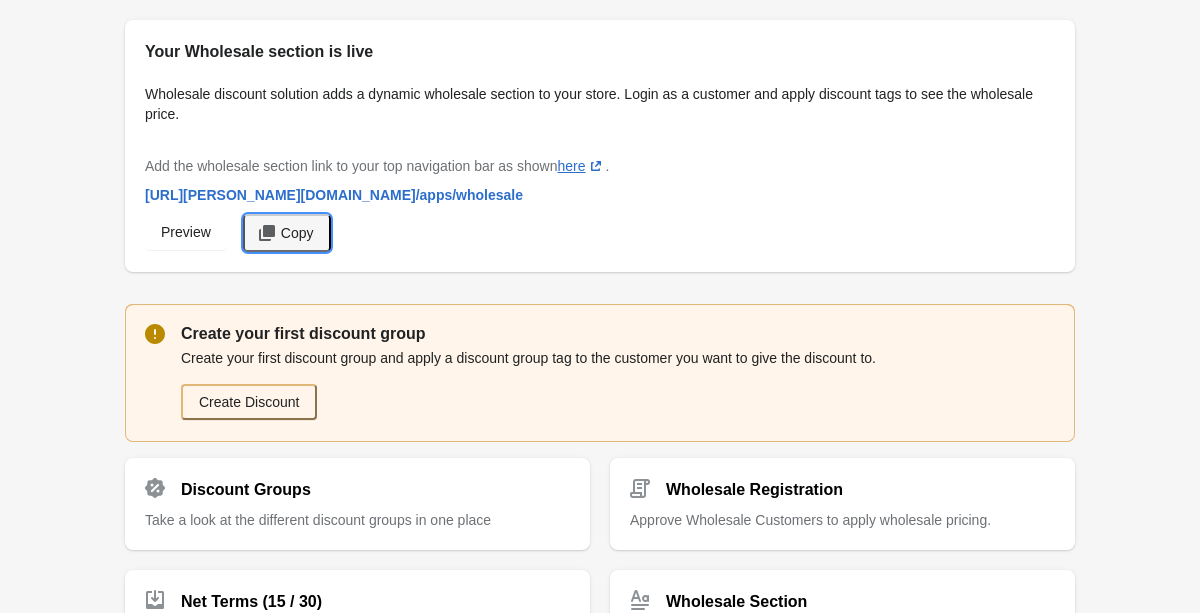 click on "Copy" at bounding box center [297, 233] 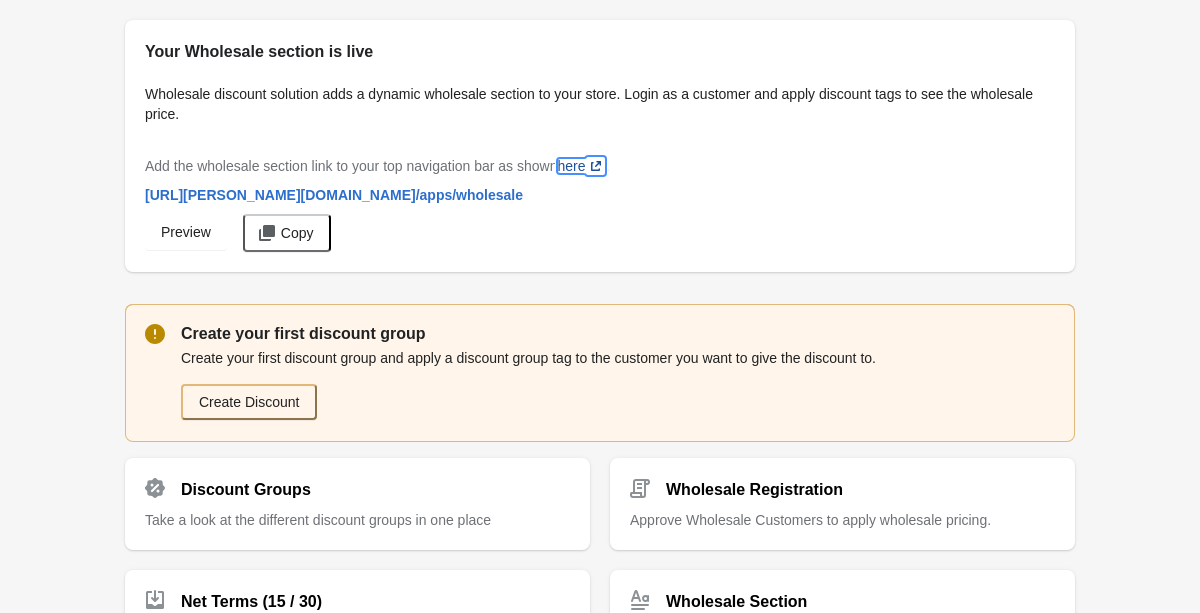 click on "here (opens a new window)" at bounding box center (581, 166) 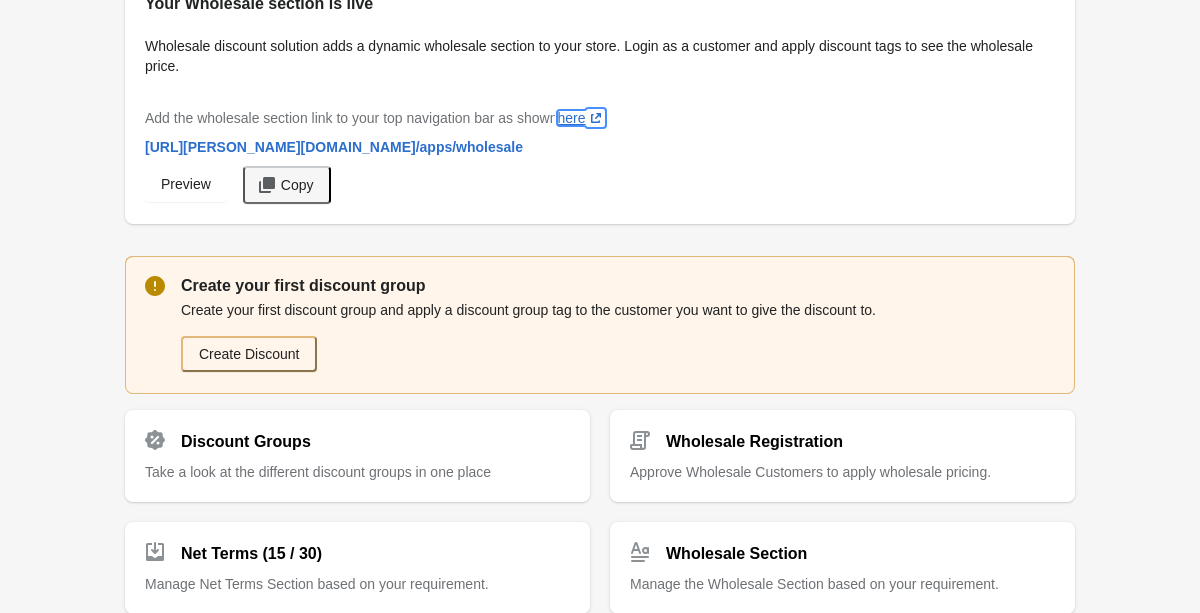 scroll, scrollTop: 0, scrollLeft: 0, axis: both 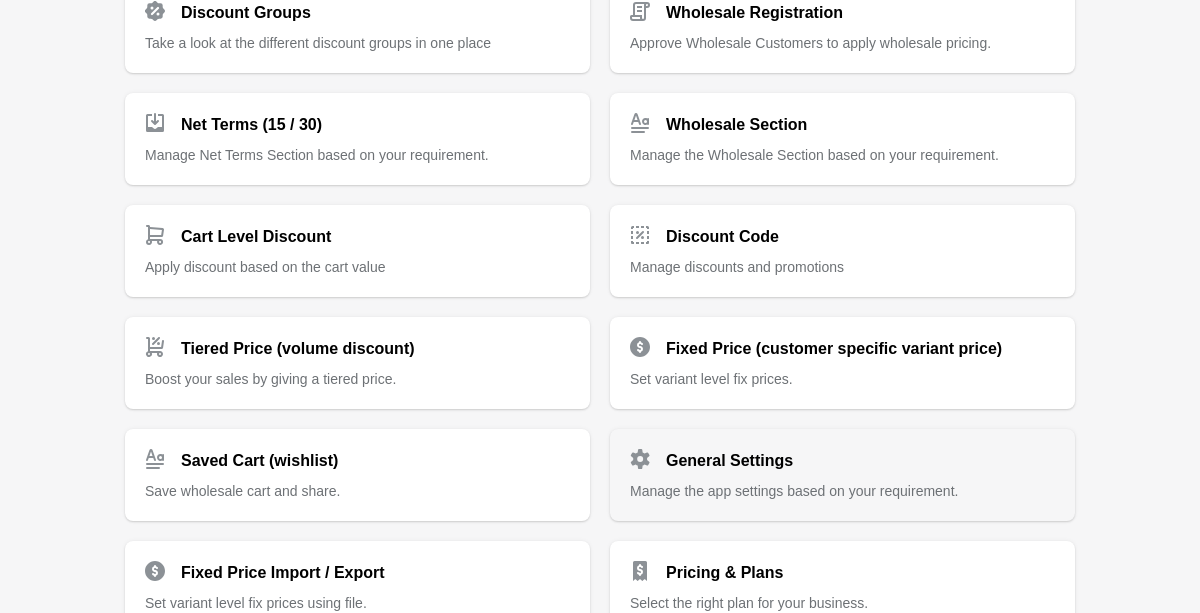 click on "Manage the app settings based on your requirement." at bounding box center [794, 491] 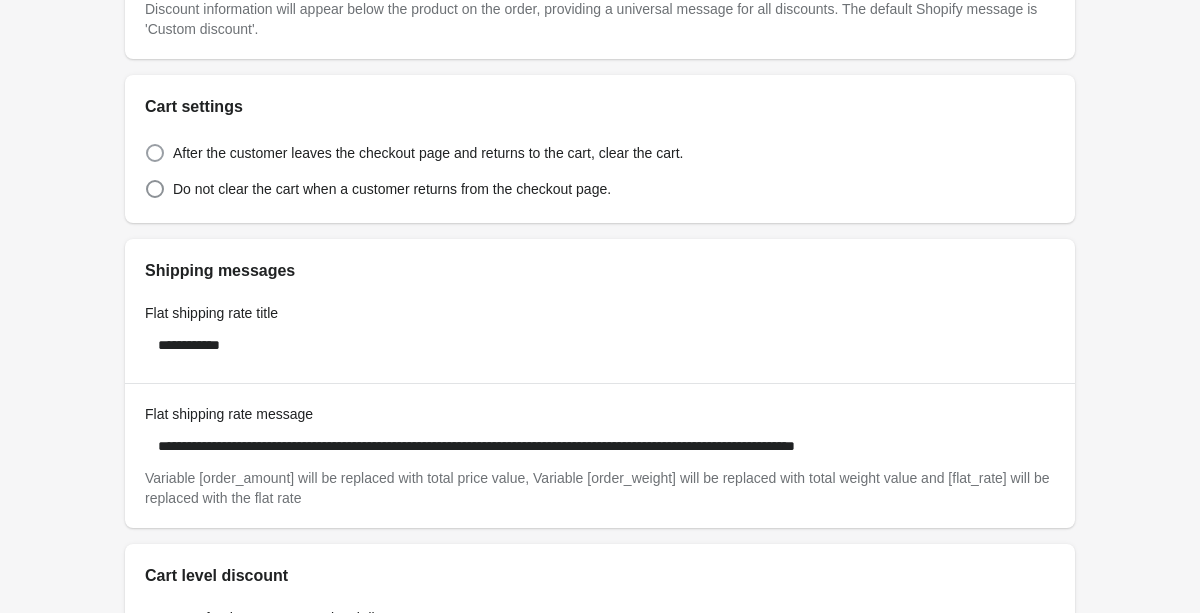 scroll, scrollTop: 789, scrollLeft: 0, axis: vertical 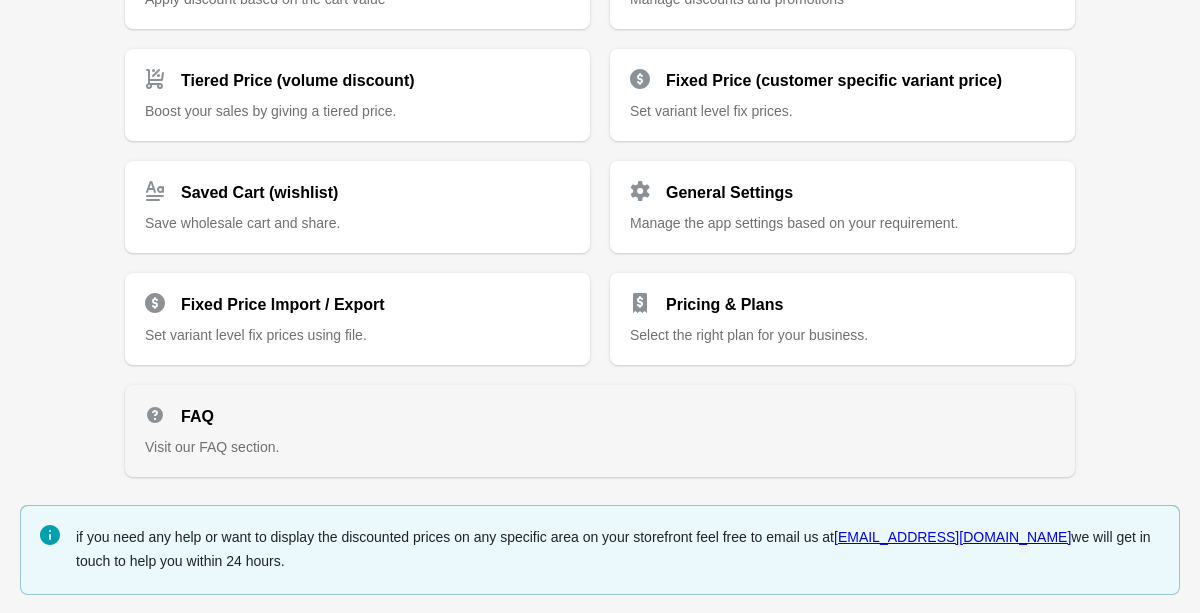 click on "Visit our FAQ section." at bounding box center (600, 447) 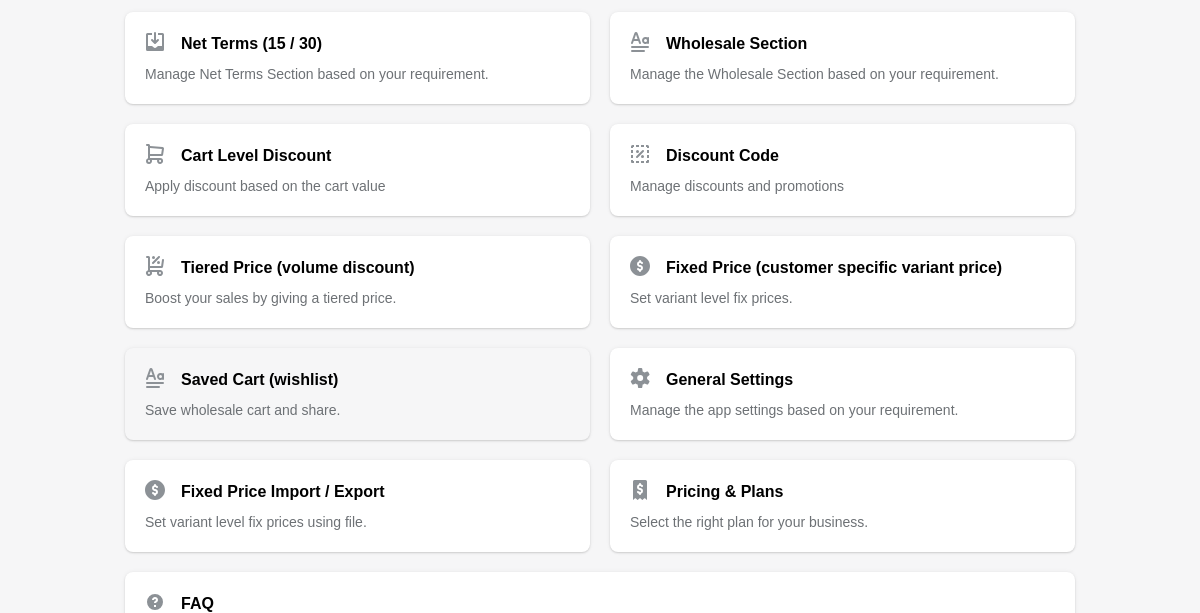 scroll, scrollTop: 533, scrollLeft: 0, axis: vertical 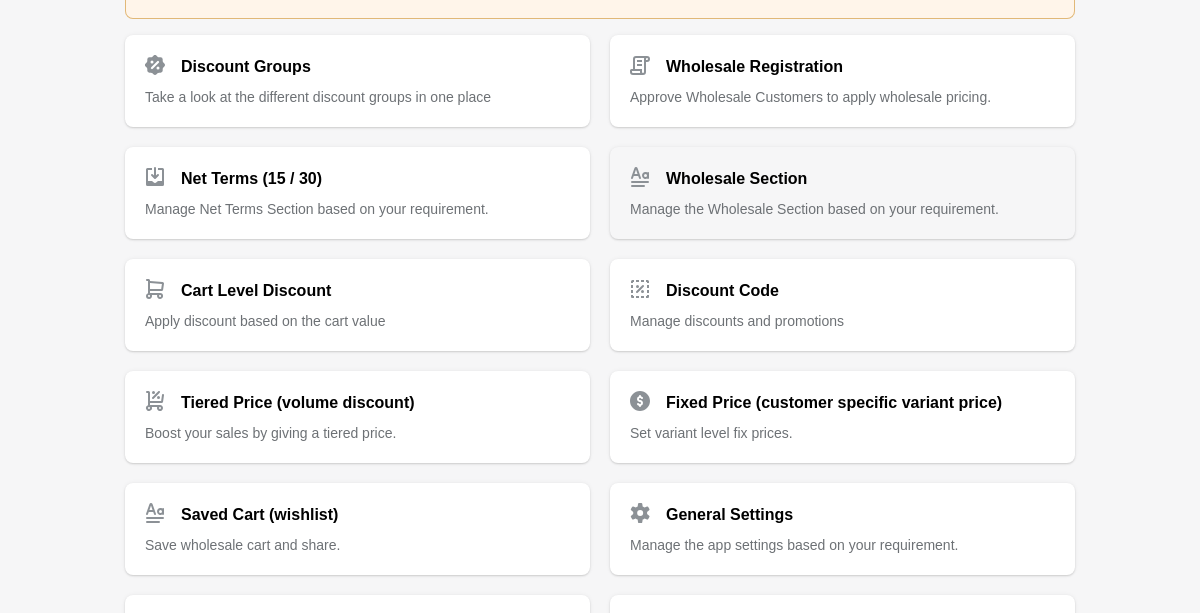 click on "Wholesale Section Manage the Wholesale Section based on your requirement." at bounding box center [842, 193] 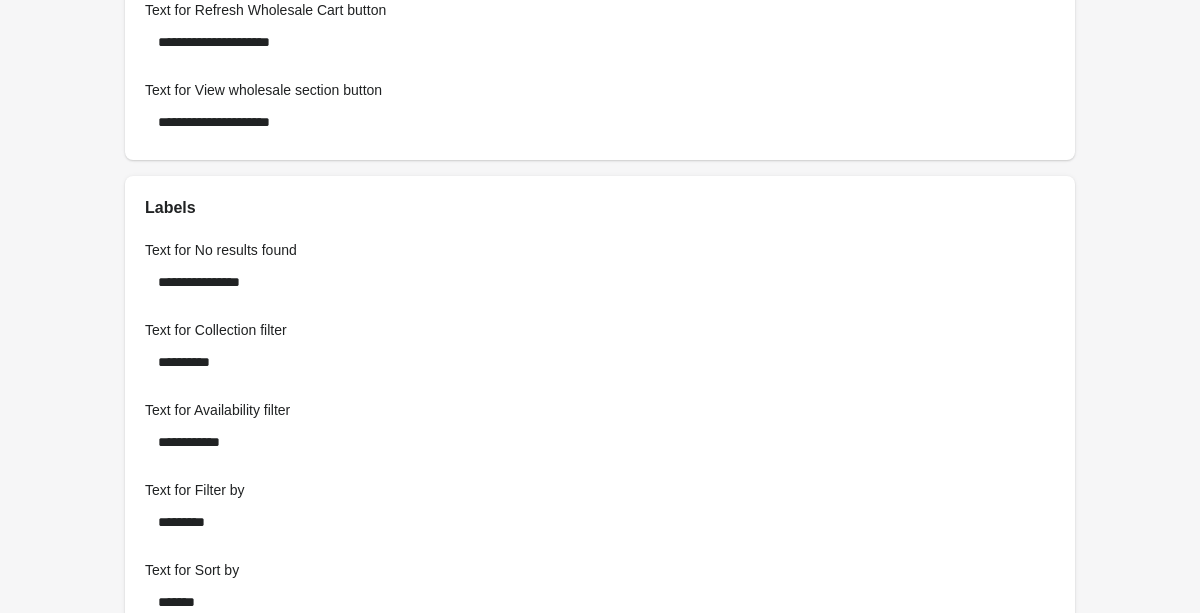 scroll, scrollTop: 0, scrollLeft: 0, axis: both 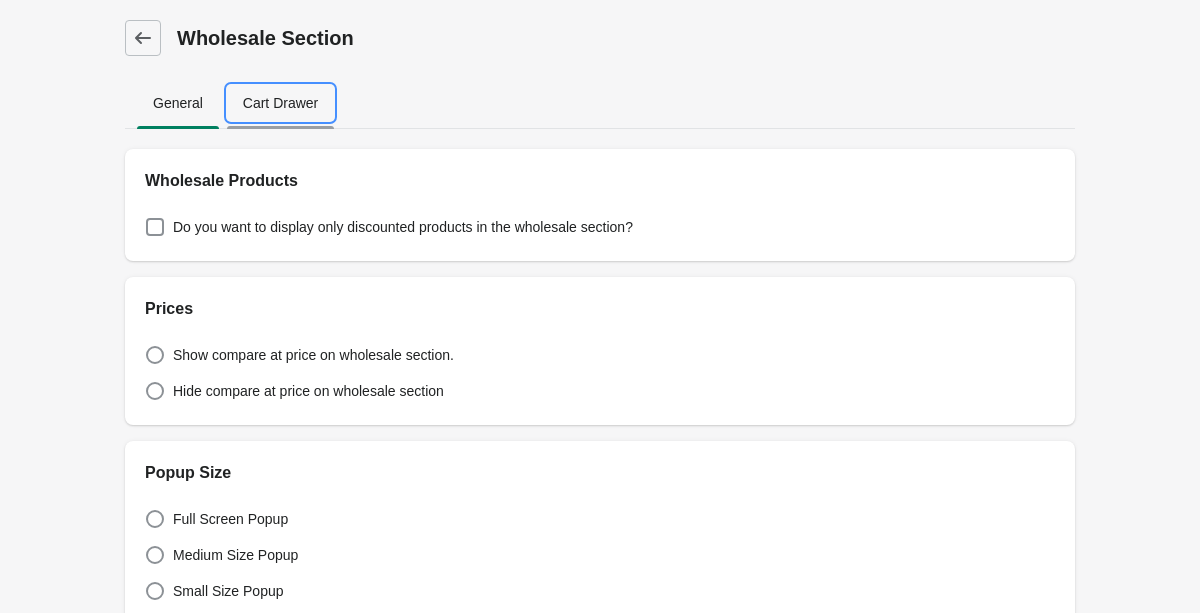 click on "Cart Drawer" at bounding box center (280, 103) 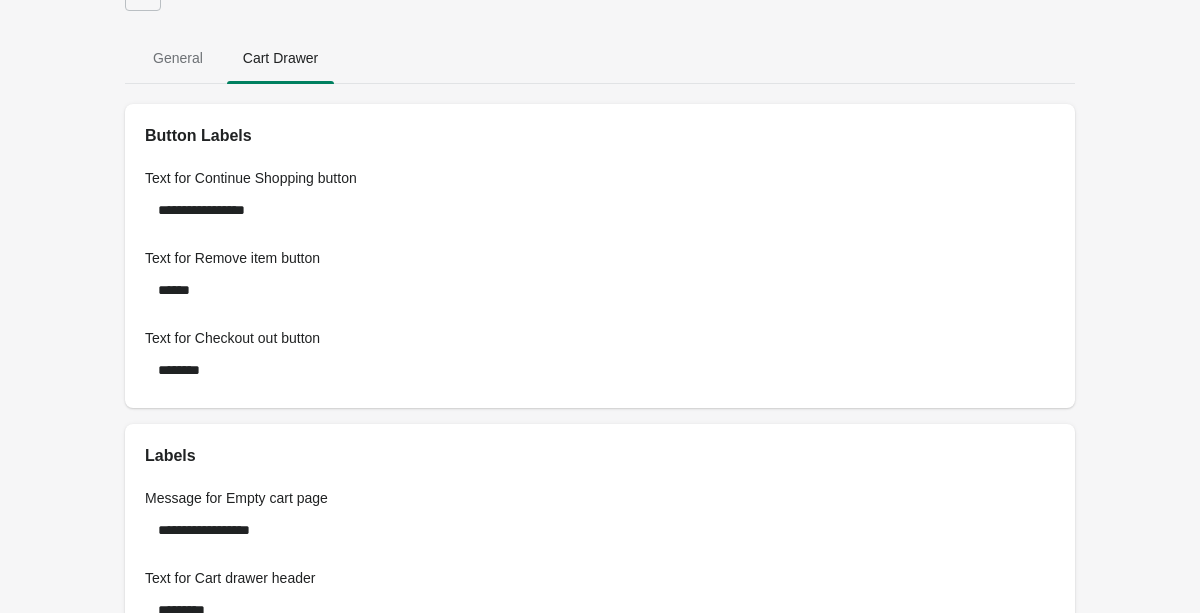 scroll, scrollTop: 0, scrollLeft: 0, axis: both 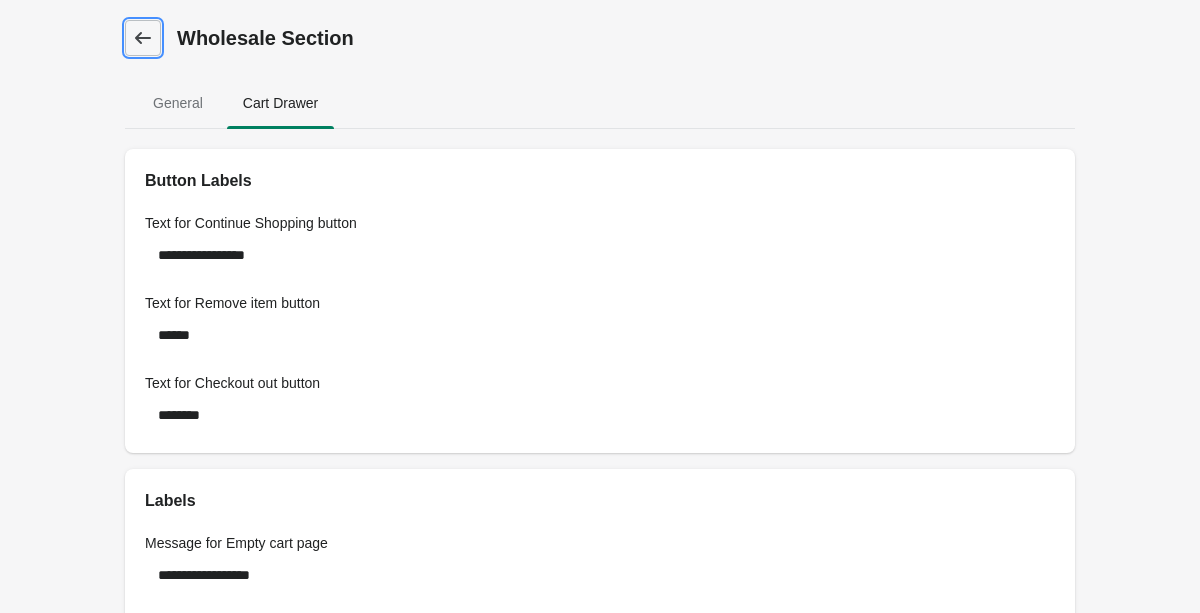 click 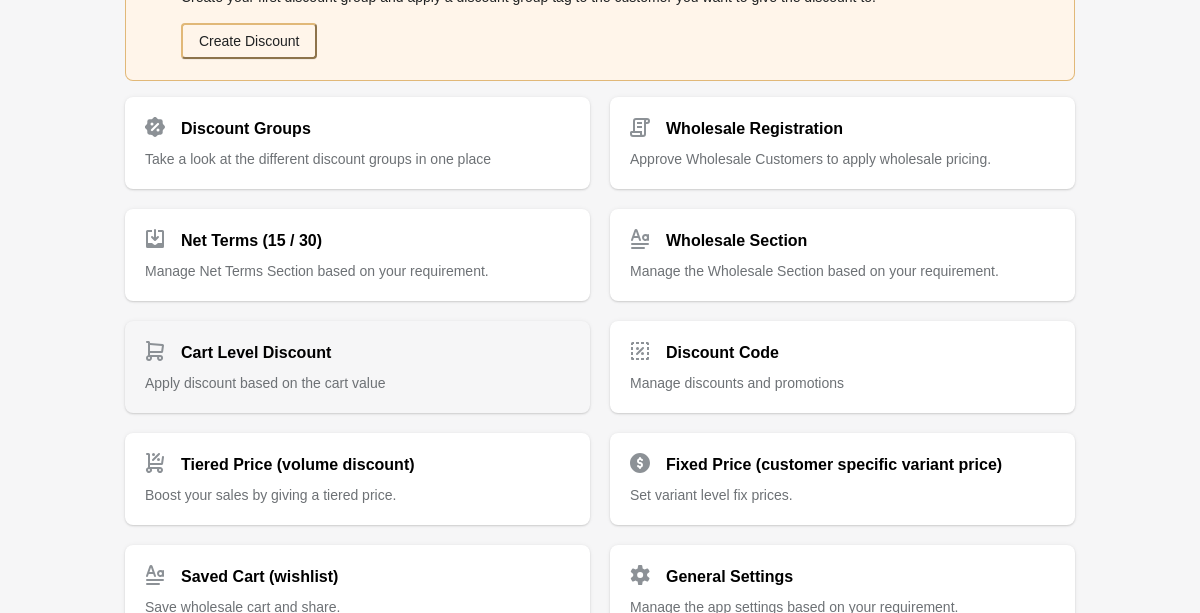 scroll, scrollTop: 372, scrollLeft: 0, axis: vertical 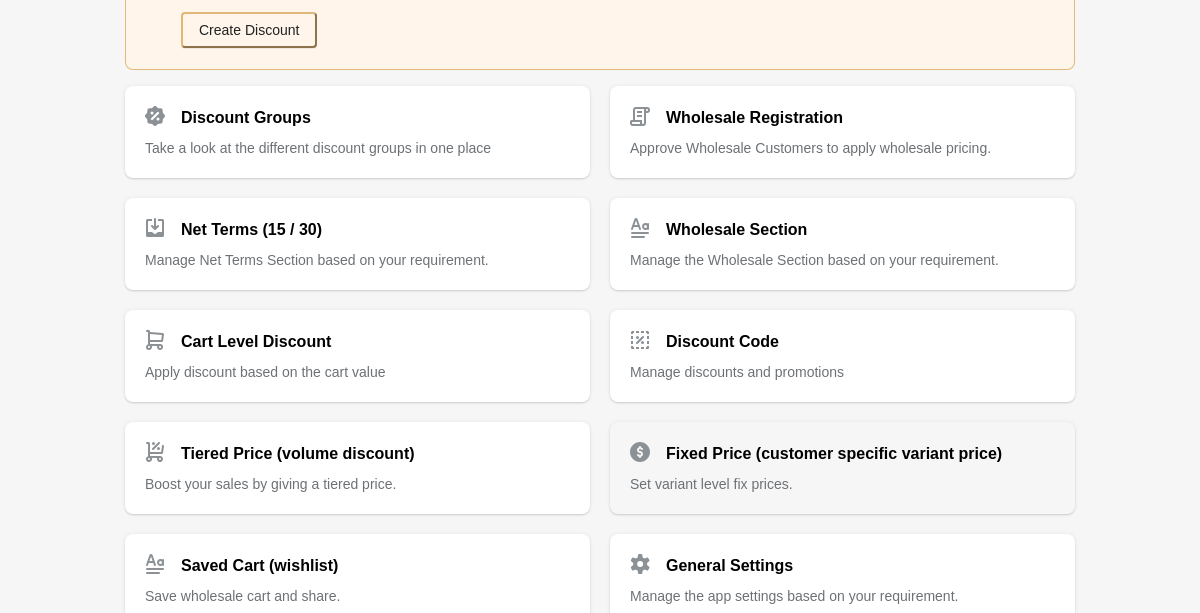 click on "Fixed Price (customer specific variant price)   Set variant level fix prices." at bounding box center [842, 468] 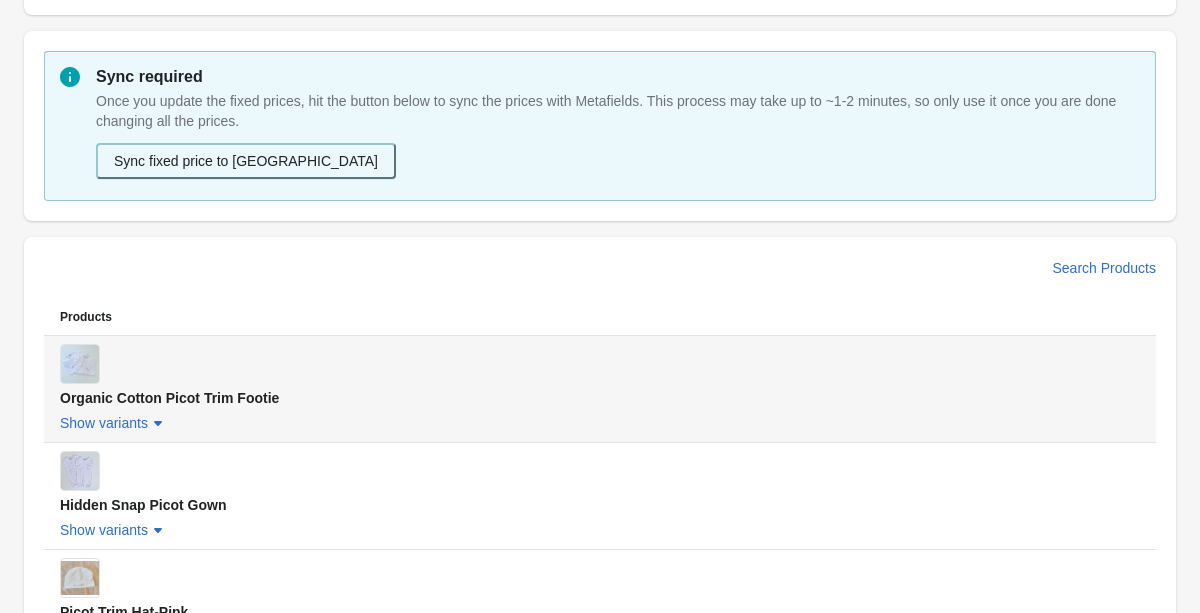 scroll, scrollTop: 372, scrollLeft: 0, axis: vertical 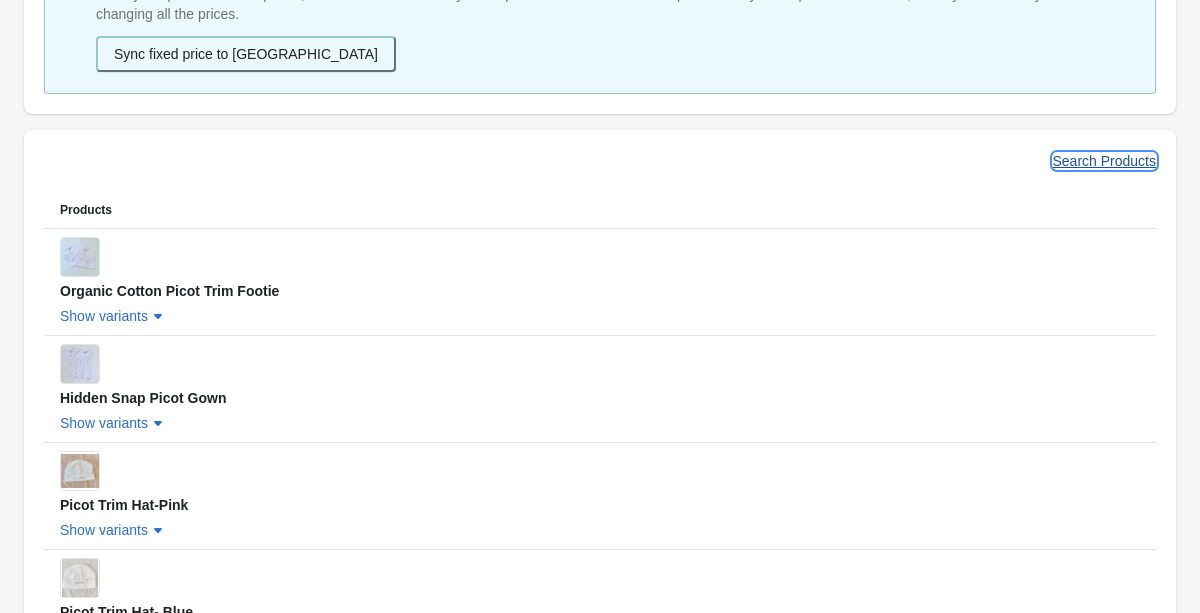 click on "Search Products" at bounding box center (1105, 161) 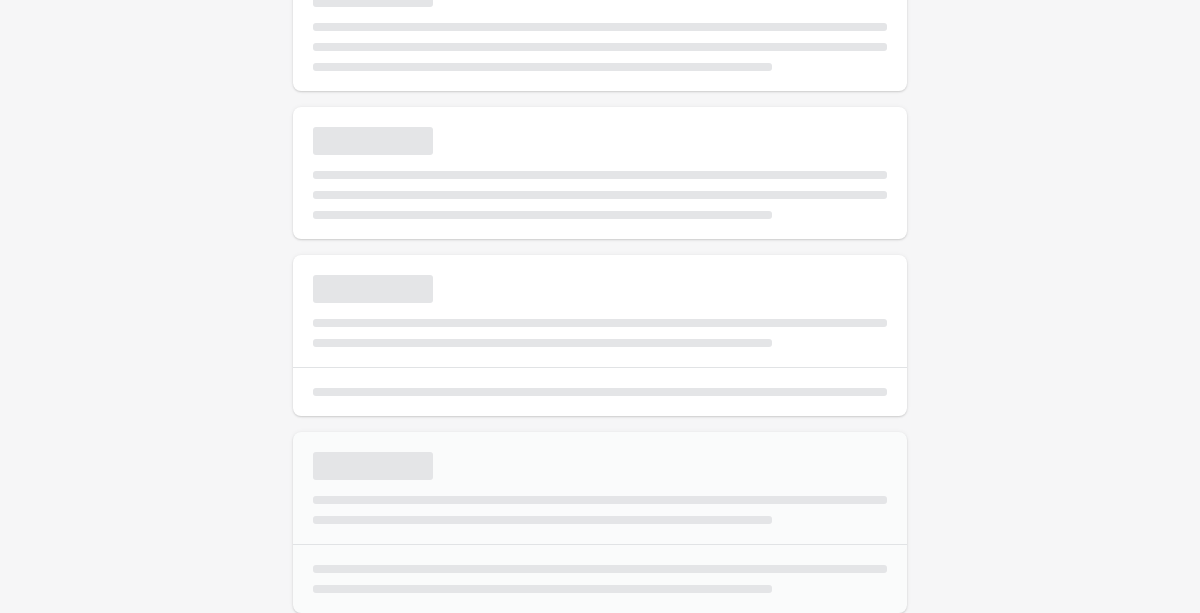 scroll, scrollTop: 320, scrollLeft: 0, axis: vertical 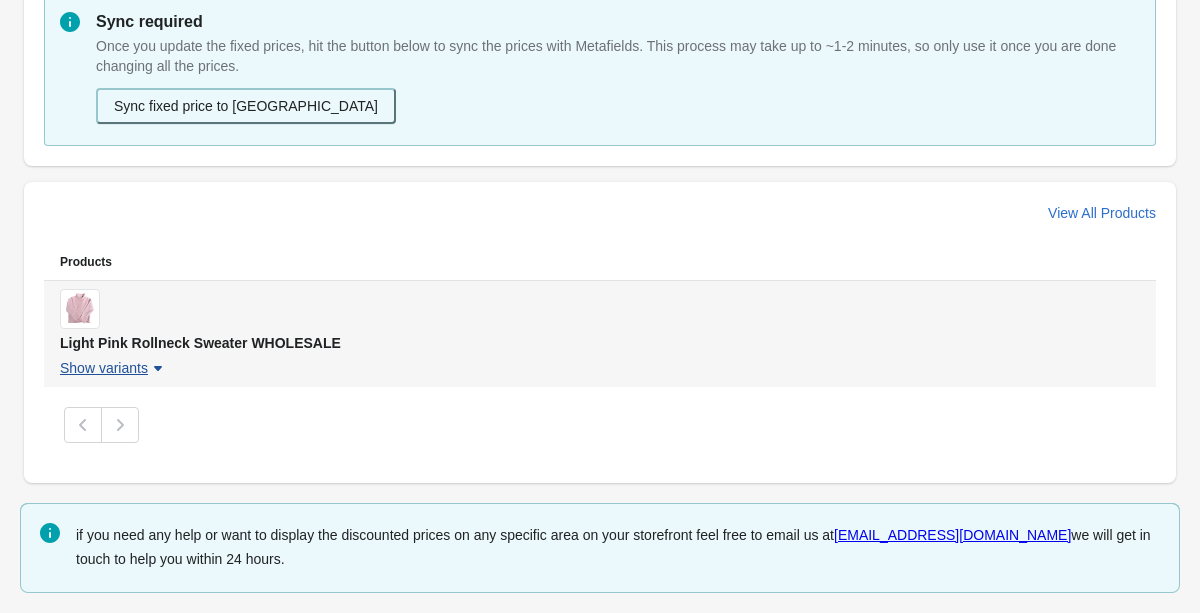 click on "Show variants" at bounding box center (104, 368) 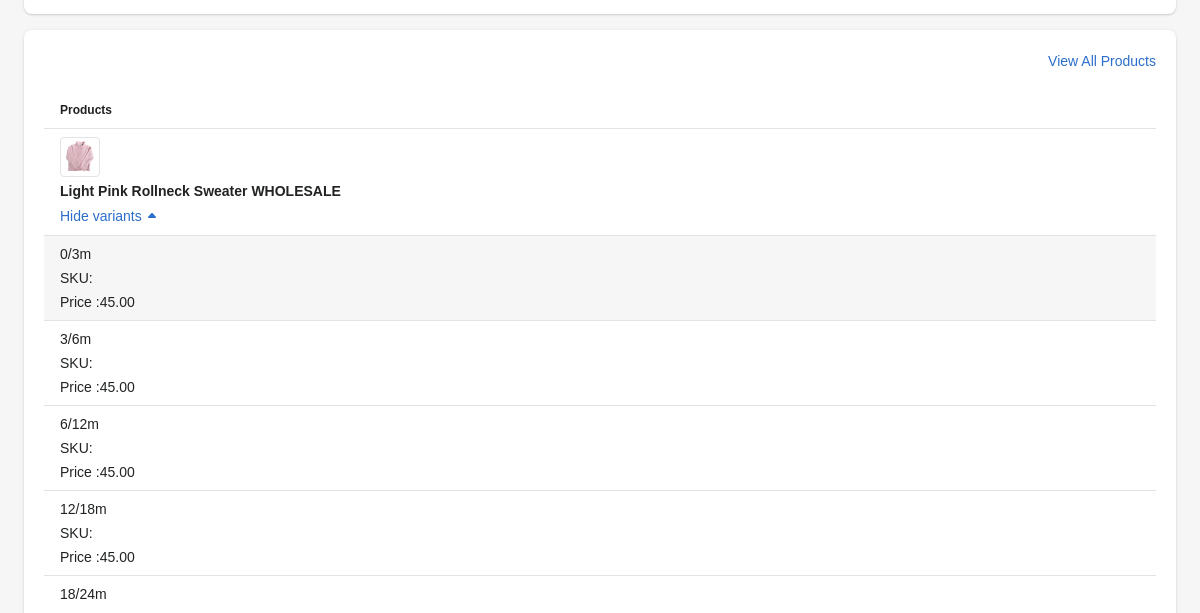 scroll, scrollTop: 0, scrollLeft: 0, axis: both 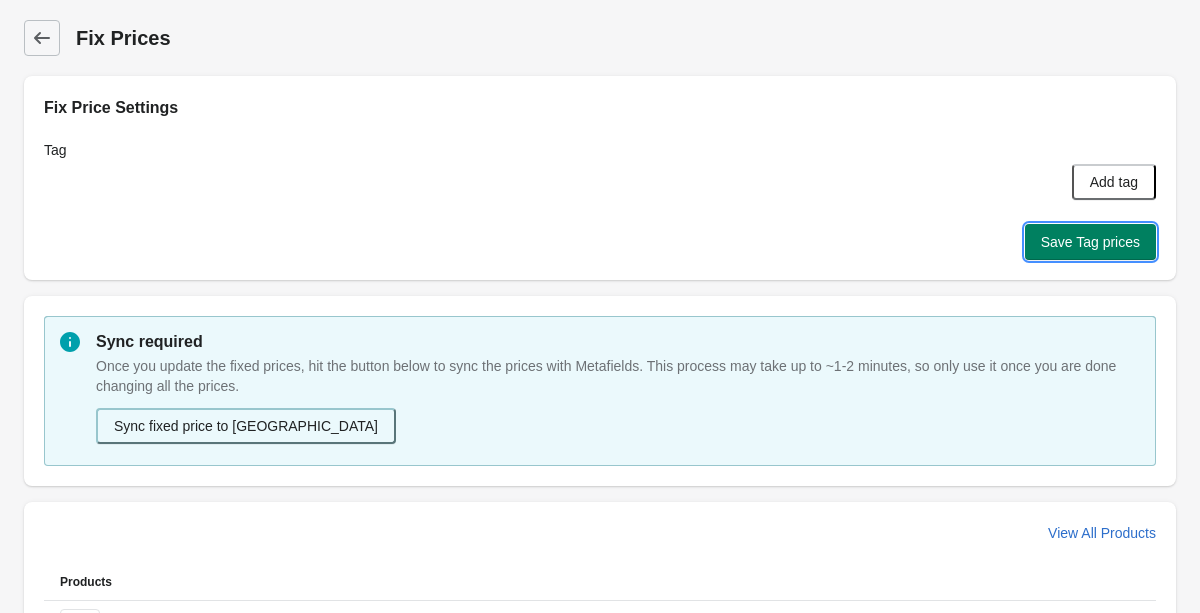 drag, startPoint x: 1060, startPoint y: 250, endPoint x: 1070, endPoint y: 273, distance: 25.079872 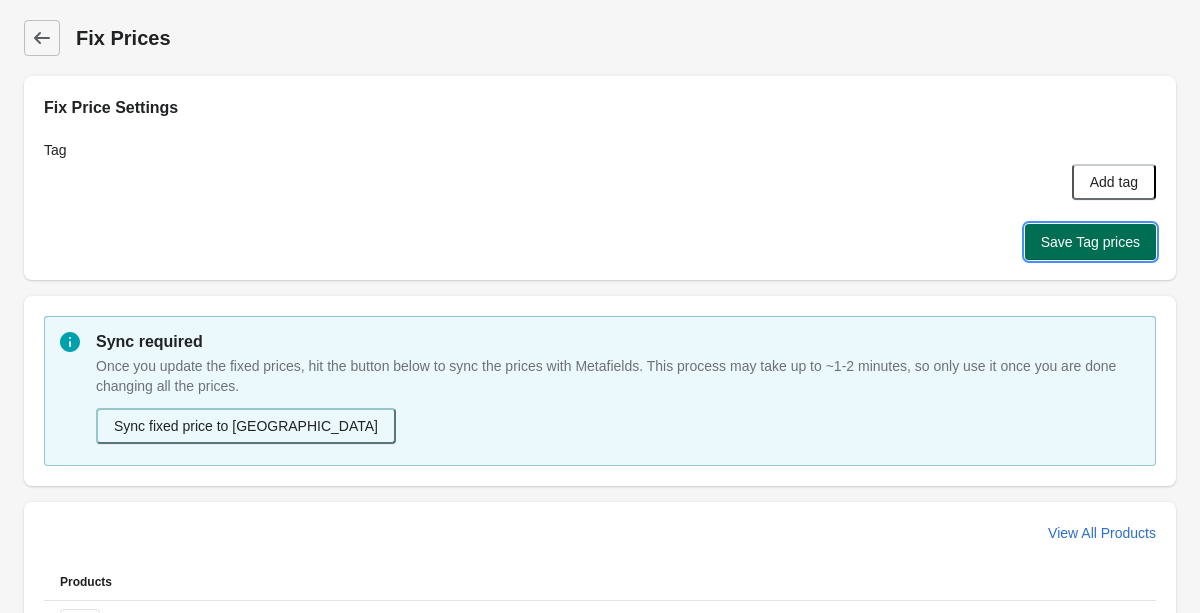 click on "Save Tag prices" at bounding box center [1090, 242] 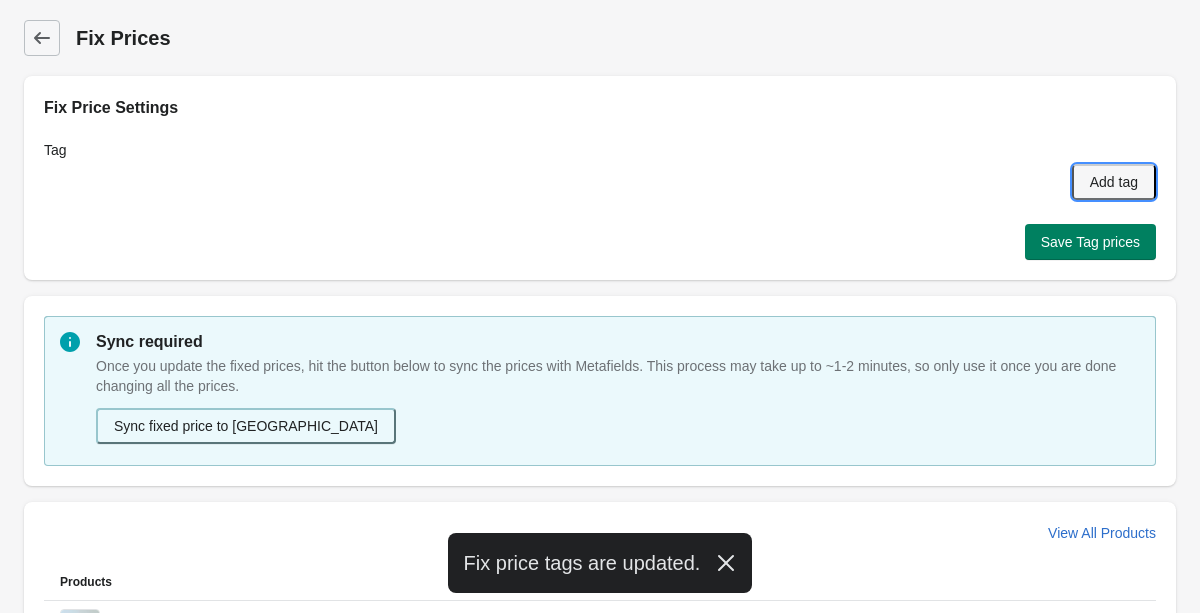 click on "Add tag" at bounding box center (1114, 182) 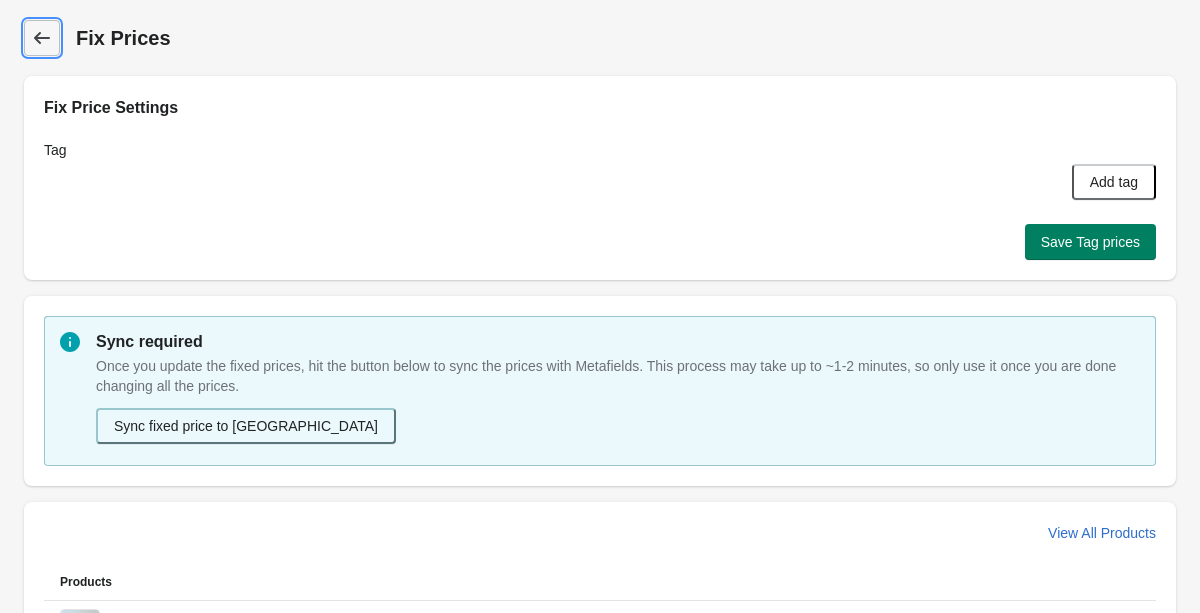 click 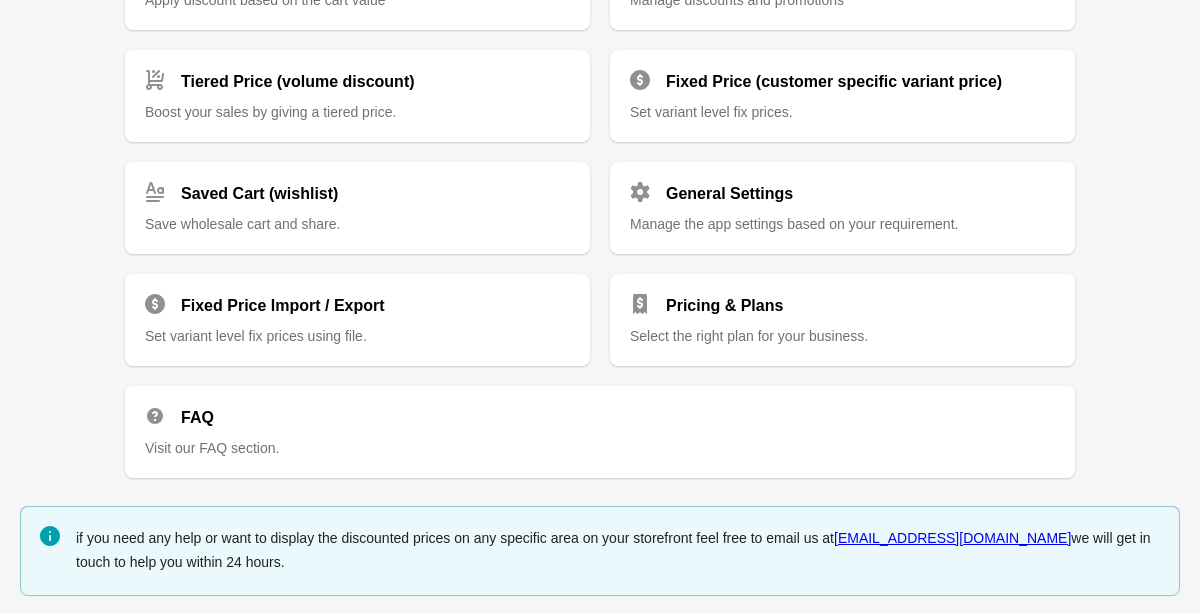 scroll, scrollTop: 745, scrollLeft: 0, axis: vertical 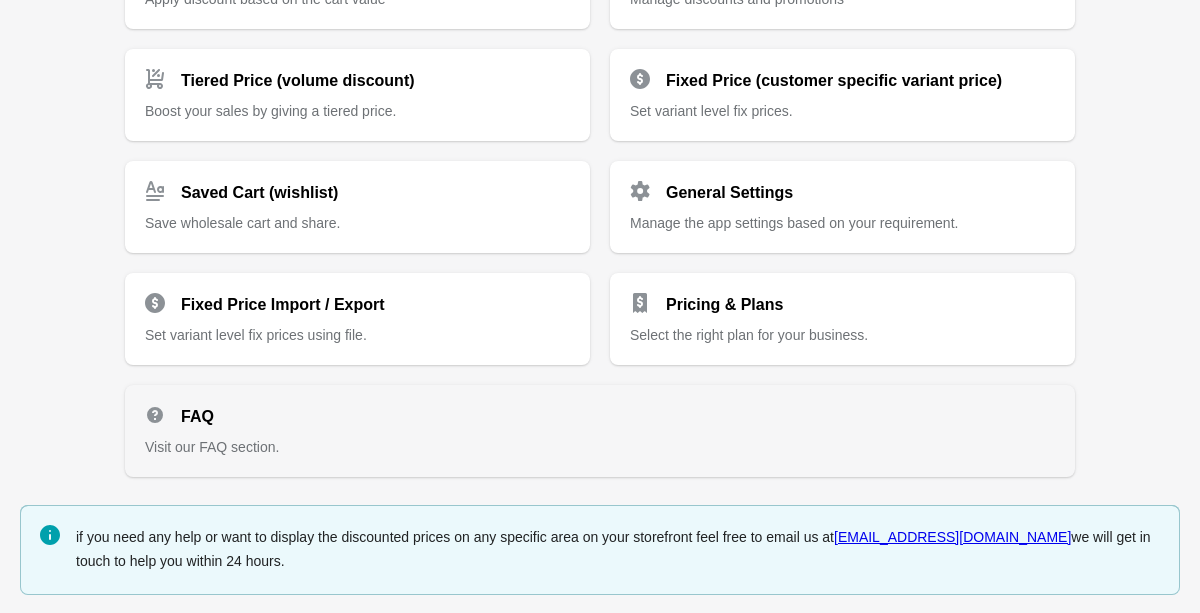 click on "Visit our FAQ section." at bounding box center (600, 447) 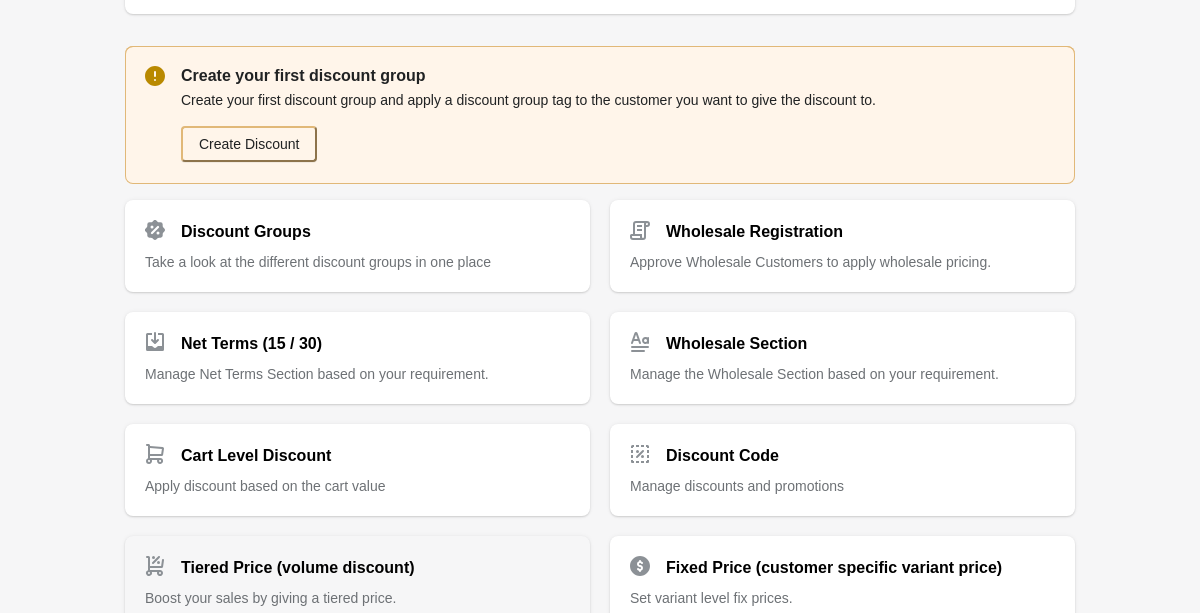 scroll, scrollTop: 226, scrollLeft: 0, axis: vertical 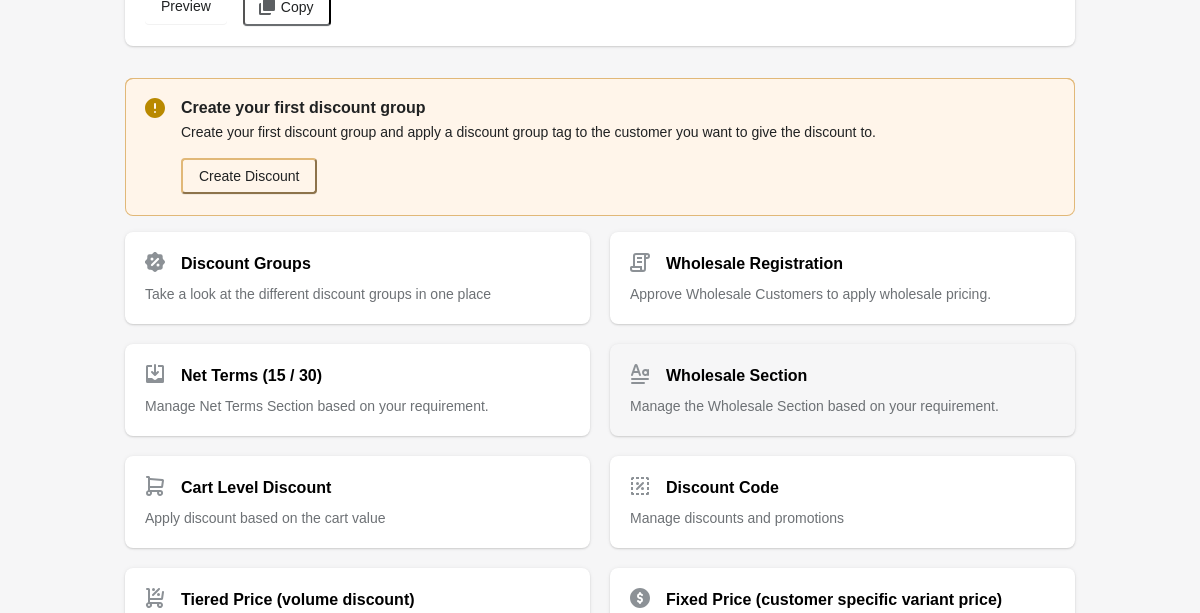 click on "Wholesale Section Manage the Wholesale Section based on your requirement." at bounding box center (842, 382) 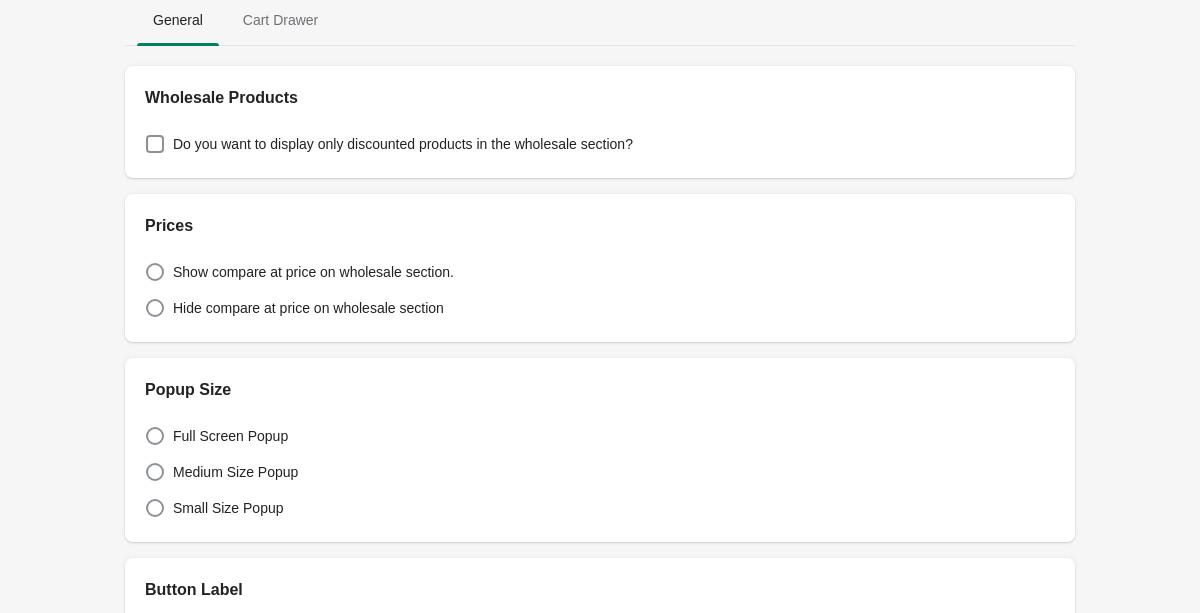 scroll, scrollTop: 0, scrollLeft: 0, axis: both 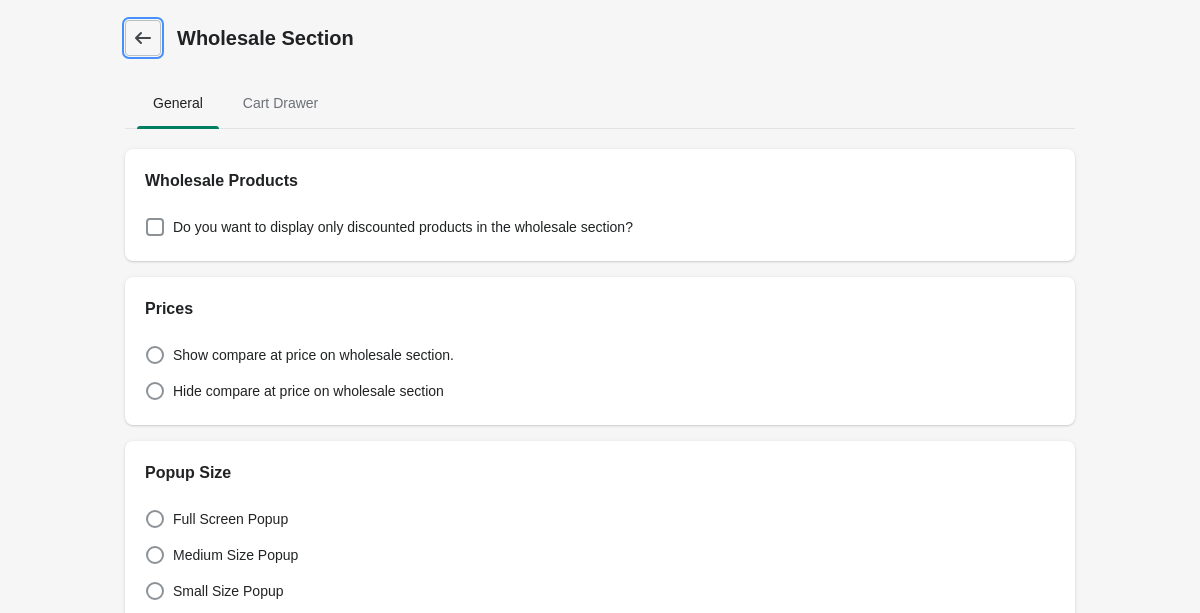 click 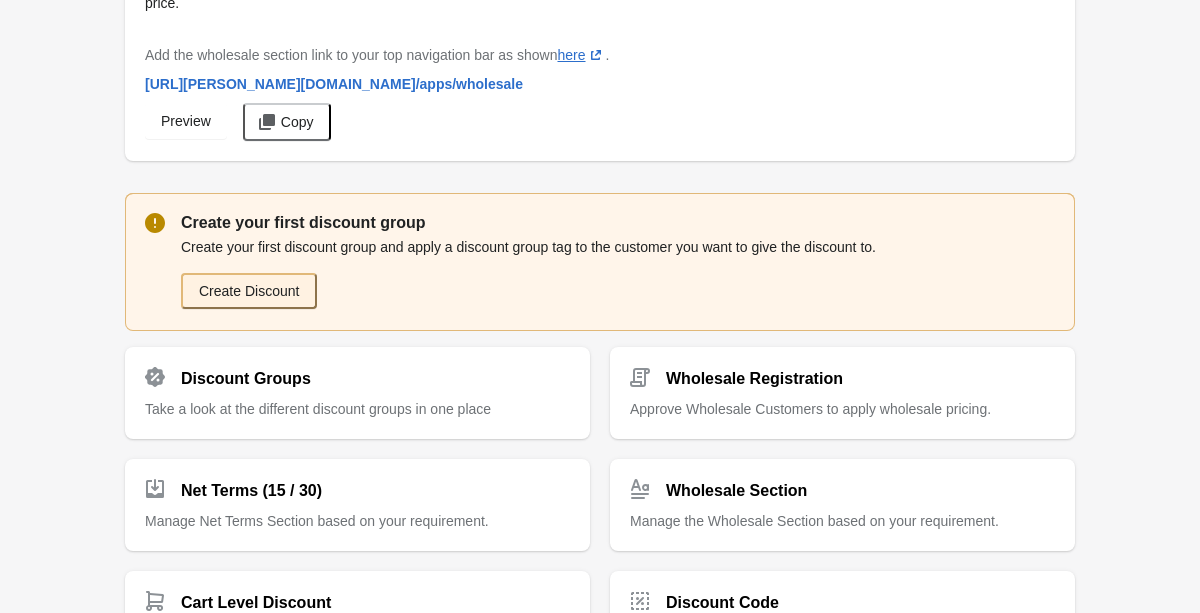 scroll, scrollTop: 121, scrollLeft: 0, axis: vertical 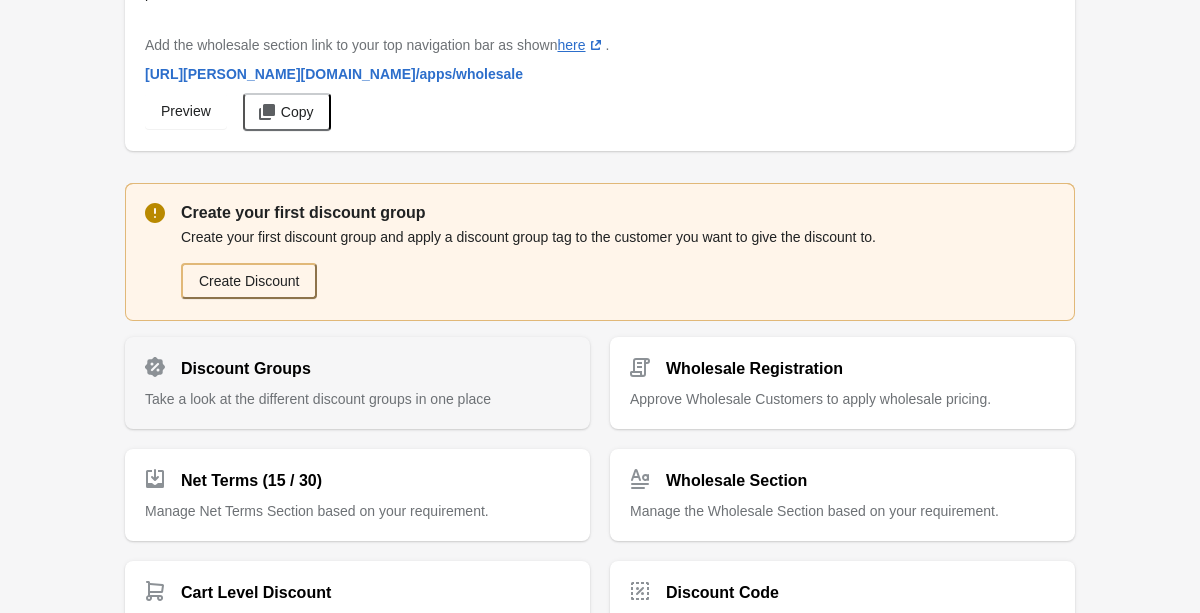 click on "Take a look at the different discount groups in one place" at bounding box center (318, 399) 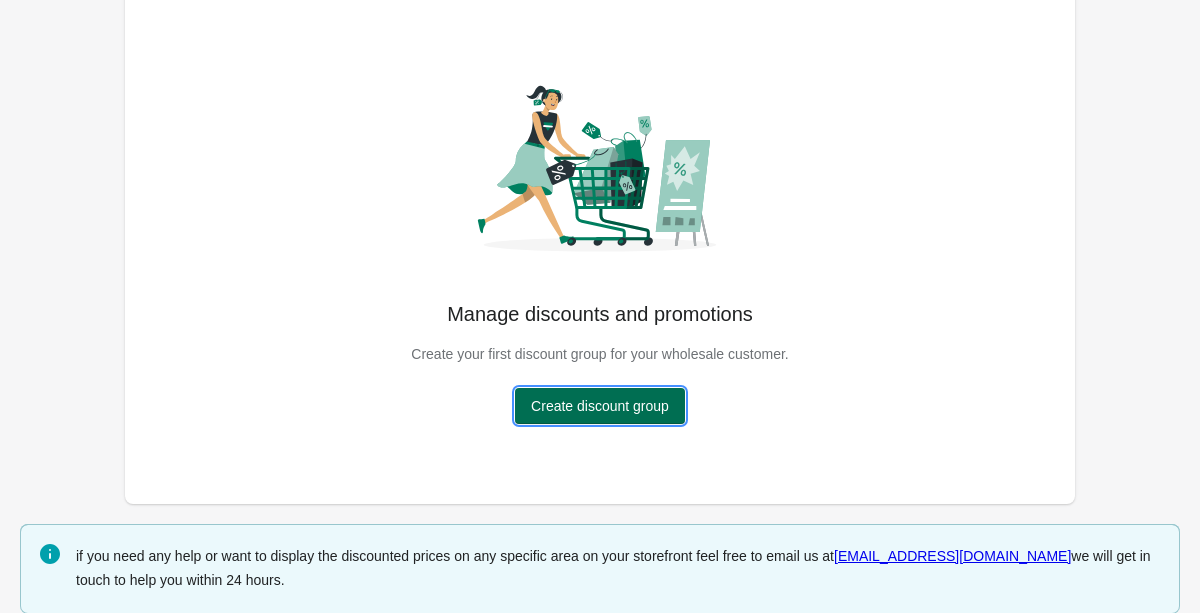 click on "Create discount group" at bounding box center (600, 406) 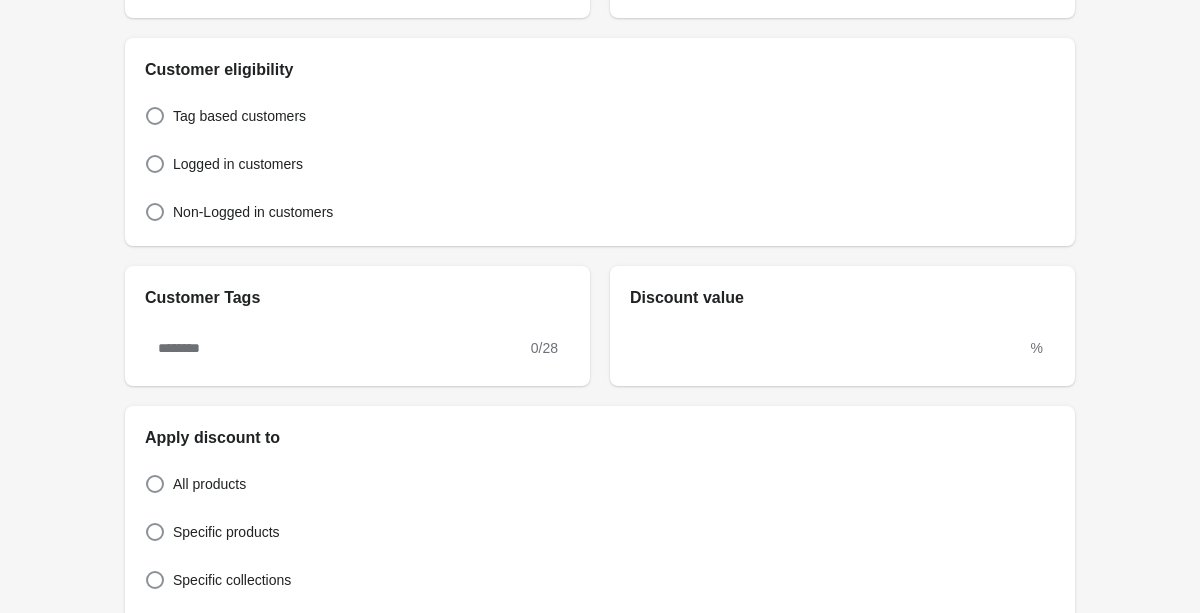 scroll, scrollTop: 0, scrollLeft: 0, axis: both 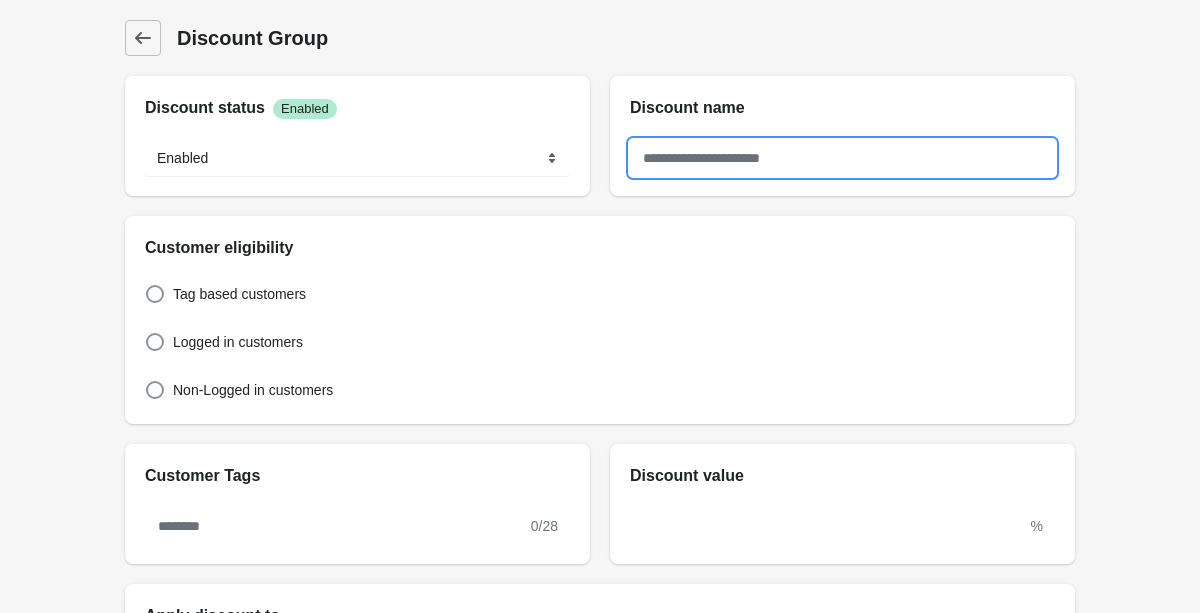 click at bounding box center (842, 158) 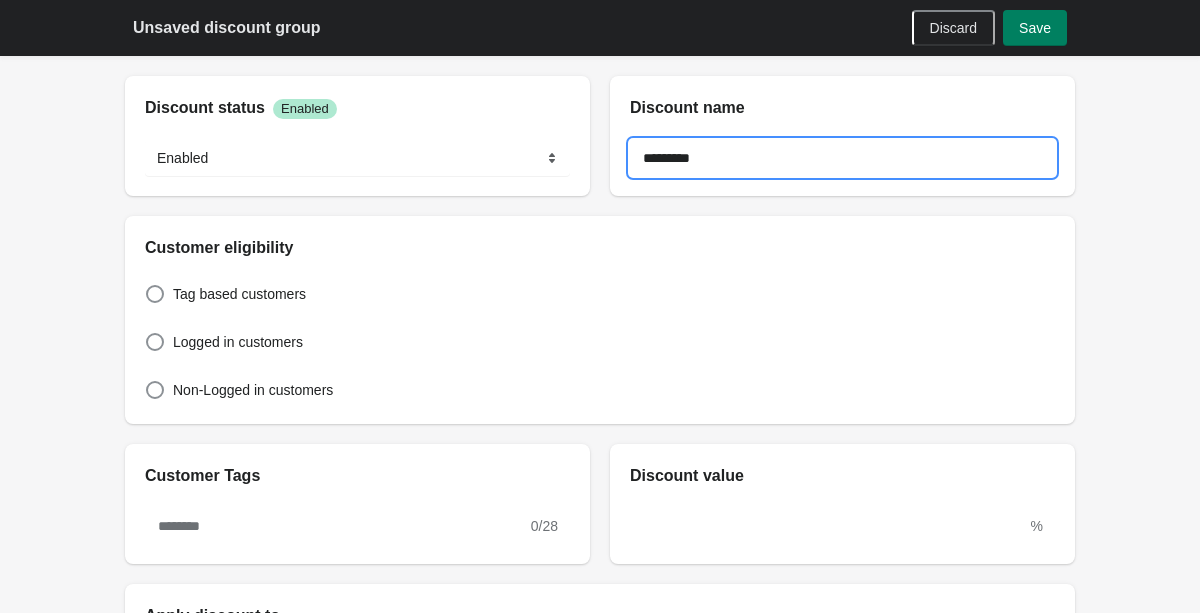 type on "*********" 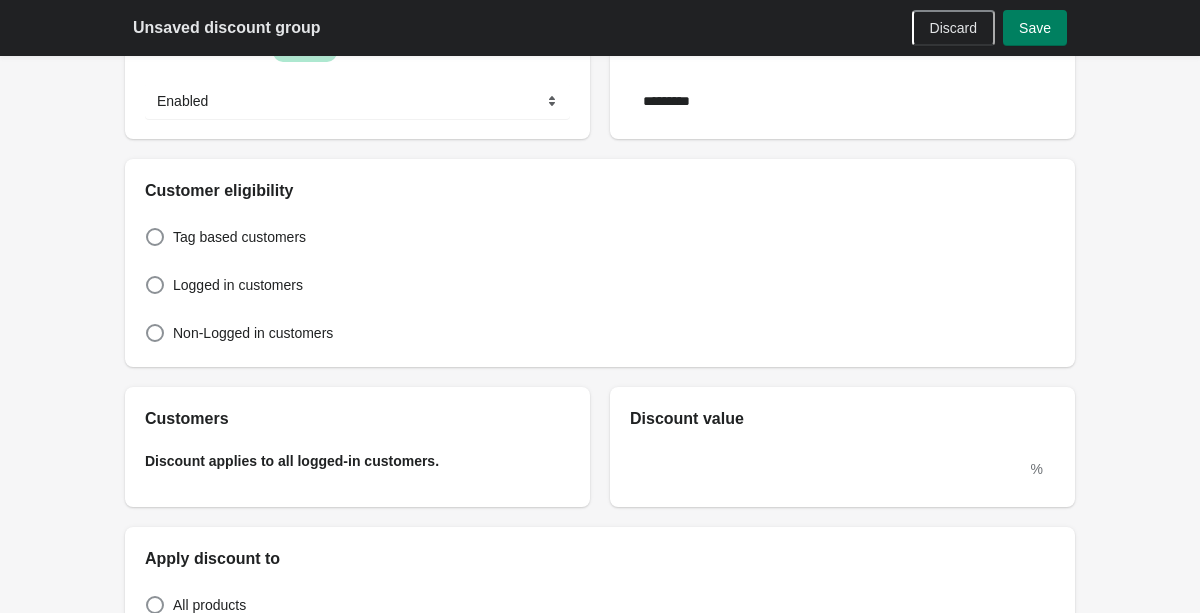 scroll, scrollTop: 58, scrollLeft: 0, axis: vertical 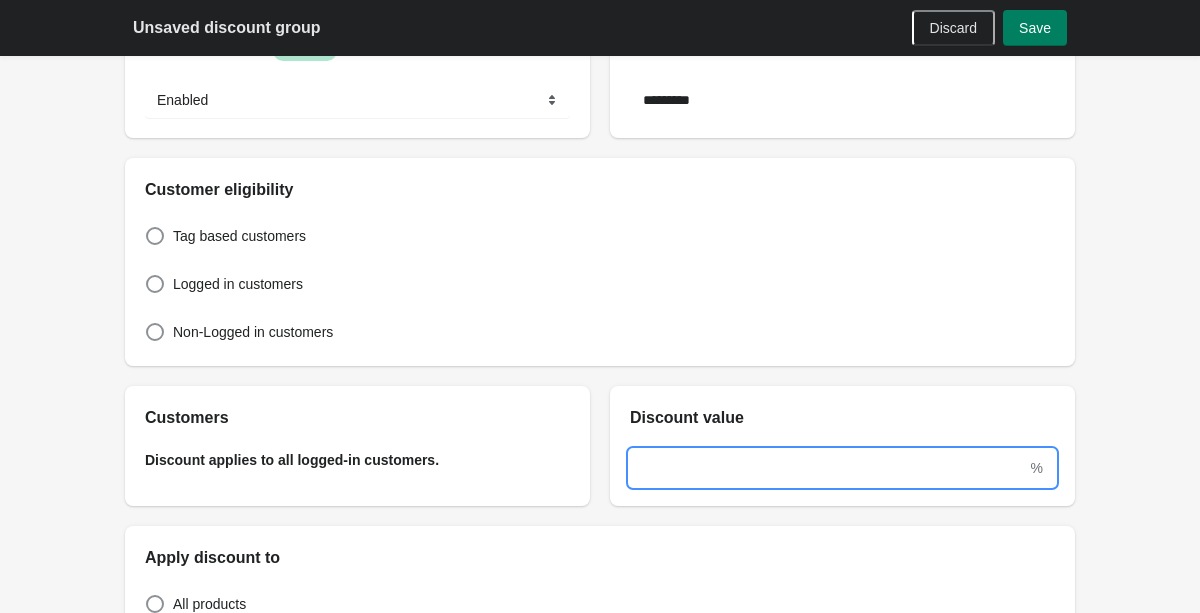 click at bounding box center [828, 468] 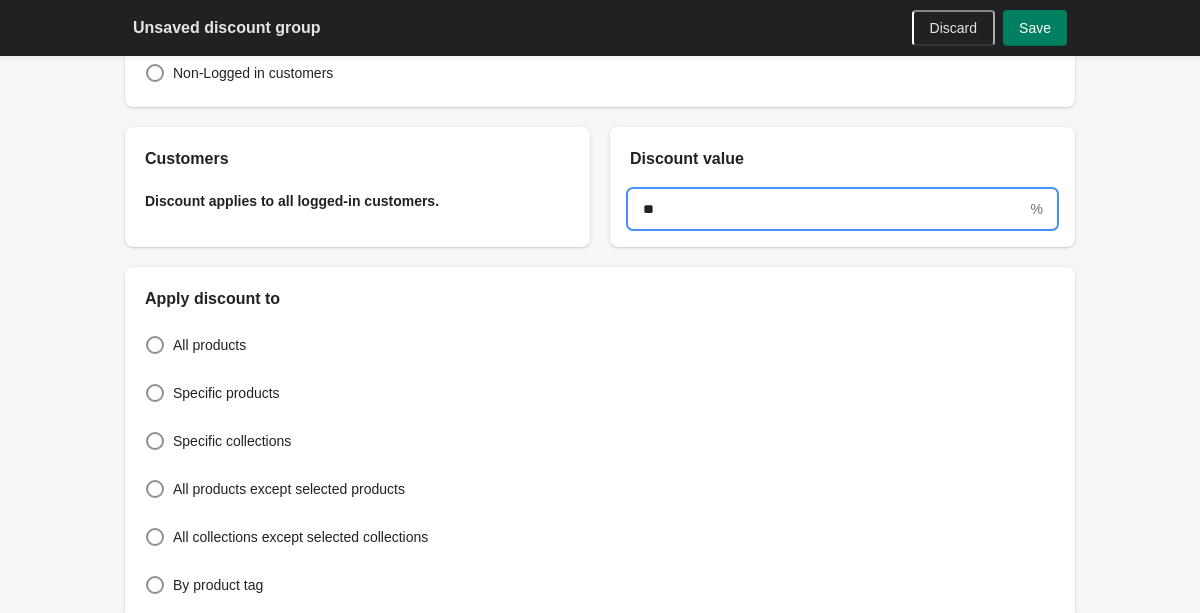 scroll, scrollTop: 328, scrollLeft: 0, axis: vertical 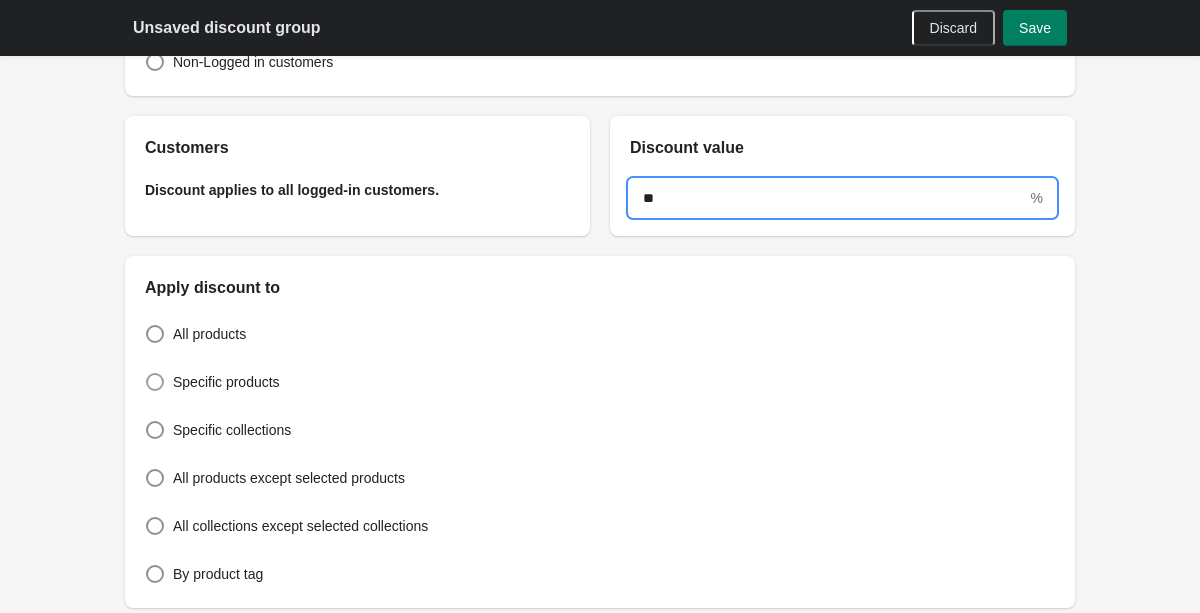 type on "**" 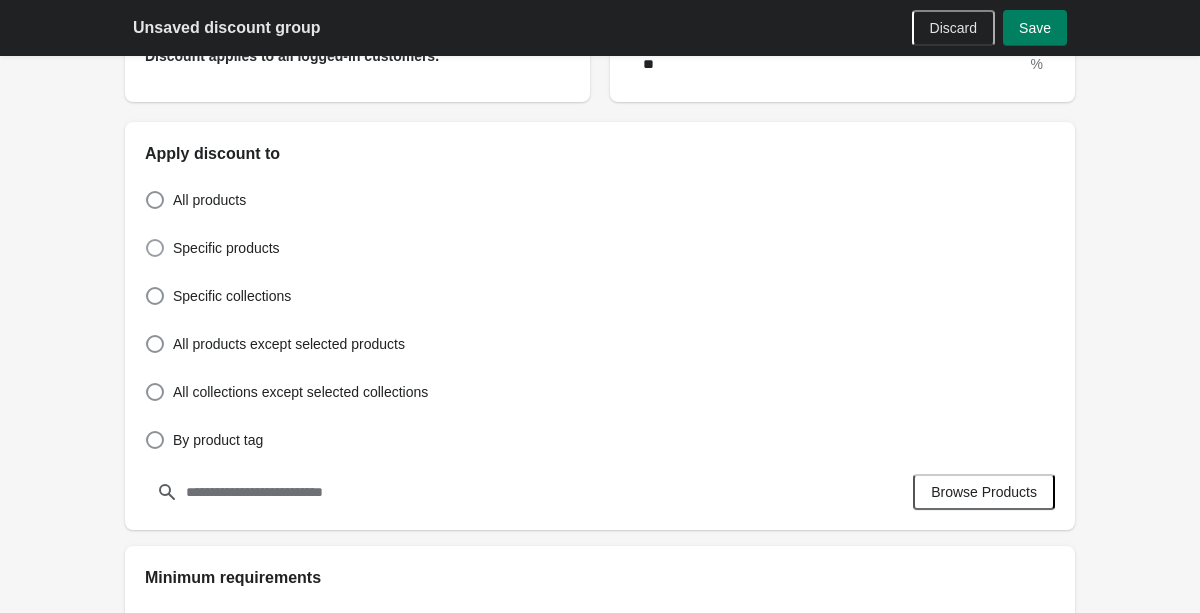scroll, scrollTop: 463, scrollLeft: 0, axis: vertical 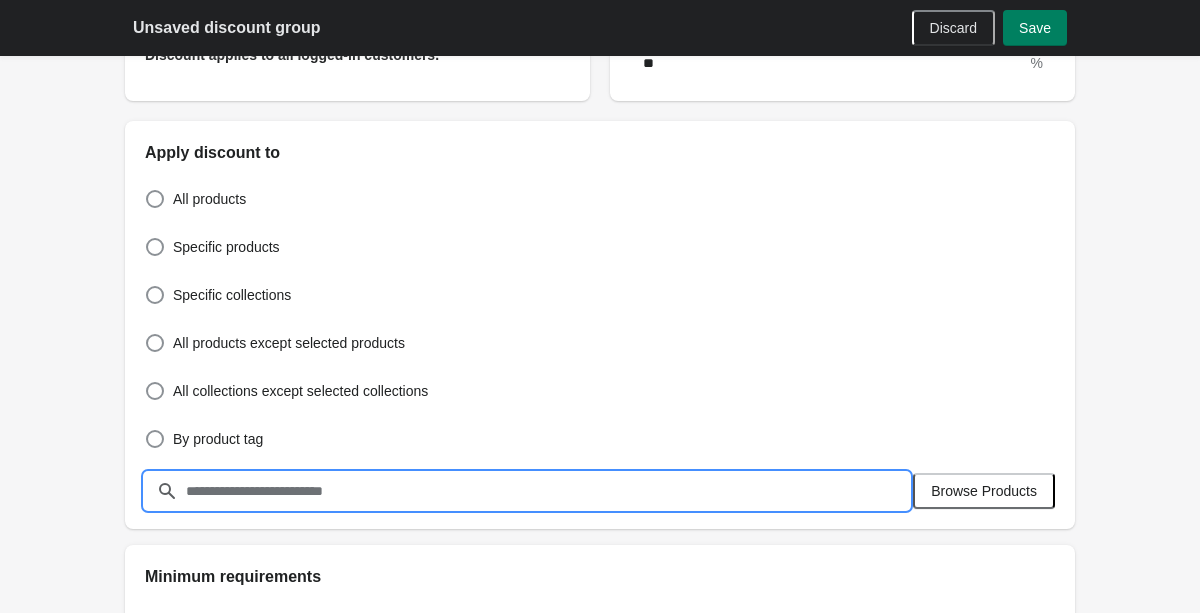 click at bounding box center (547, 491) 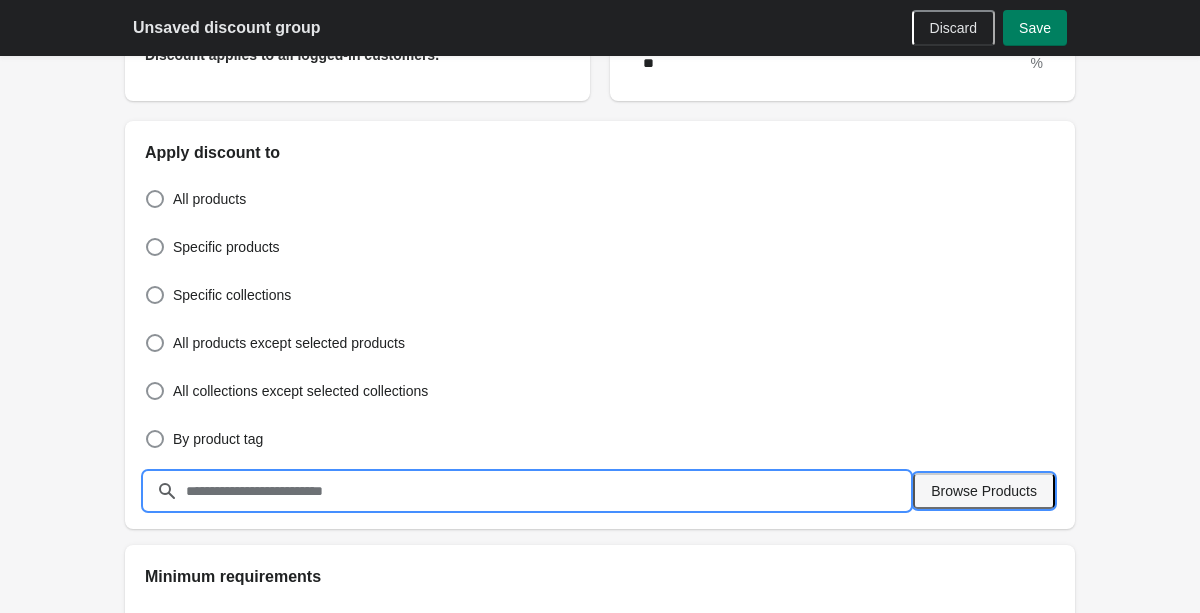 click on "Browse Products" at bounding box center [984, 491] 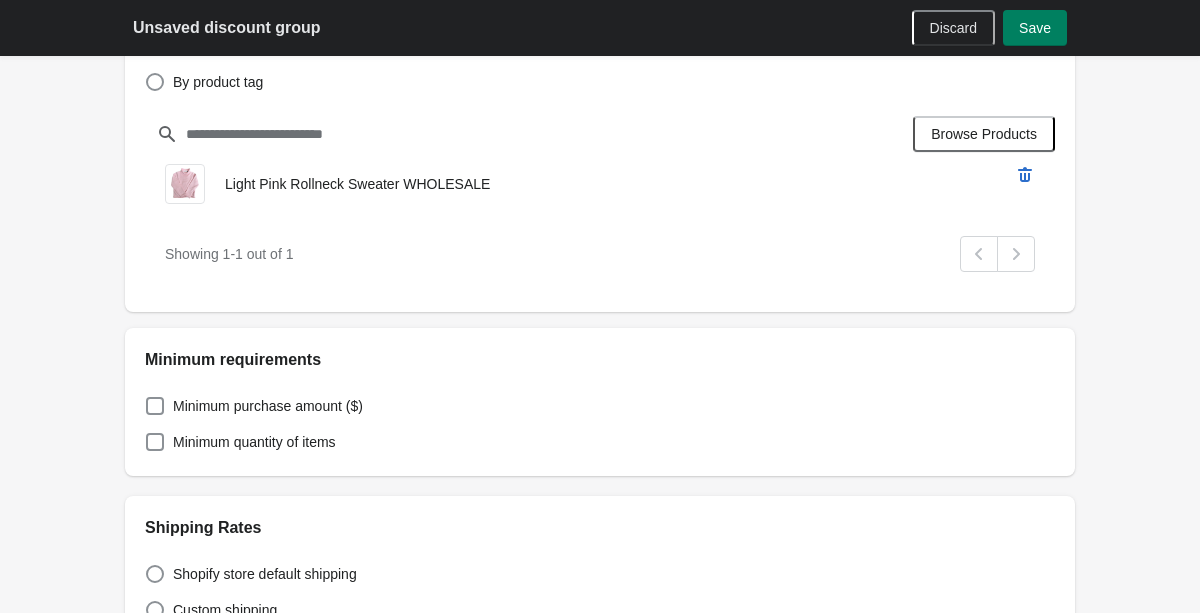 scroll, scrollTop: 826, scrollLeft: 0, axis: vertical 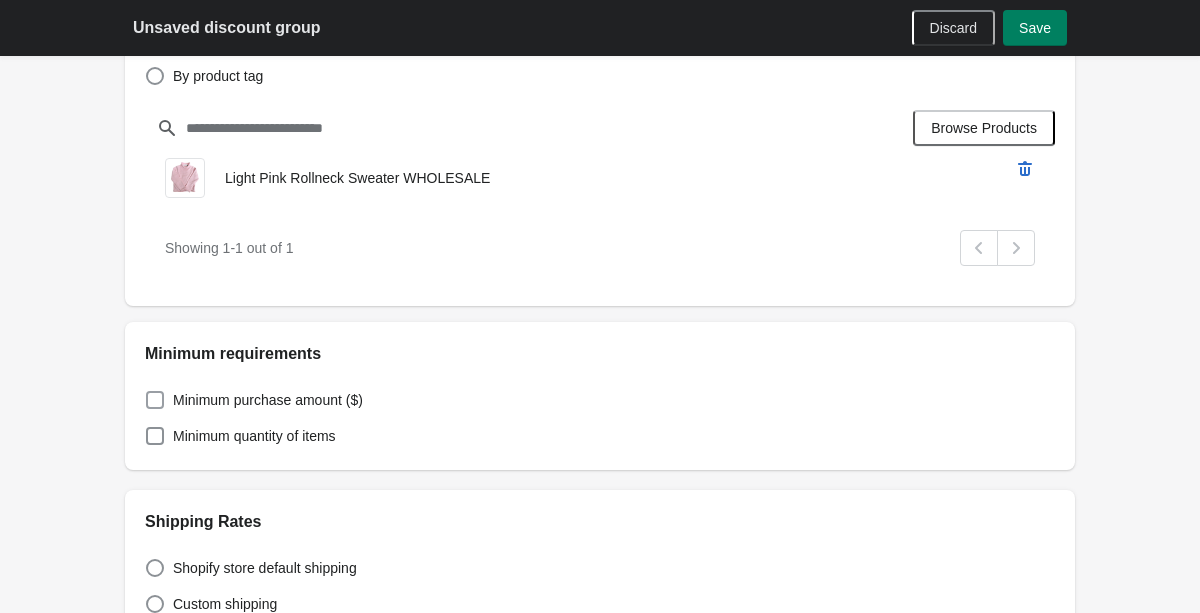 click on "Minimum purchase amount ($)" at bounding box center [268, 400] 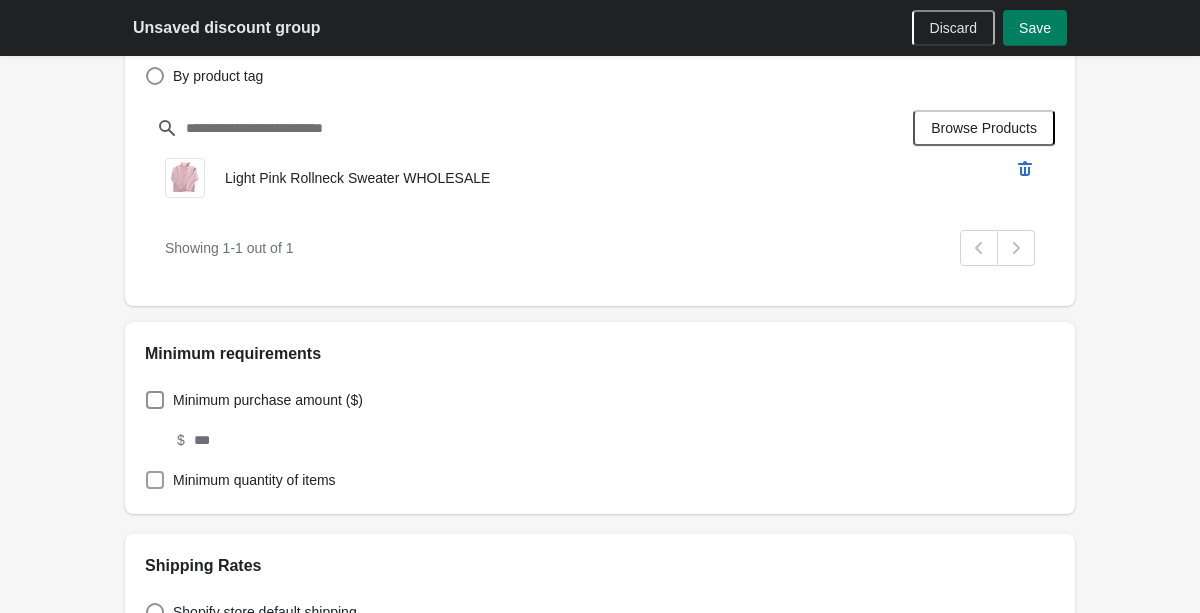 click on "Minimum quantity of items" at bounding box center (254, 480) 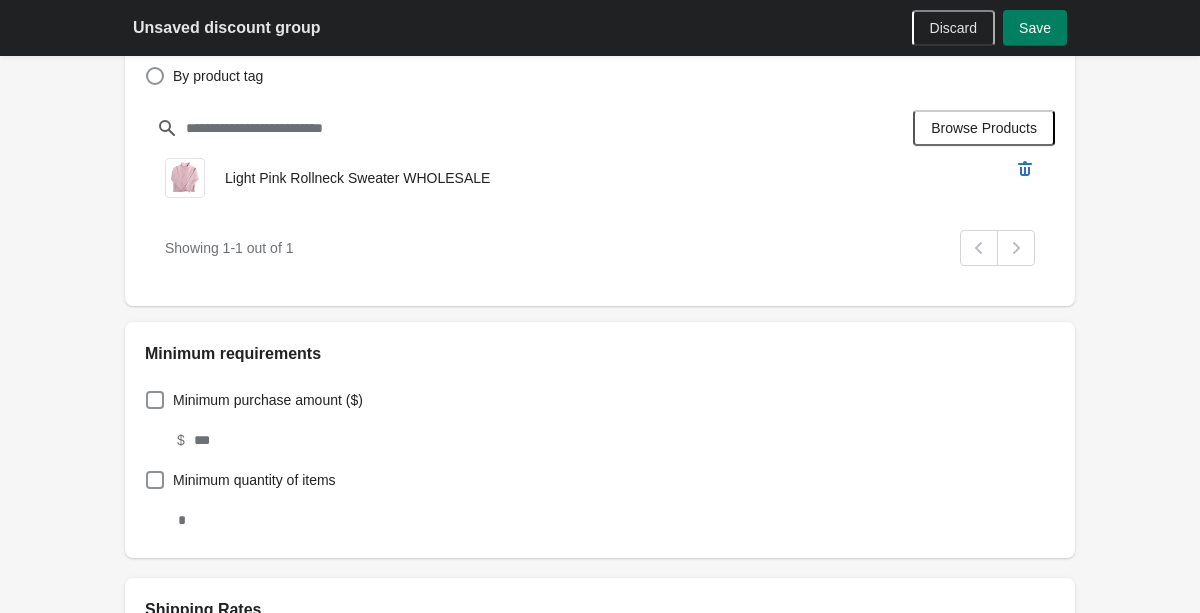 click on "$" at bounding box center (590, 430) 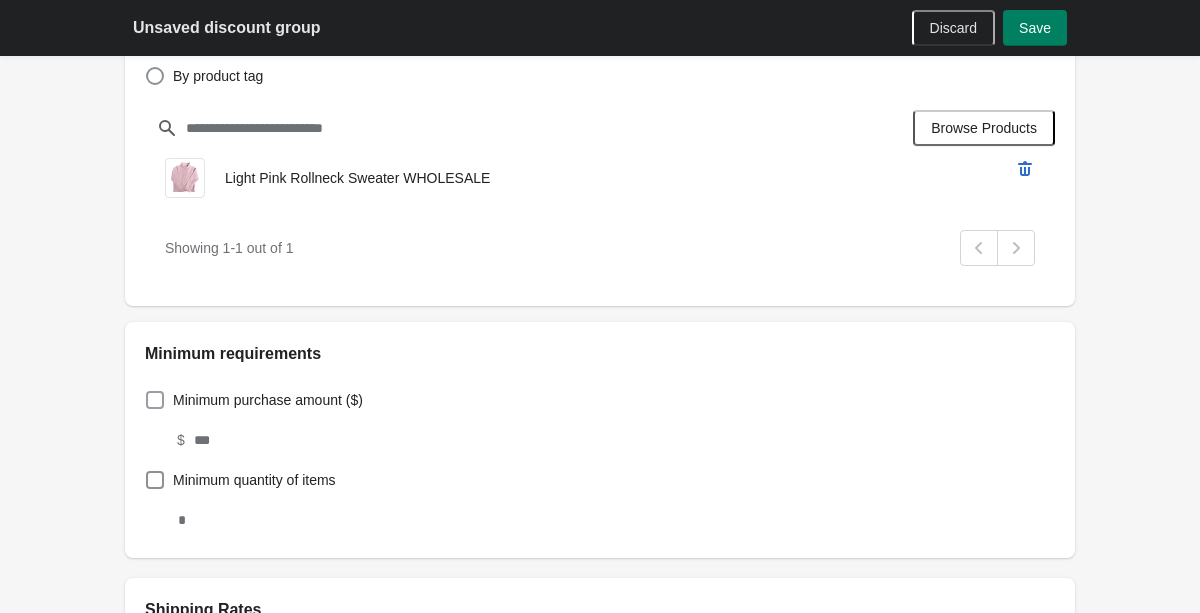 click at bounding box center [155, 400] 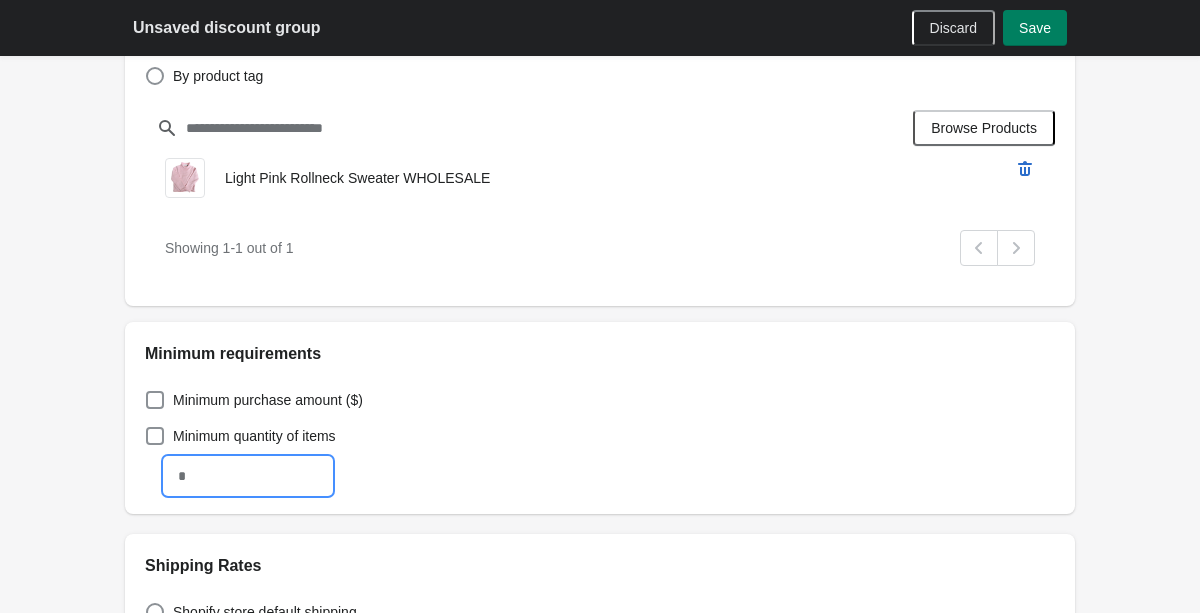 click at bounding box center (248, 476) 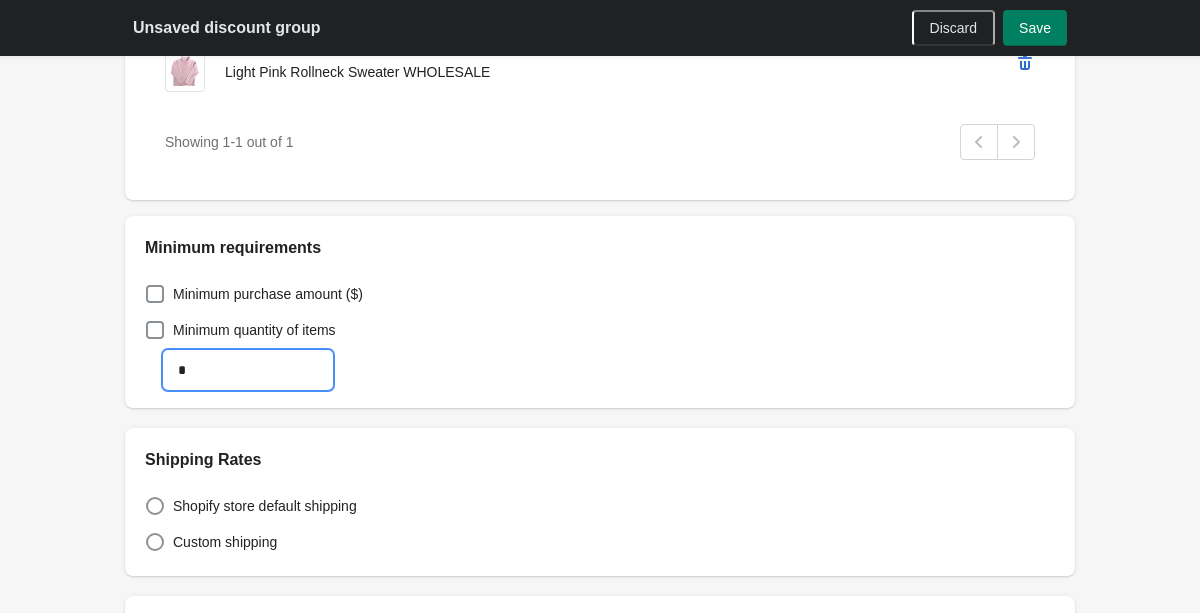 scroll, scrollTop: 953, scrollLeft: 0, axis: vertical 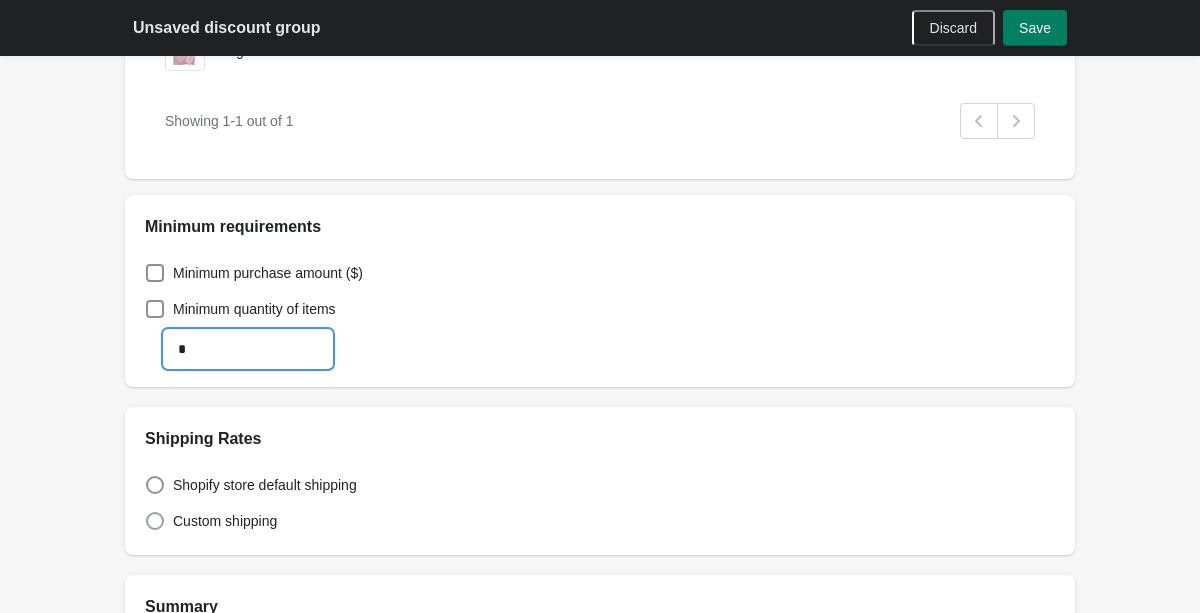 type on "*" 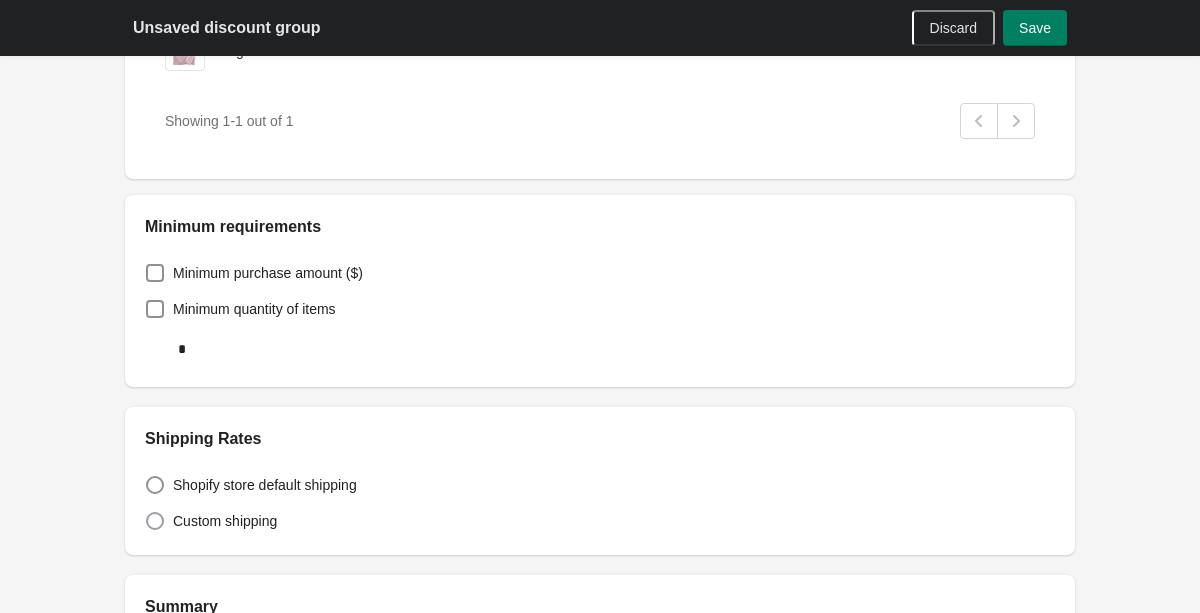 click on "Custom shipping" at bounding box center (225, 521) 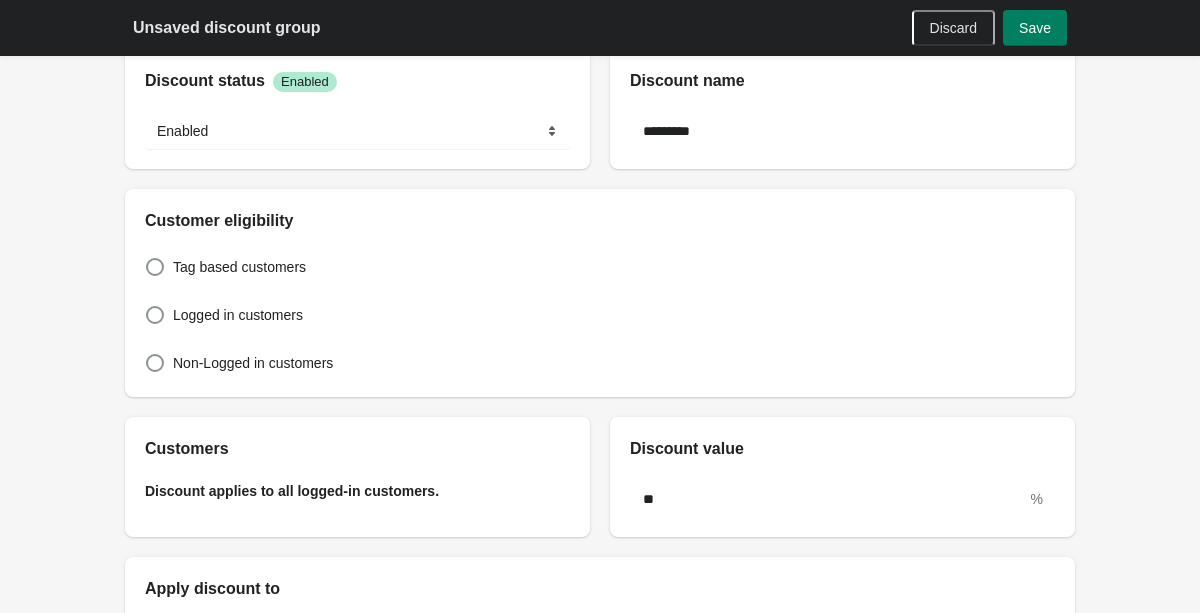 scroll, scrollTop: 0, scrollLeft: 0, axis: both 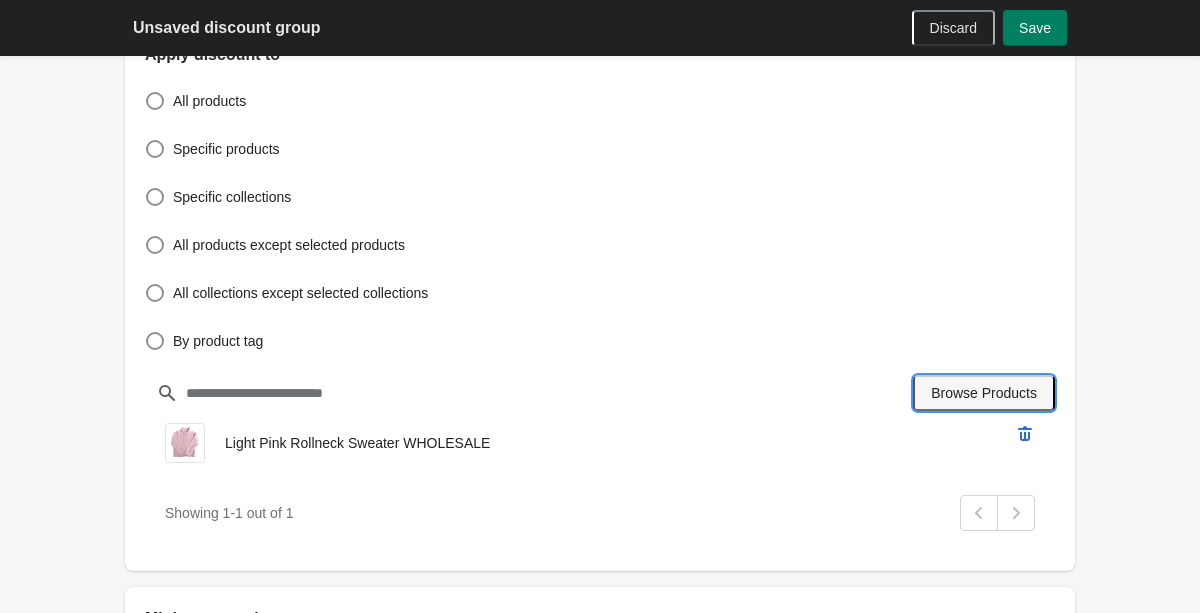 click on "Browse Products" at bounding box center [984, 393] 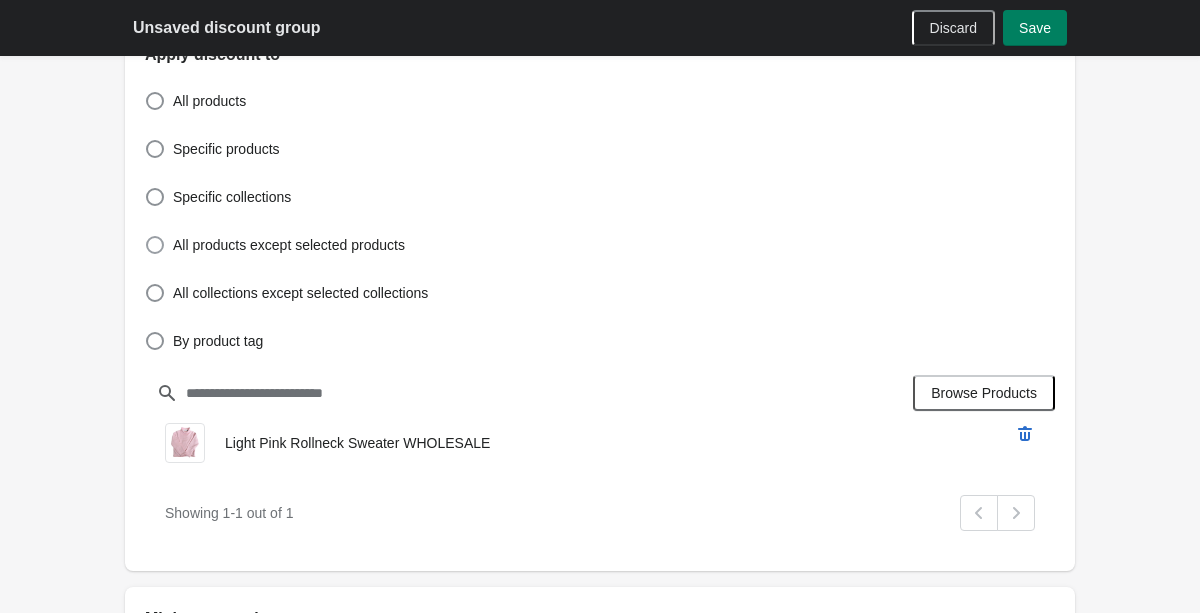 scroll, scrollTop: 568, scrollLeft: 0, axis: vertical 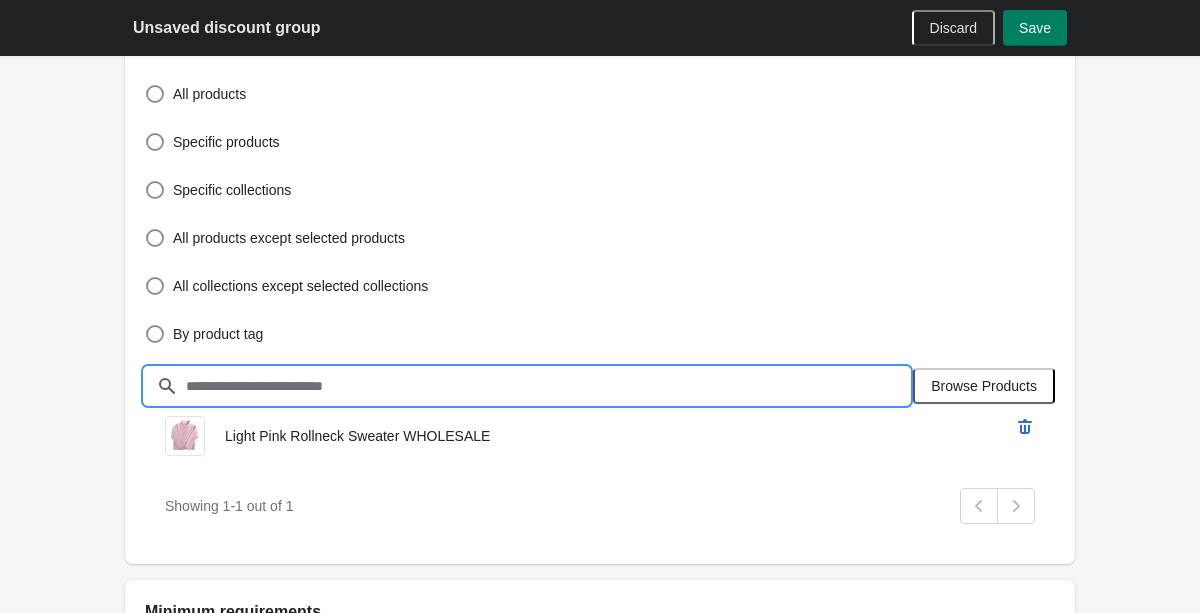 click at bounding box center (547, 386) 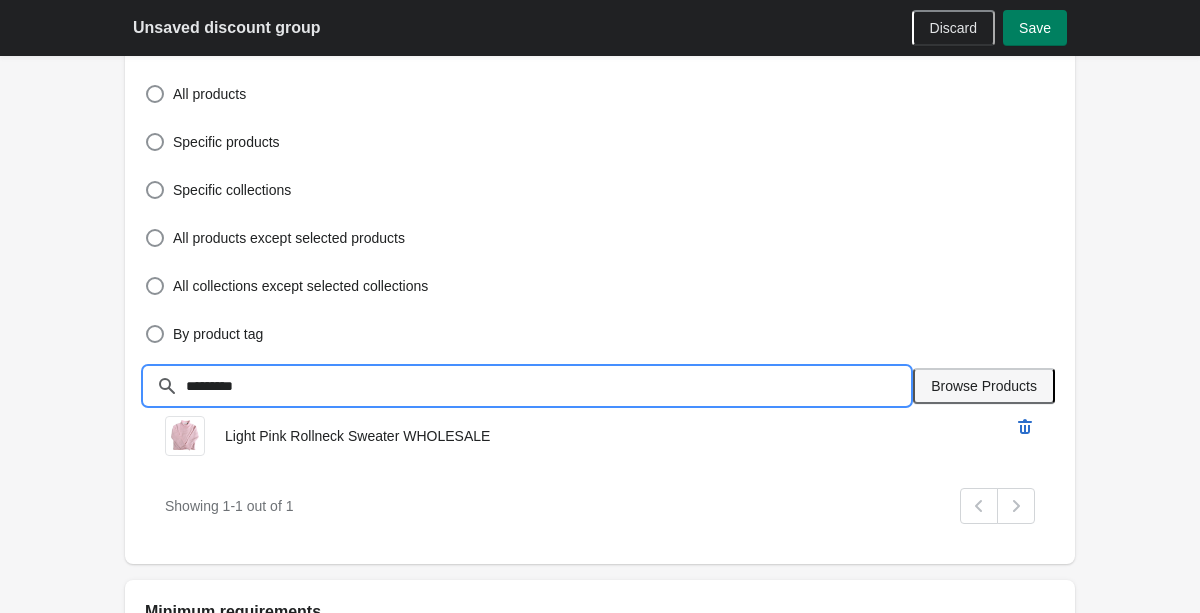 type on "*********" 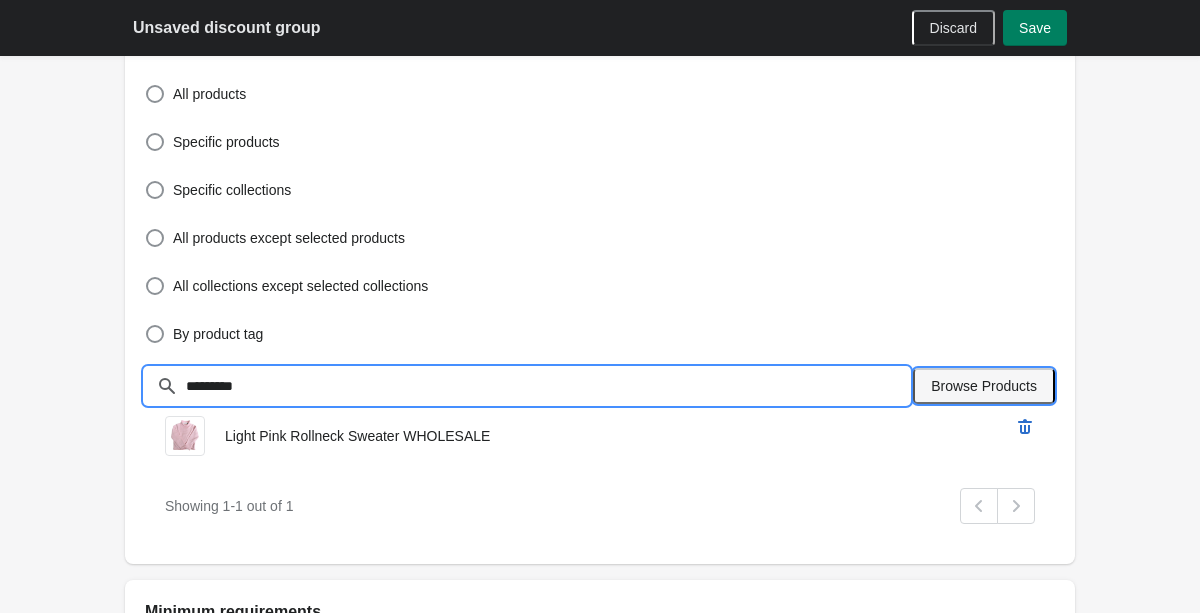 click on "Browse Products" at bounding box center (984, 386) 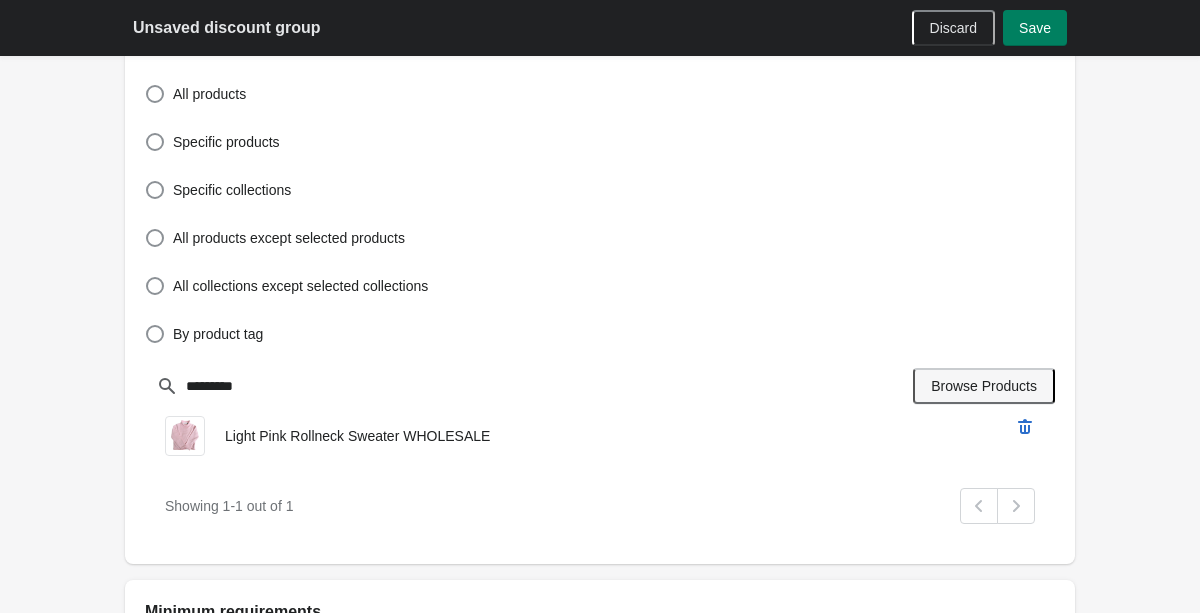 type 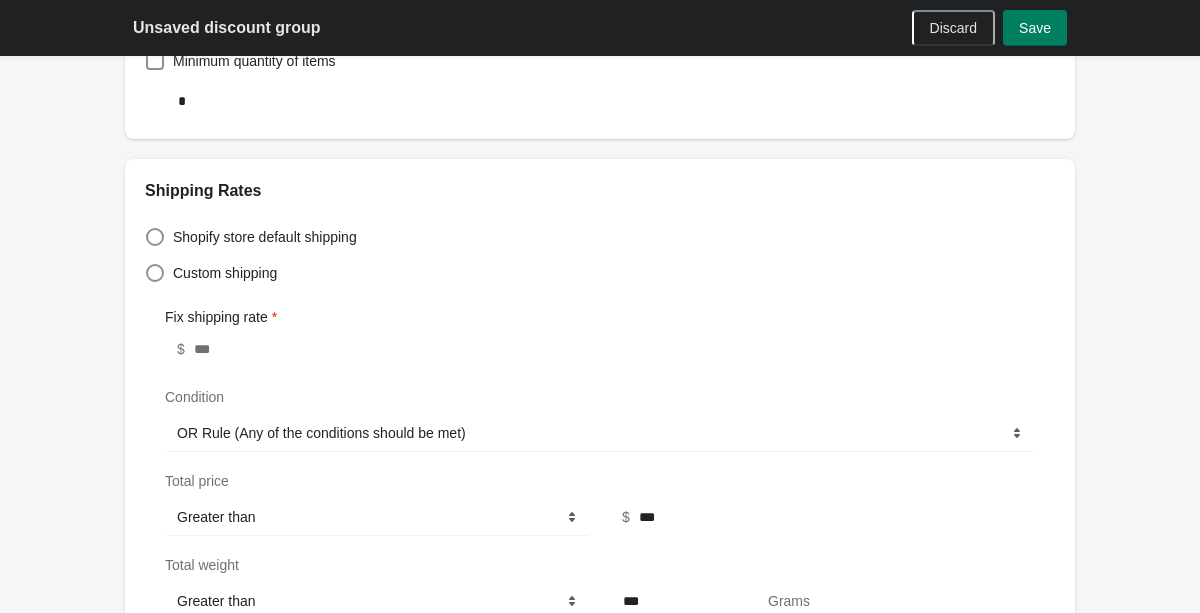 scroll, scrollTop: 1462, scrollLeft: 0, axis: vertical 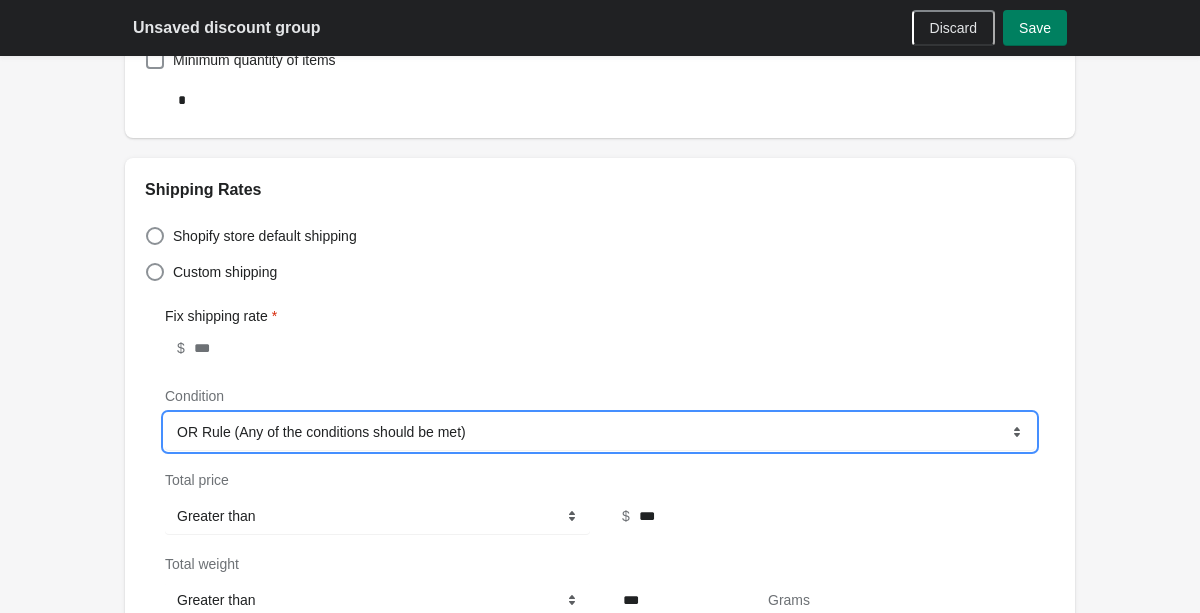 click on "**********" at bounding box center (600, 432) 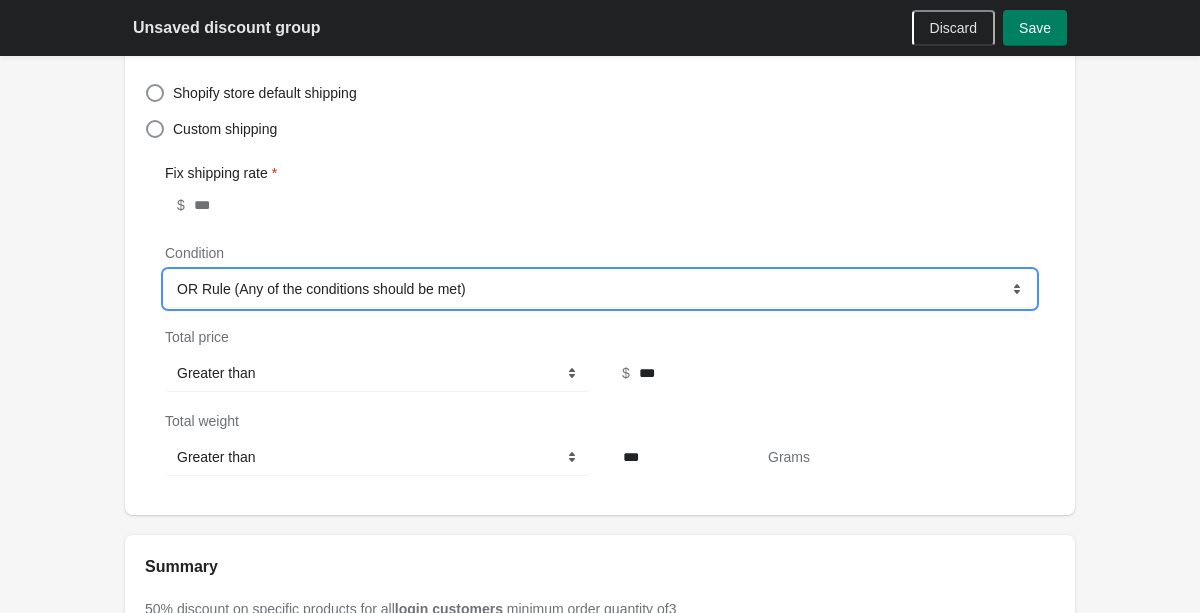 scroll, scrollTop: 1608, scrollLeft: 0, axis: vertical 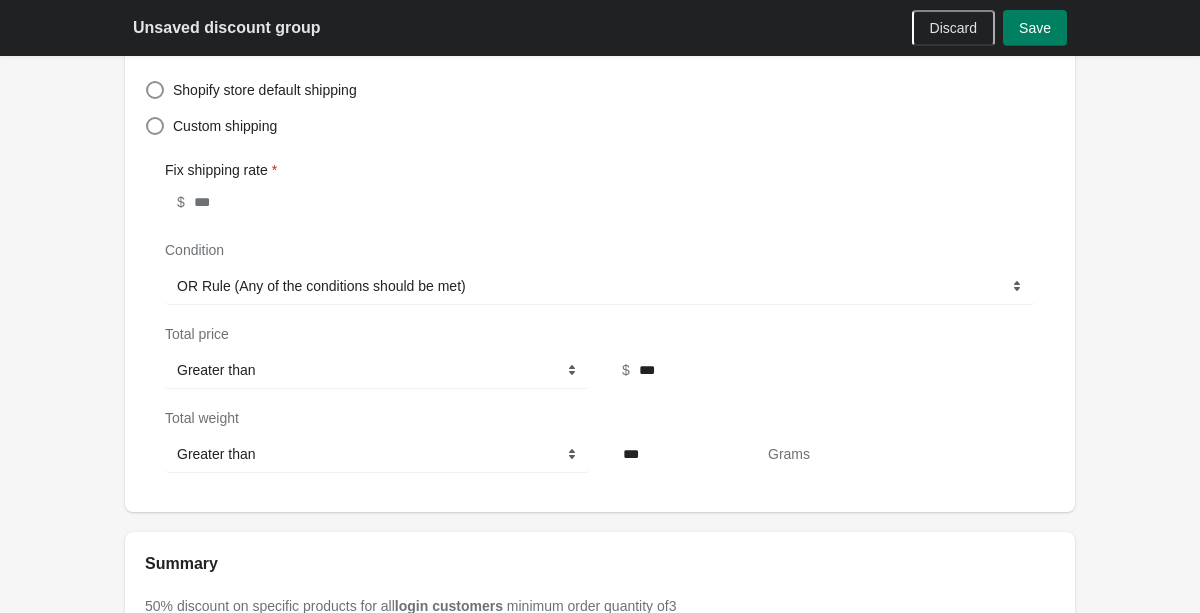 click on "**********" at bounding box center [600, 316] 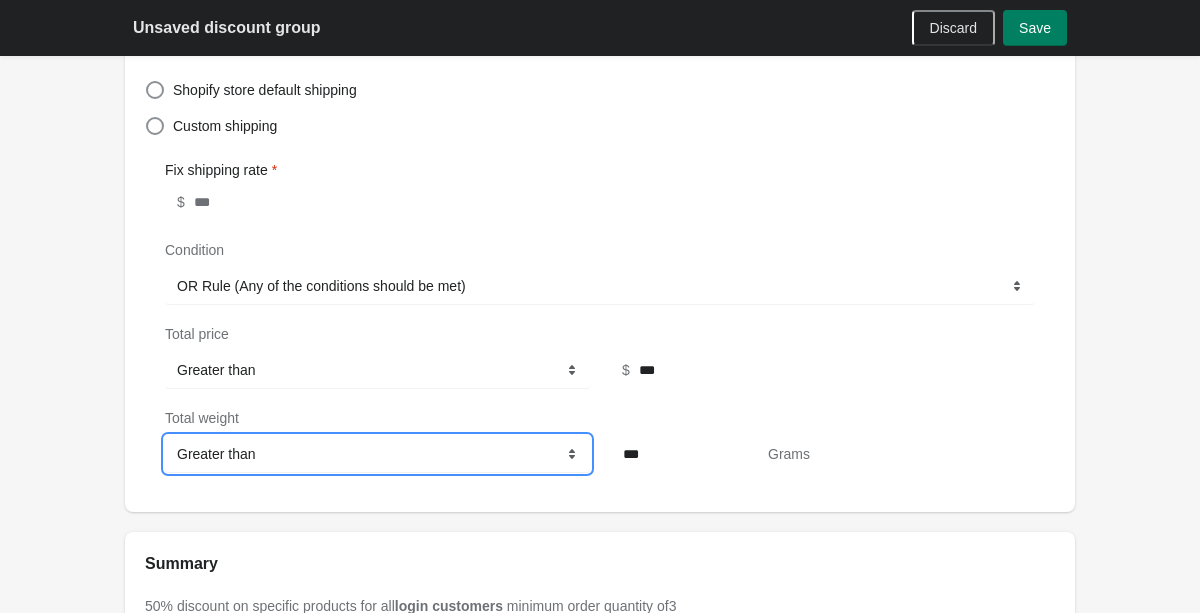 click on "**********" at bounding box center [377, 454] 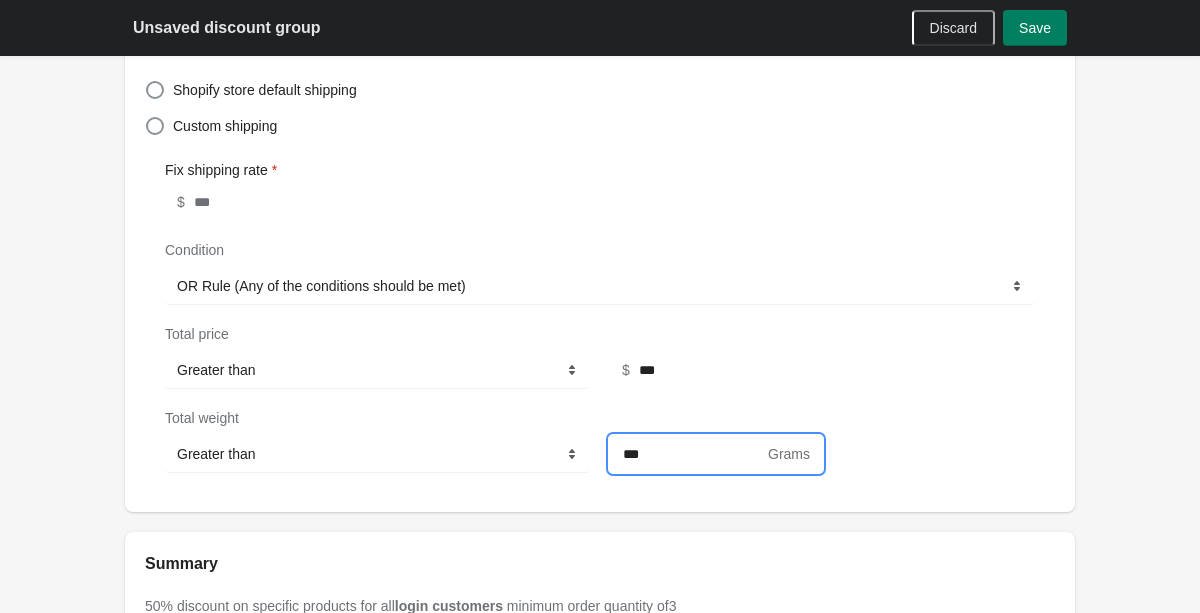 click on "***" at bounding box center [687, 454] 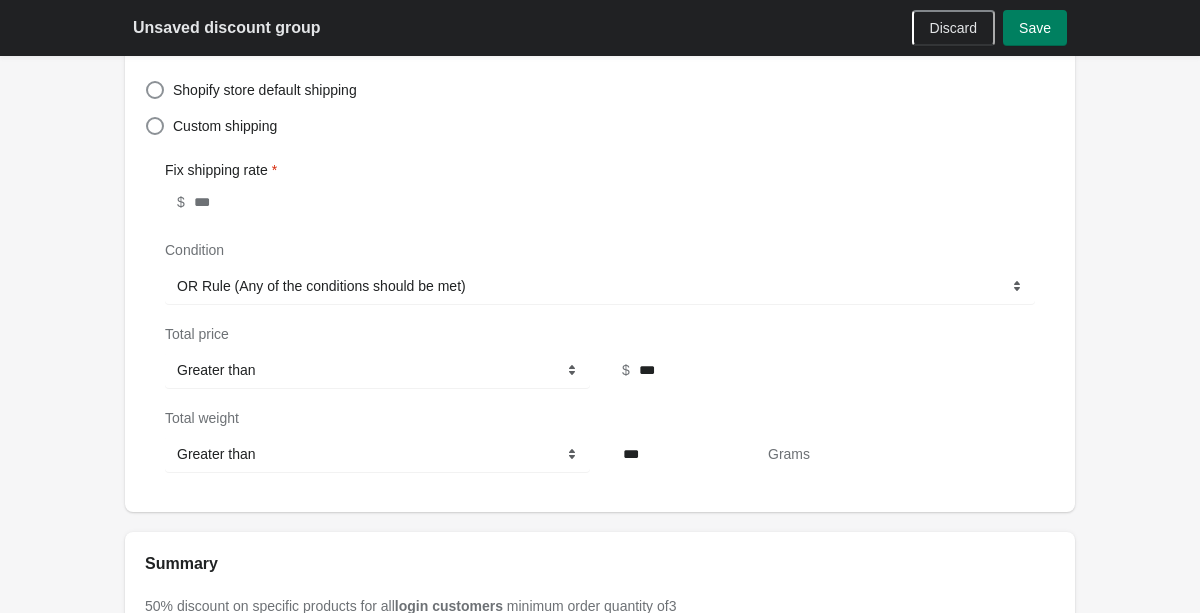 click on "*** Grams" at bounding box center [716, 454] 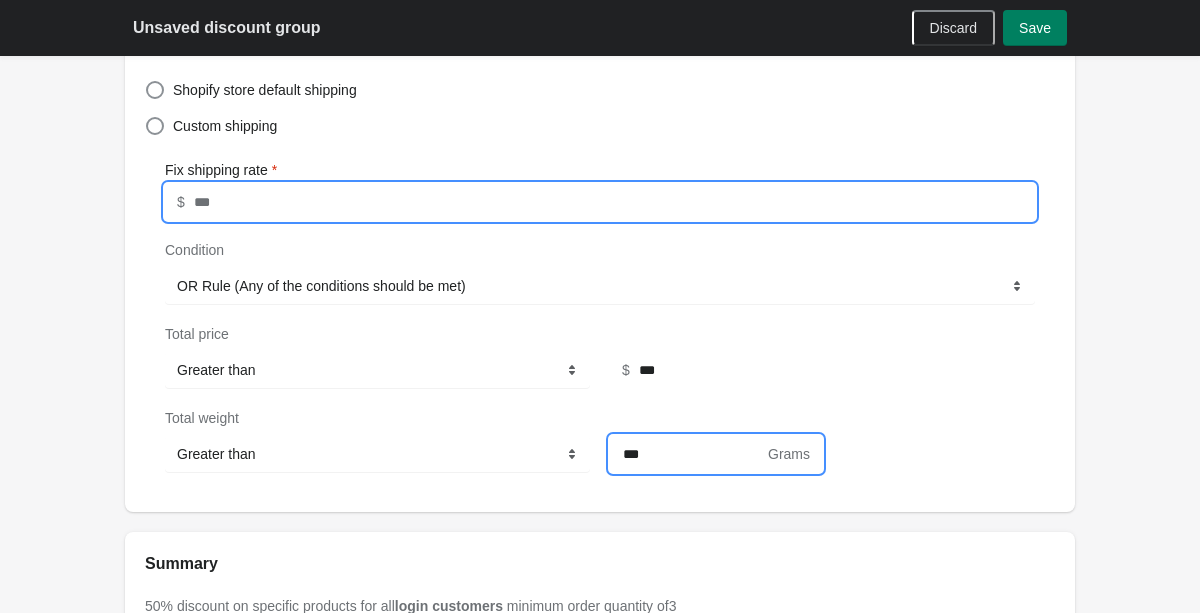 click on "Fix shipping rate" at bounding box center (614, 202) 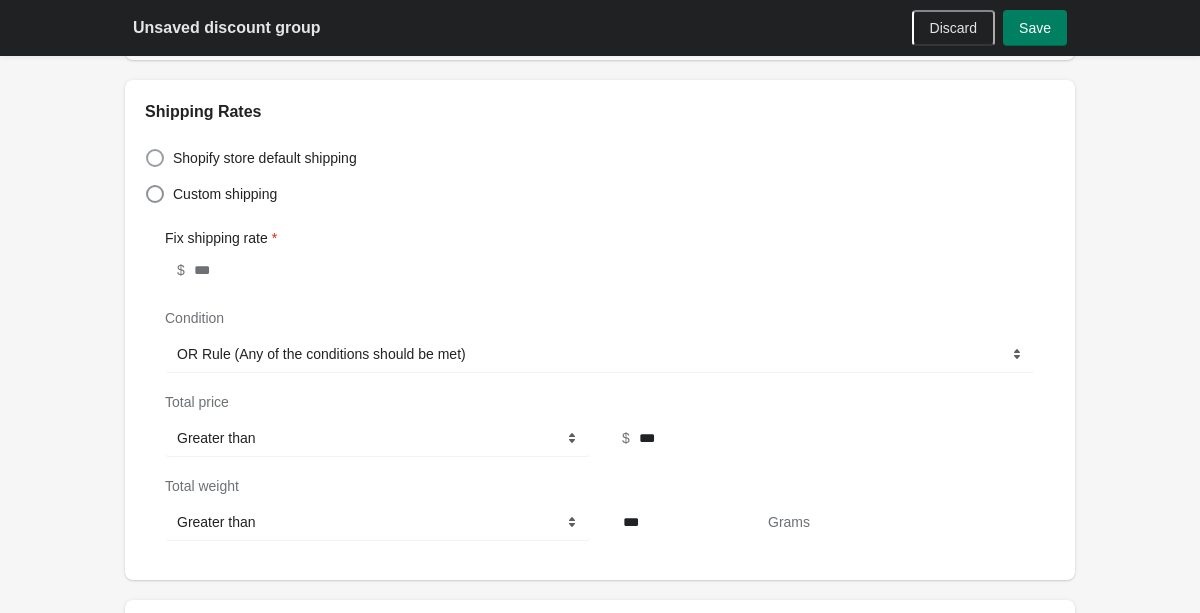 click on "Shopify store default shipping" at bounding box center (265, 158) 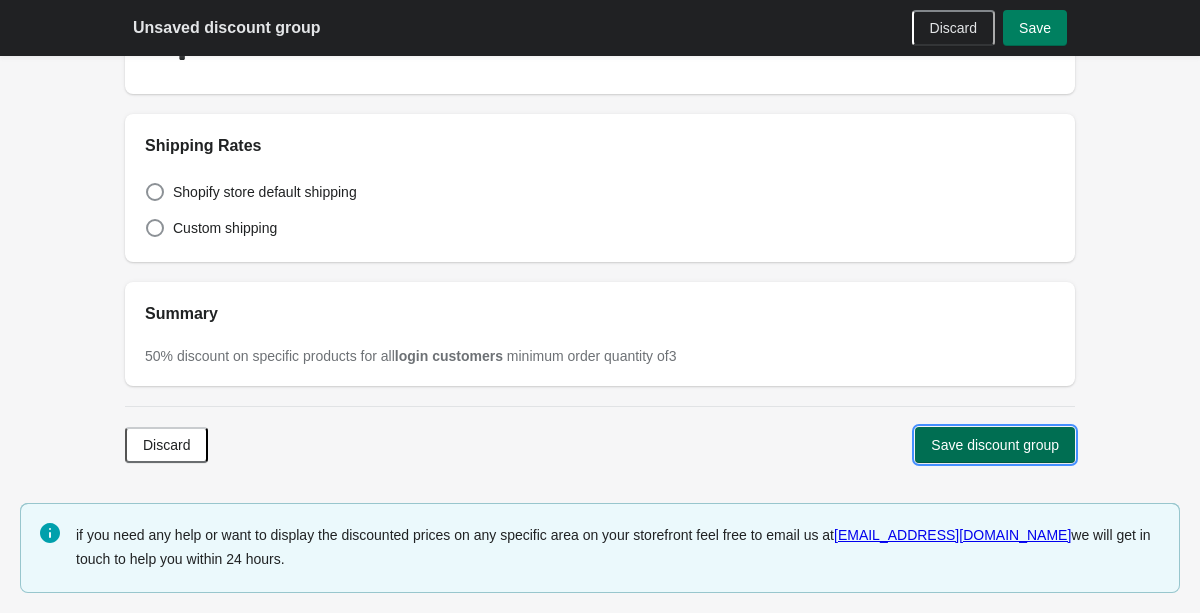 click on "Save discount group" at bounding box center (995, 445) 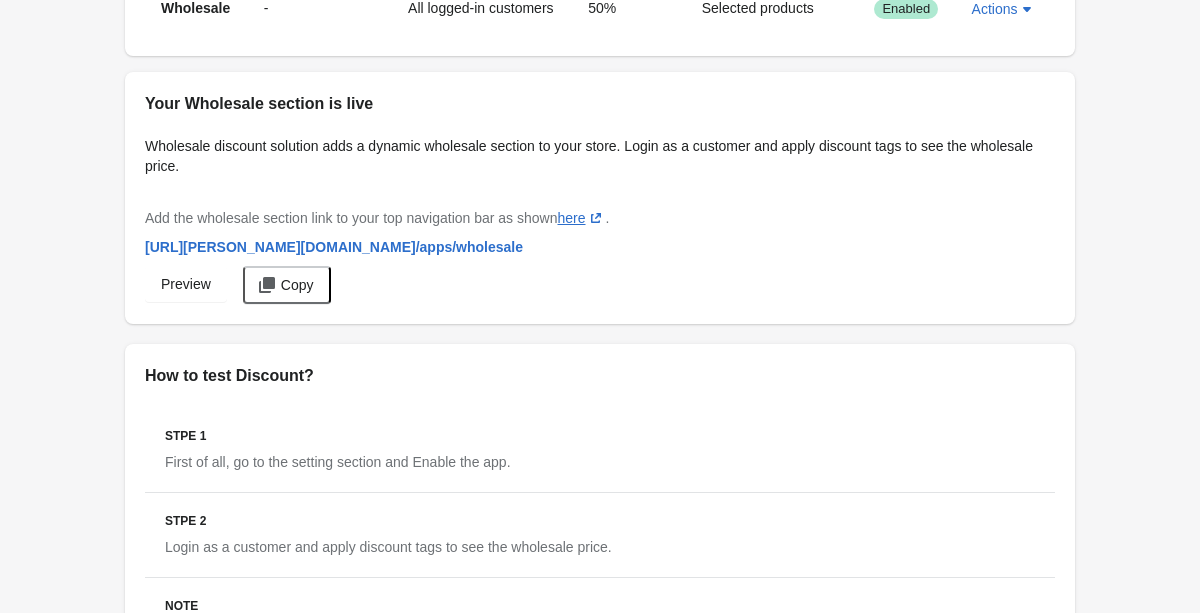 scroll, scrollTop: 0, scrollLeft: 0, axis: both 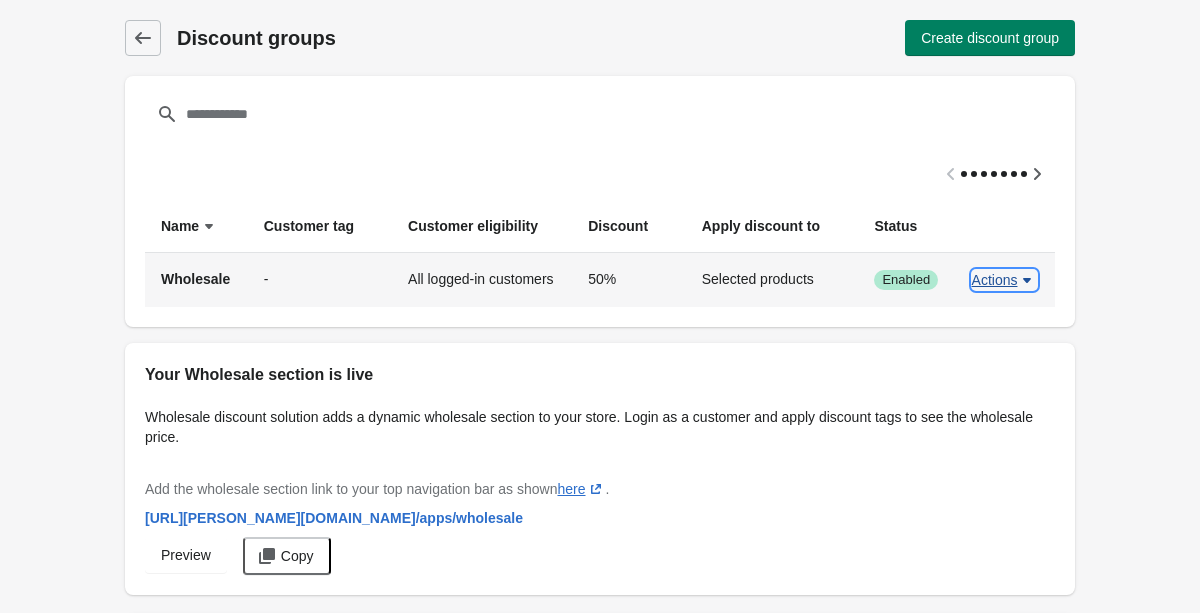 click on "Actions" at bounding box center (995, 280) 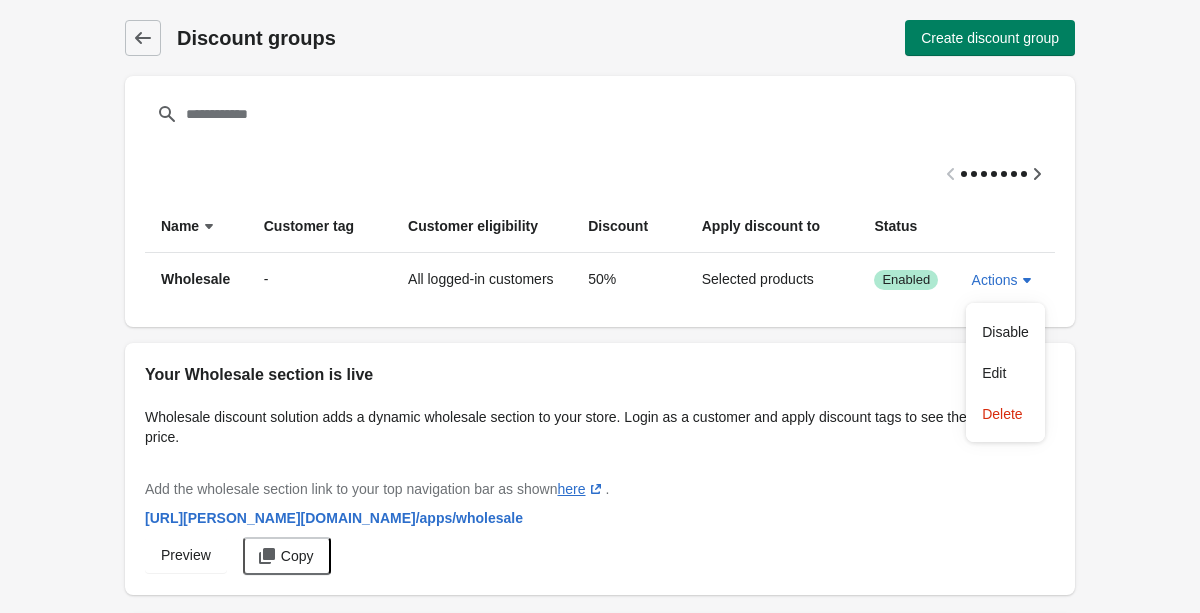 click on "Discount groups Discount groups Create discount group Filter items sort ascending by Name sort descending by Customer tag Customer eligibility sort descending by Discount sort descending by Apply discount to Status   Wholesale - All logged-in customers 50% Selected products Success Enabled Actions Your Wholesale section is live Wholesale discount solution adds a dynamic wholesale section to your store. Login as a customer and apply discount tags to see the wholesale price. Add the wholesale section link to your top navigation bar as shown  here (opens a new window) . https://crick-and-lu-embroidery.myshopify.com /apps/wholesale Preview Copy How to test Discount? Stpe 1 First of all, go to the setting section and Enable the app. Stpe 2 Login as a customer and apply discount tags to see the wholesale price. Note If you publish another theme you need to open the app once after publishing the theme so our app can configure the published theme." at bounding box center (600, 503) 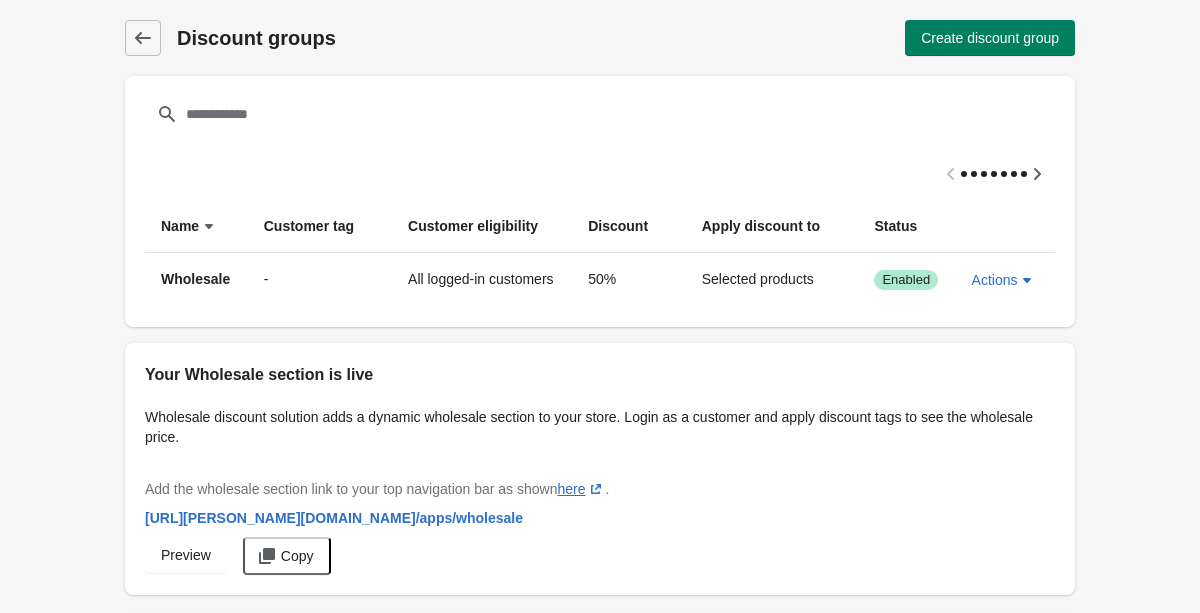 click at bounding box center (1014, 174) 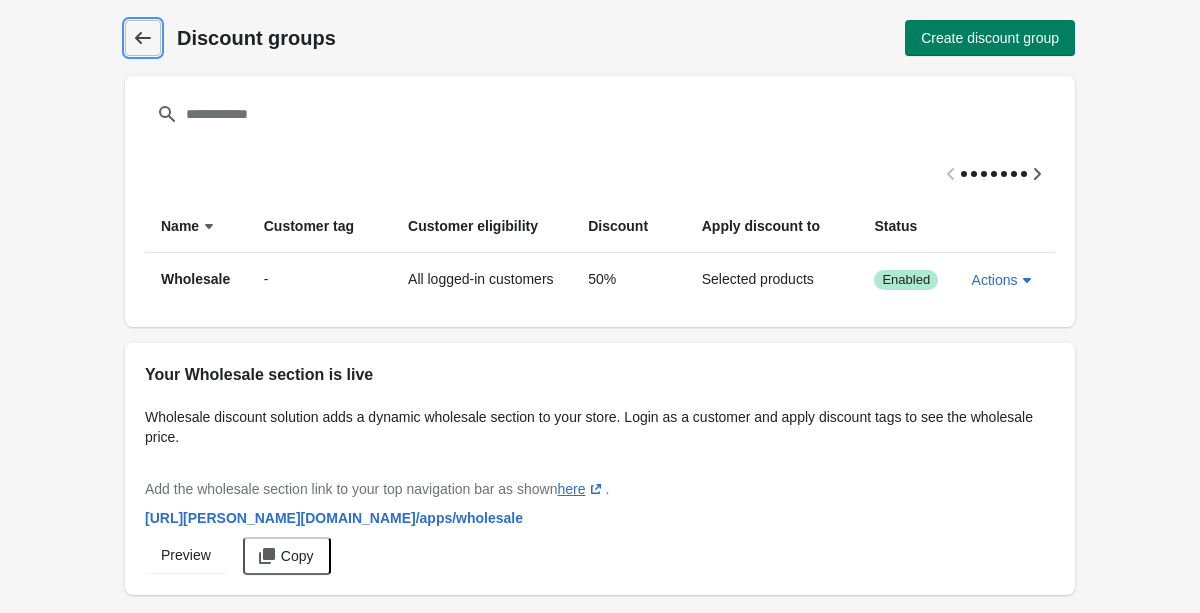 click on "Discount groups" at bounding box center (143, 38) 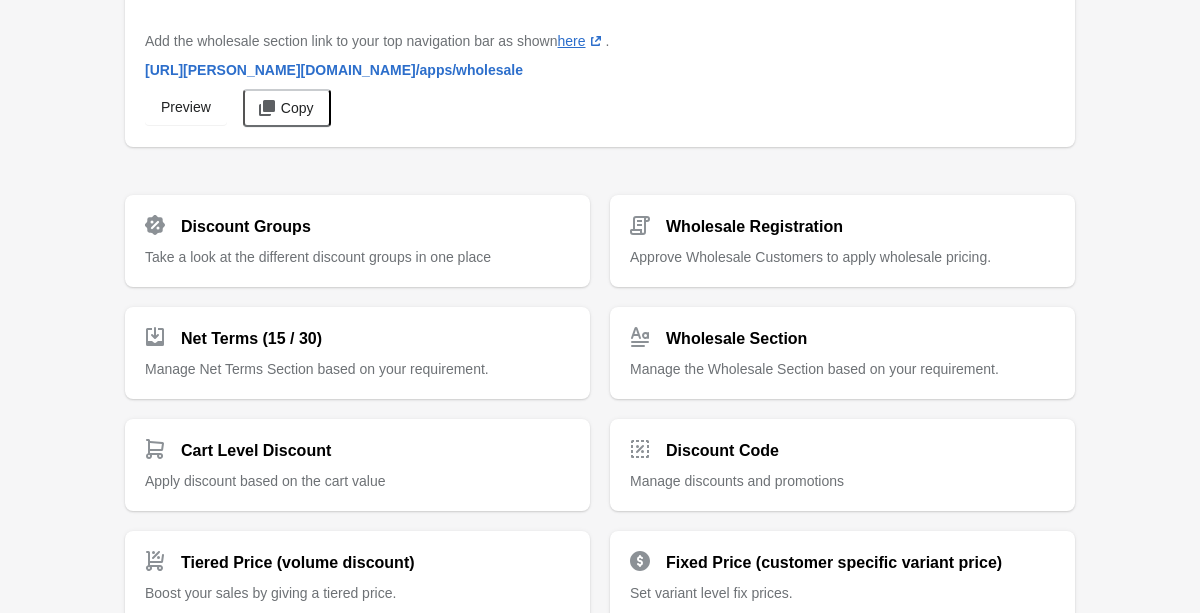 scroll, scrollTop: 131, scrollLeft: 0, axis: vertical 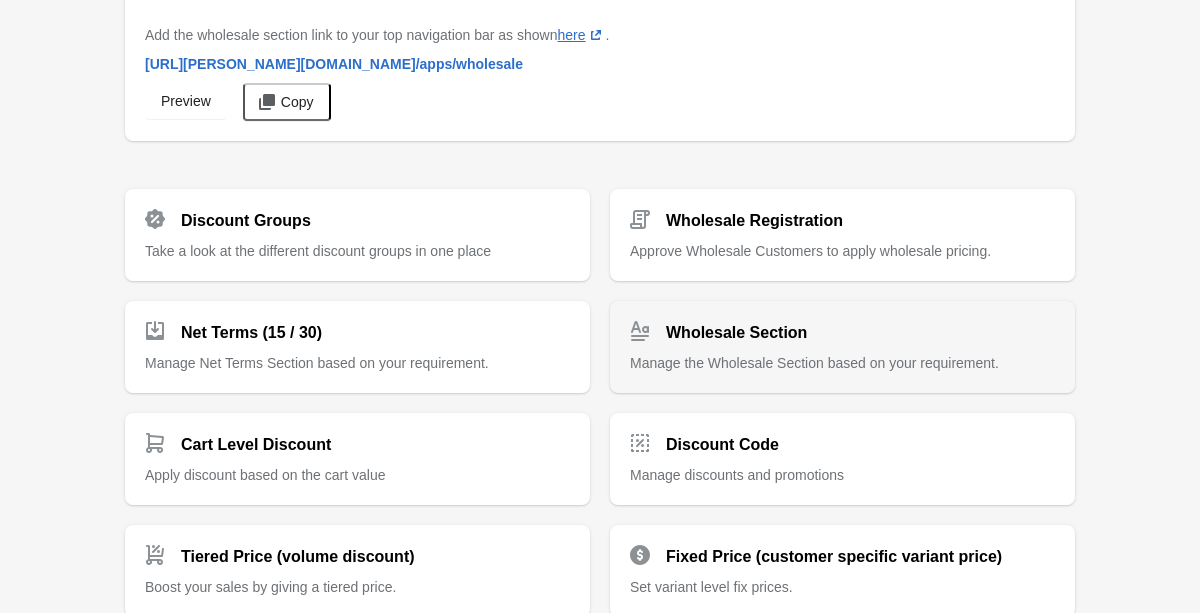click on "Manage the Wholesale Section based on your requirement." at bounding box center (814, 363) 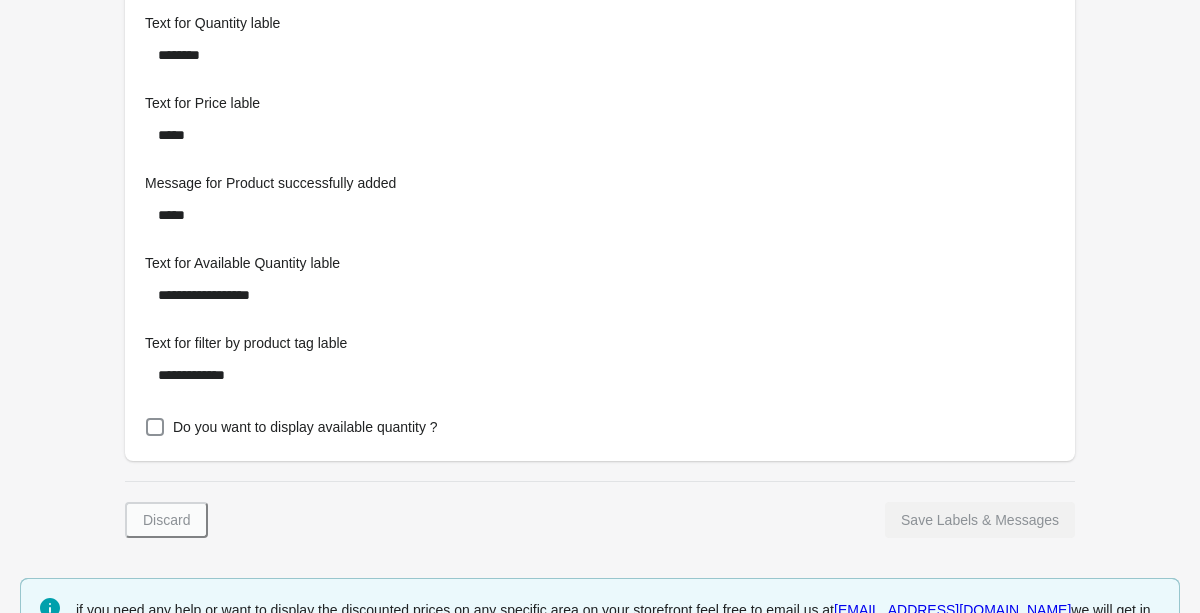 scroll, scrollTop: 1976, scrollLeft: 0, axis: vertical 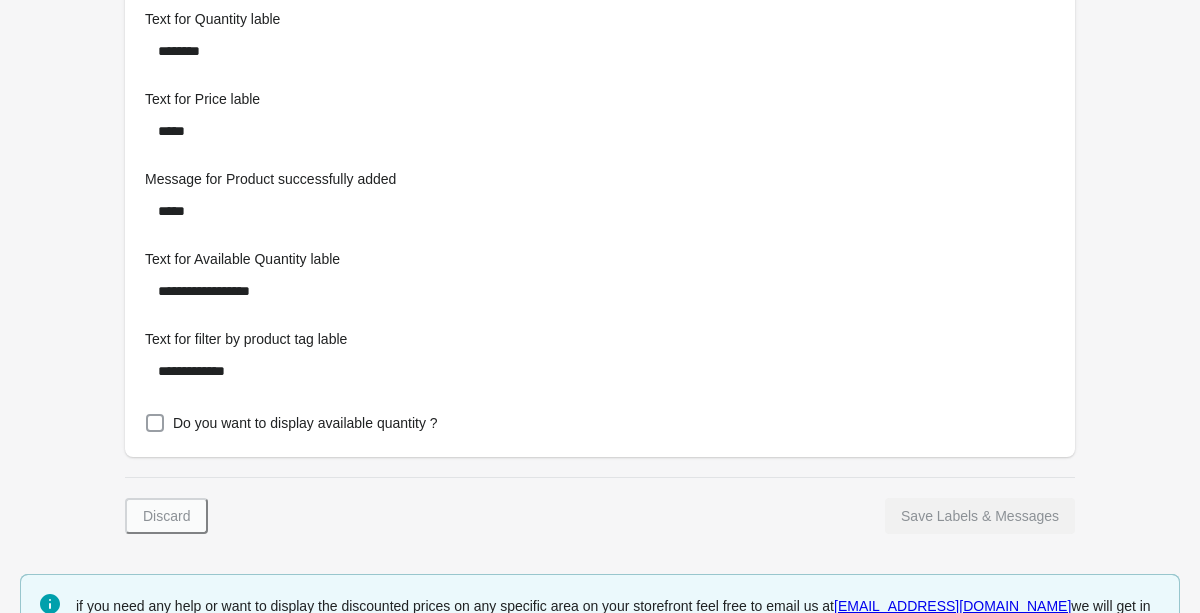 click on "Do you want to display available quantity ?" at bounding box center (305, 423) 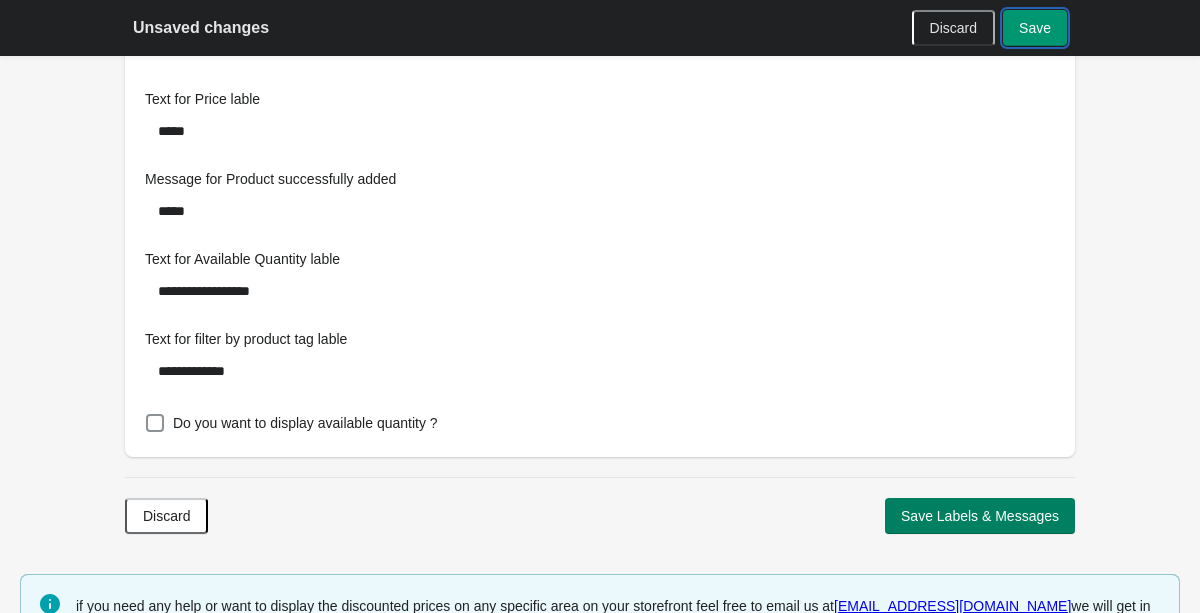click on "Save" at bounding box center (1035, 28) 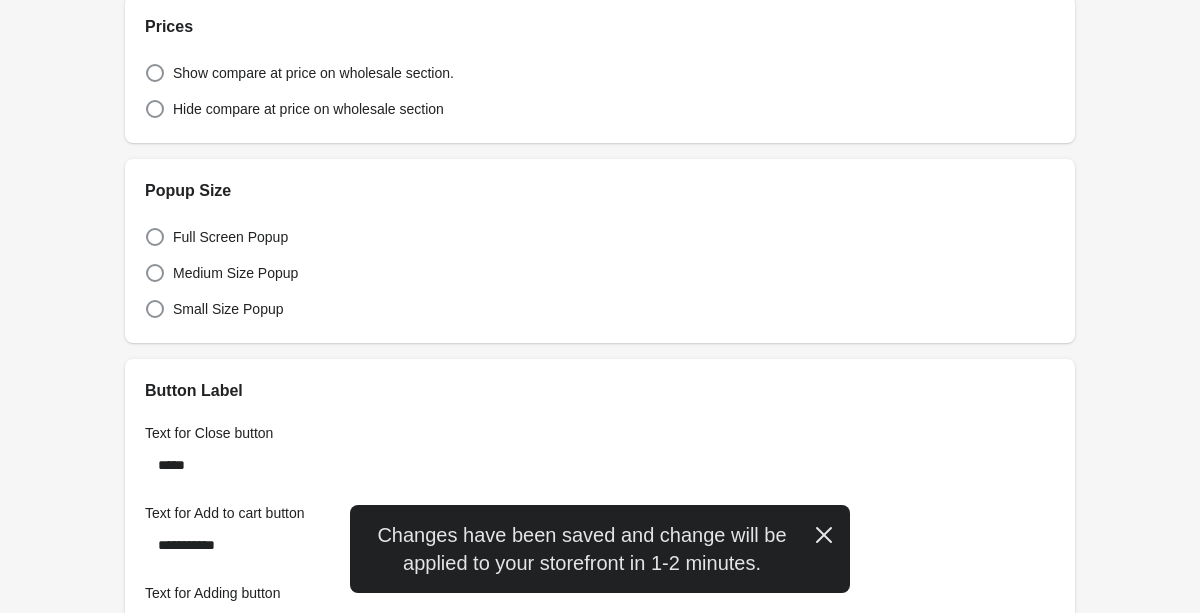 scroll, scrollTop: 0, scrollLeft: 0, axis: both 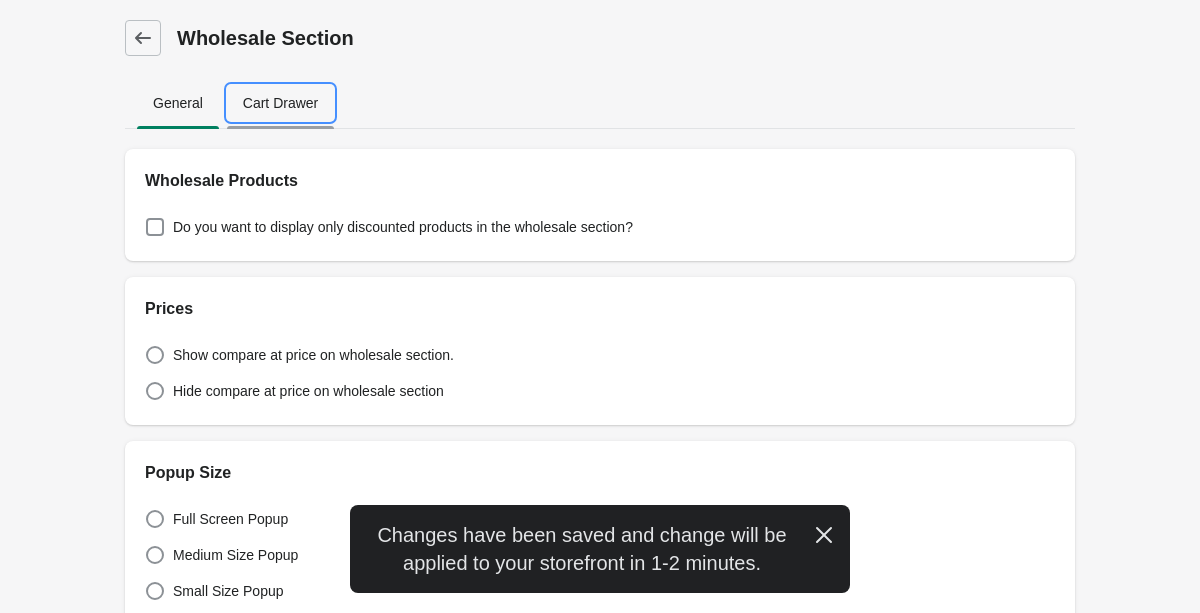 click on "Cart Drawer" at bounding box center [280, 103] 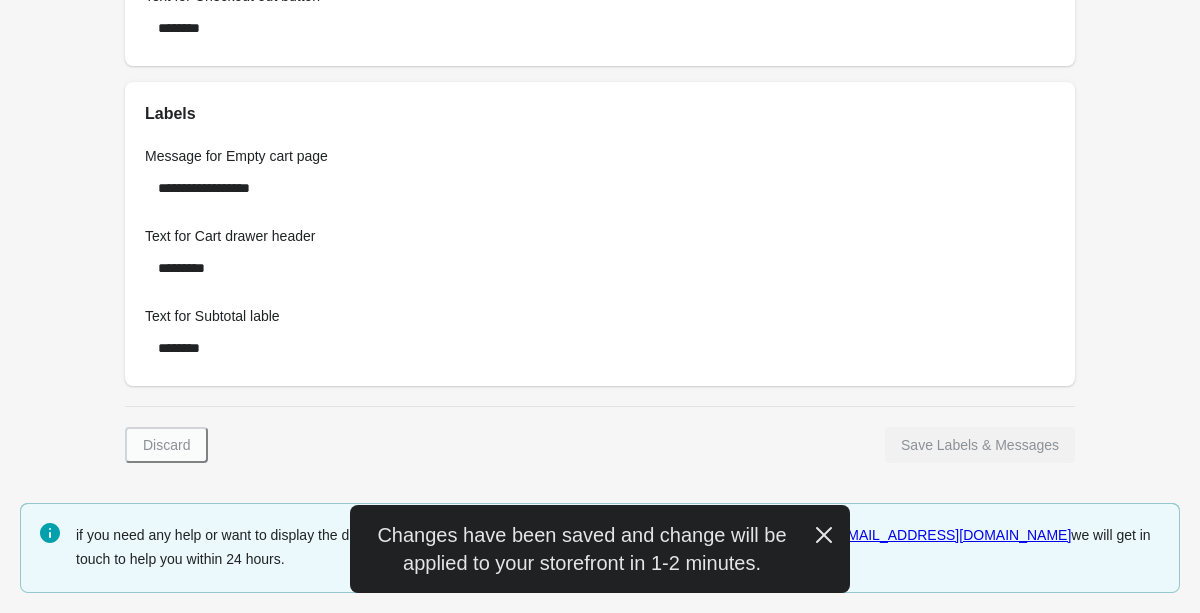 scroll, scrollTop: 0, scrollLeft: 0, axis: both 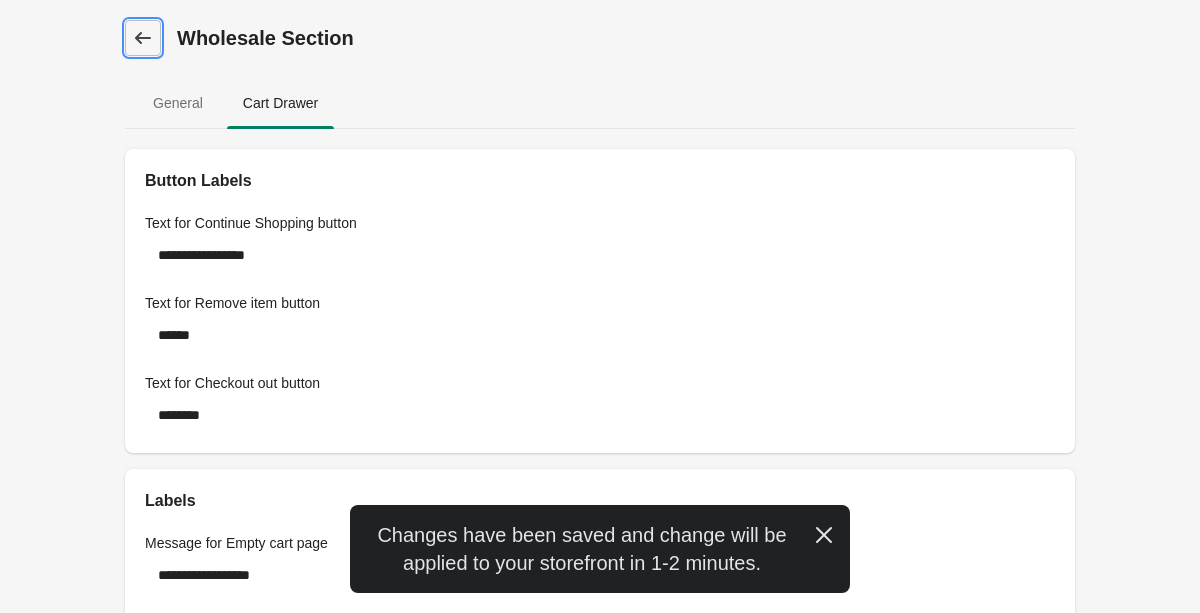 click 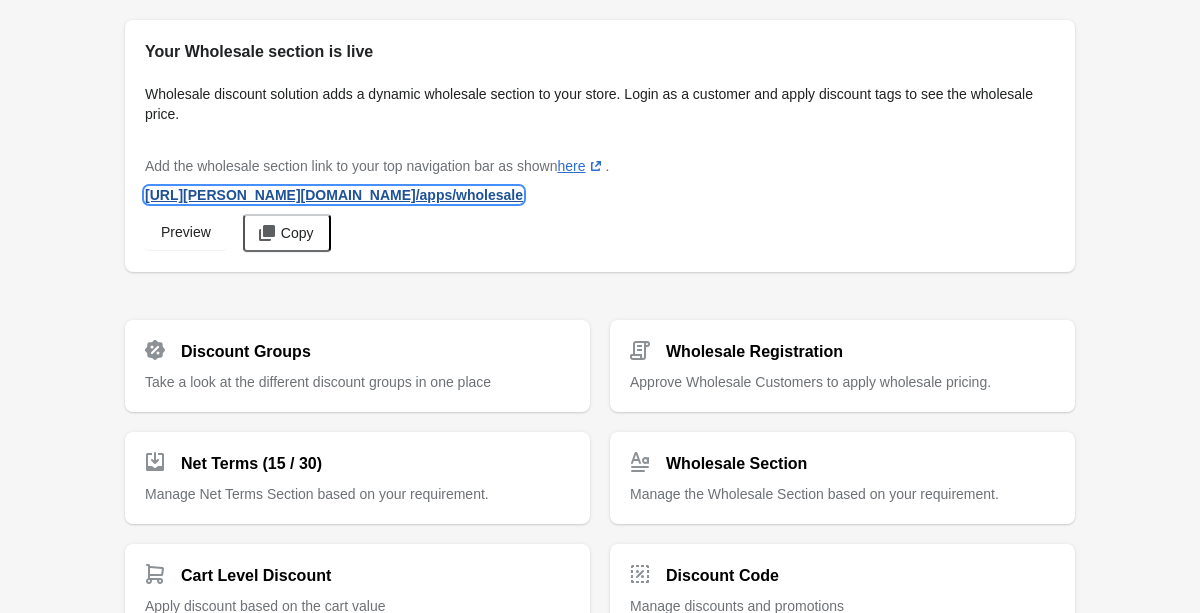 click on "https://crick-and-lu-embroidery.myshopify.com /apps/wholesale" at bounding box center (334, 195) 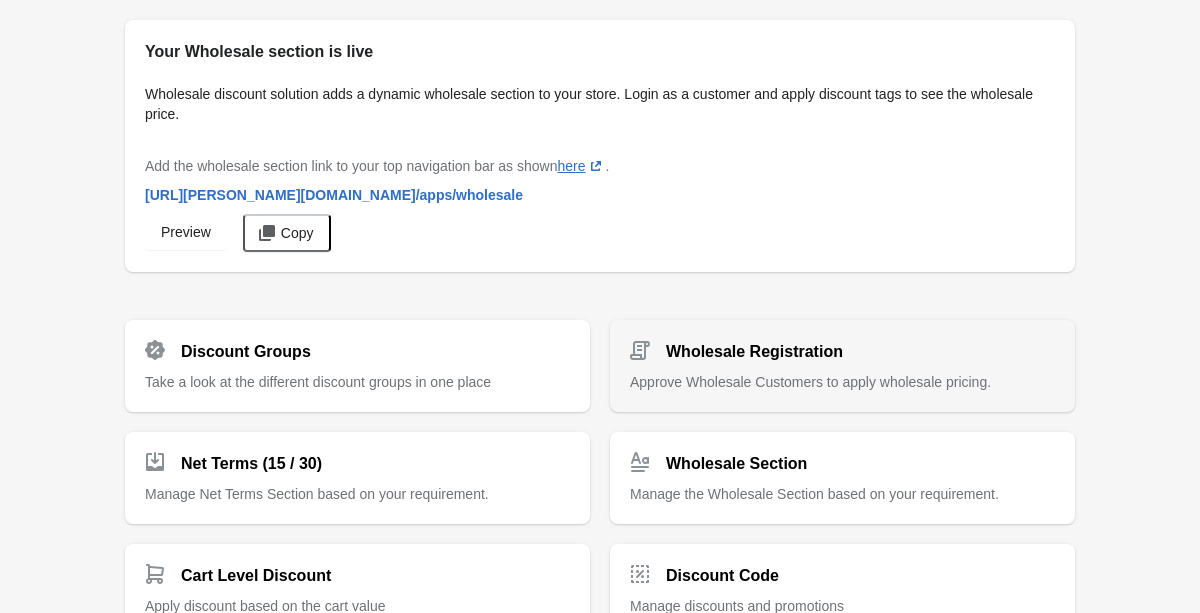 click on "Approve Wholesale Customers to apply wholesale pricing." at bounding box center [810, 382] 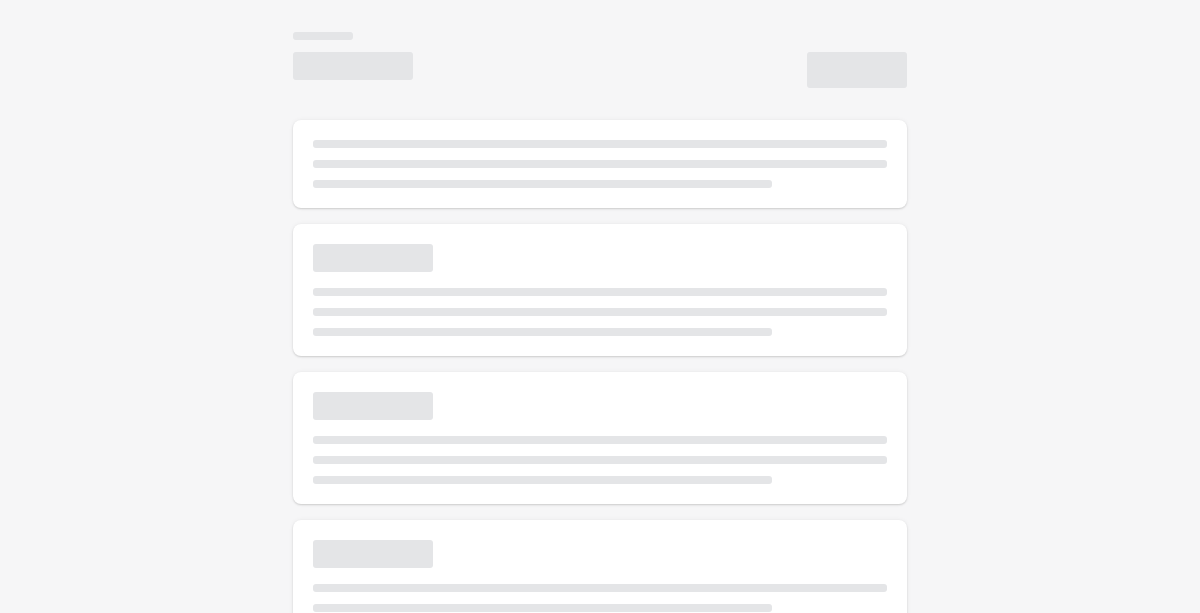 type on "**********" 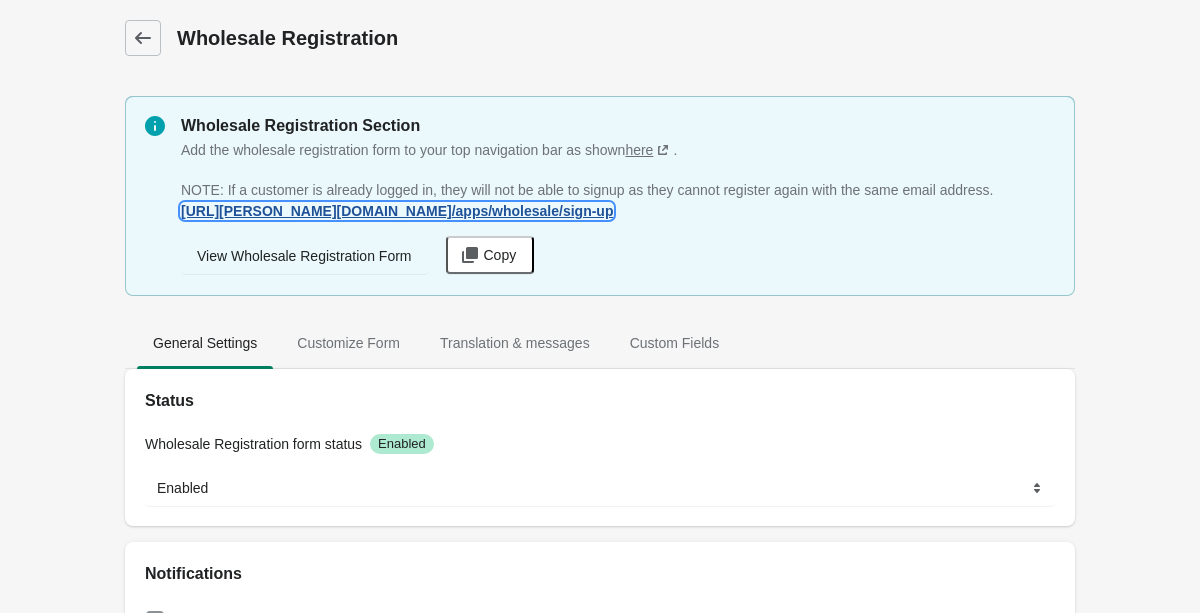 click on "https://crick-and-lu-embroidery.myshopify.com /apps/wholesale/sign-up" at bounding box center [397, 211] 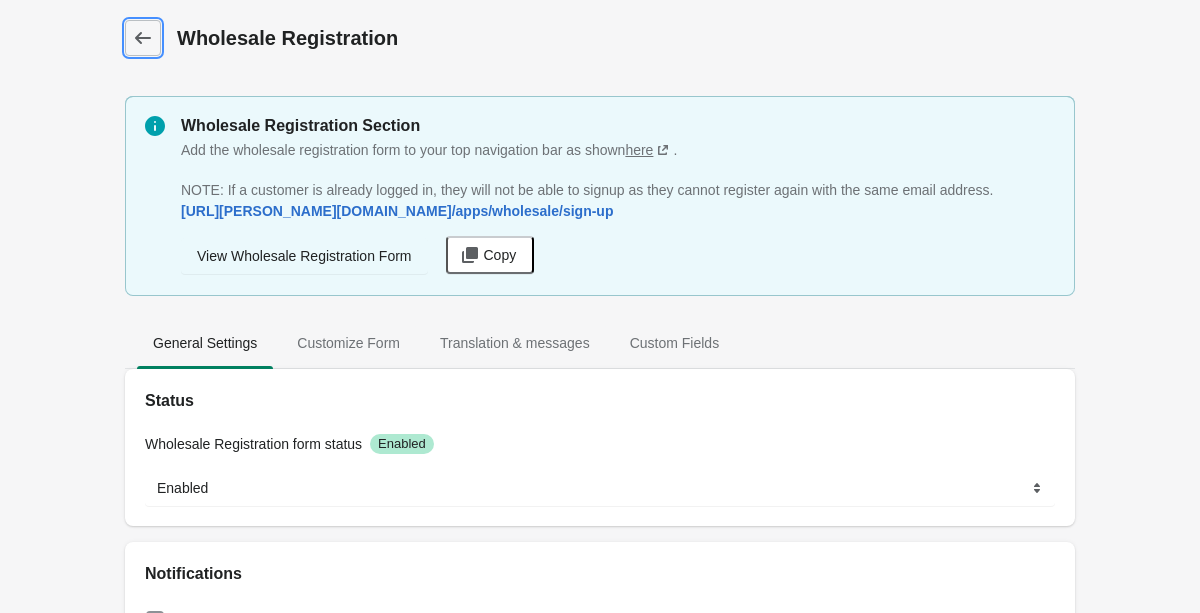 click 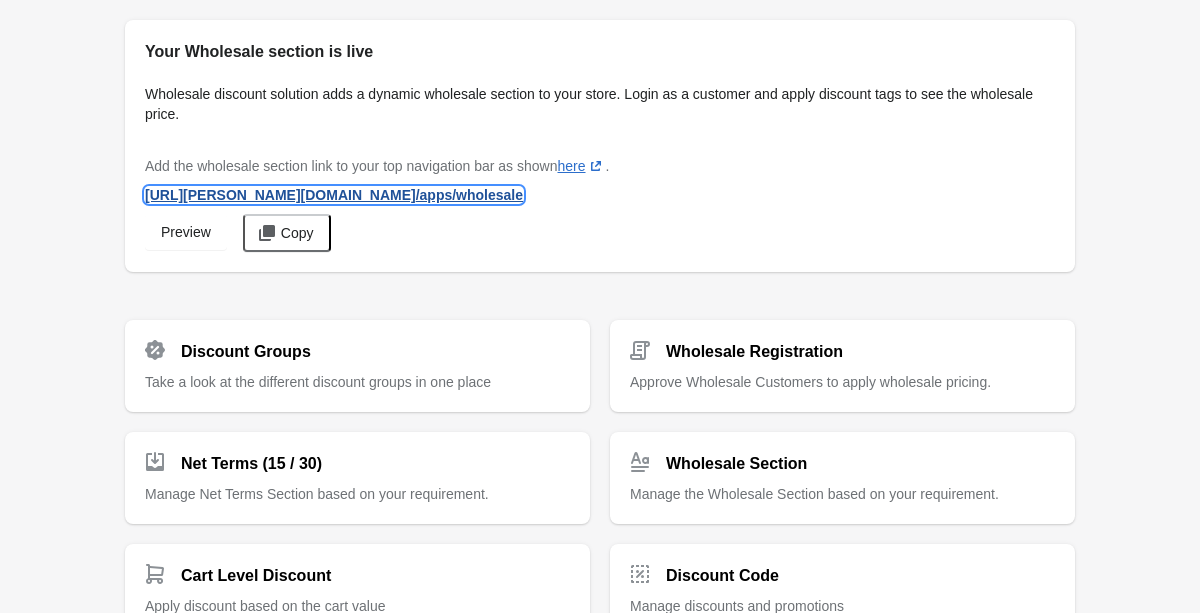 click on "https://crick-and-lu-embroidery.myshopify.com /apps/wholesale" at bounding box center [334, 195] 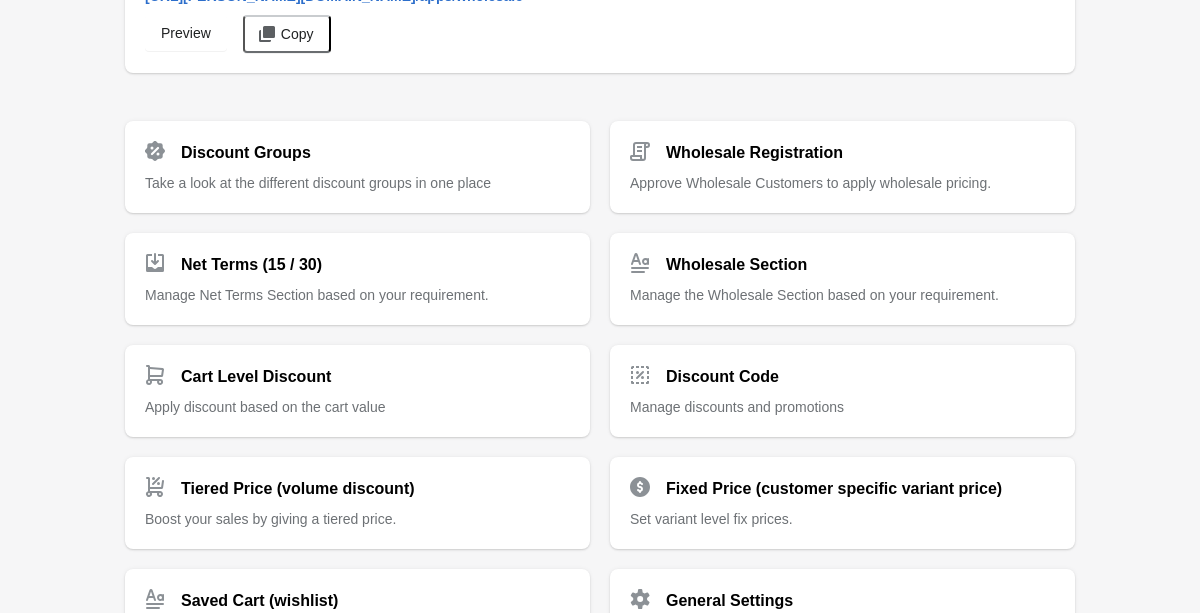 scroll, scrollTop: 203, scrollLeft: 0, axis: vertical 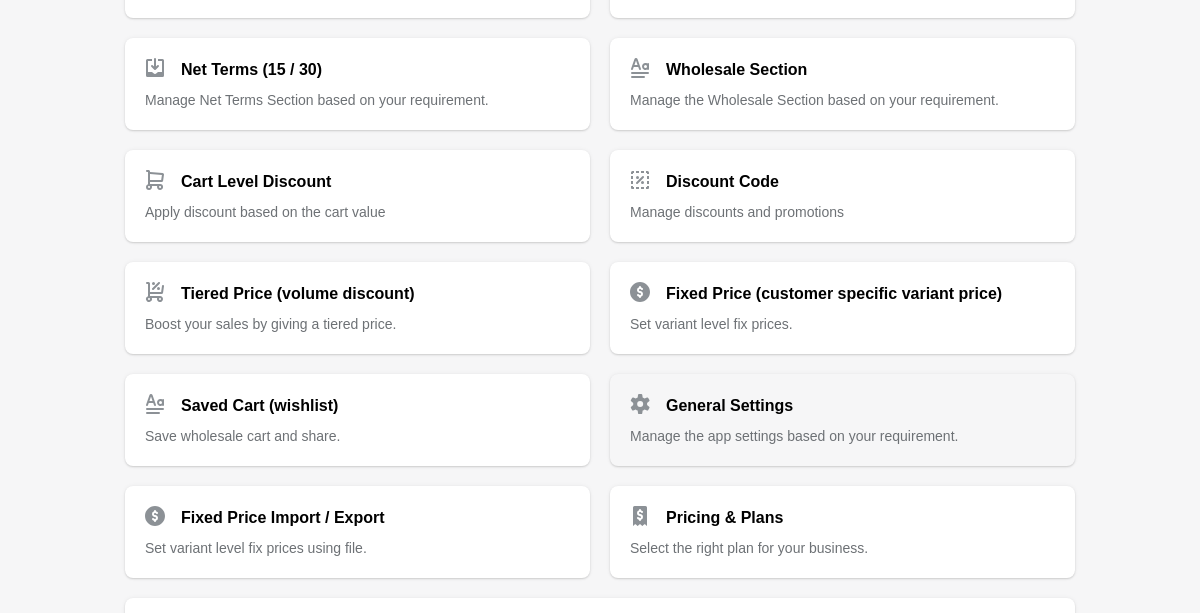 click on "Manage the app settings based on your requirement." at bounding box center (794, 436) 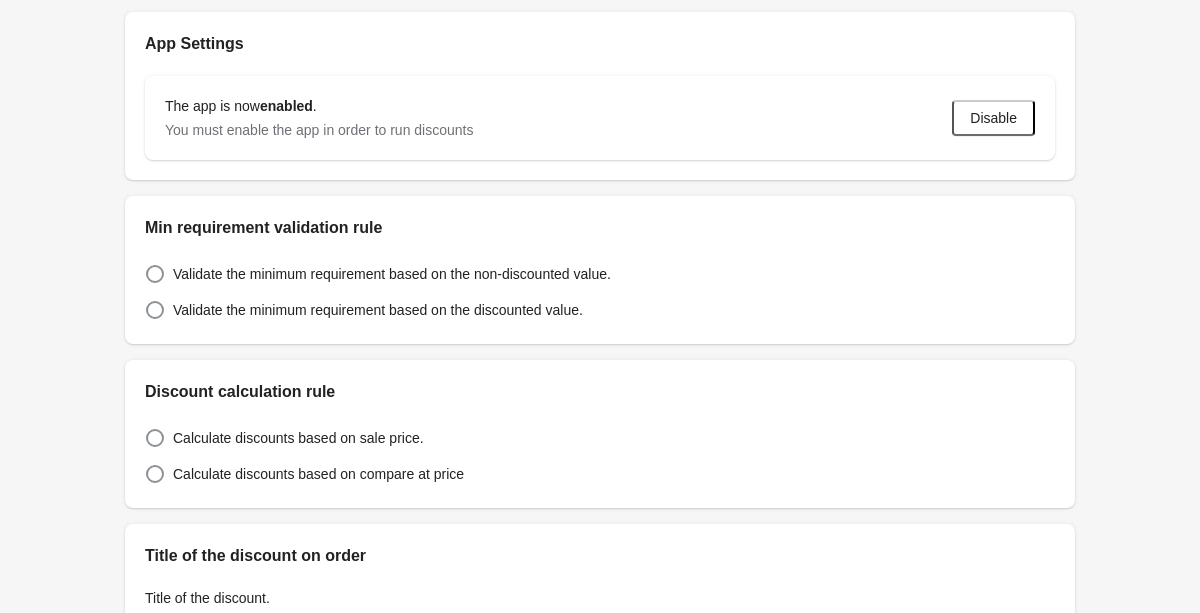 scroll, scrollTop: 0, scrollLeft: 0, axis: both 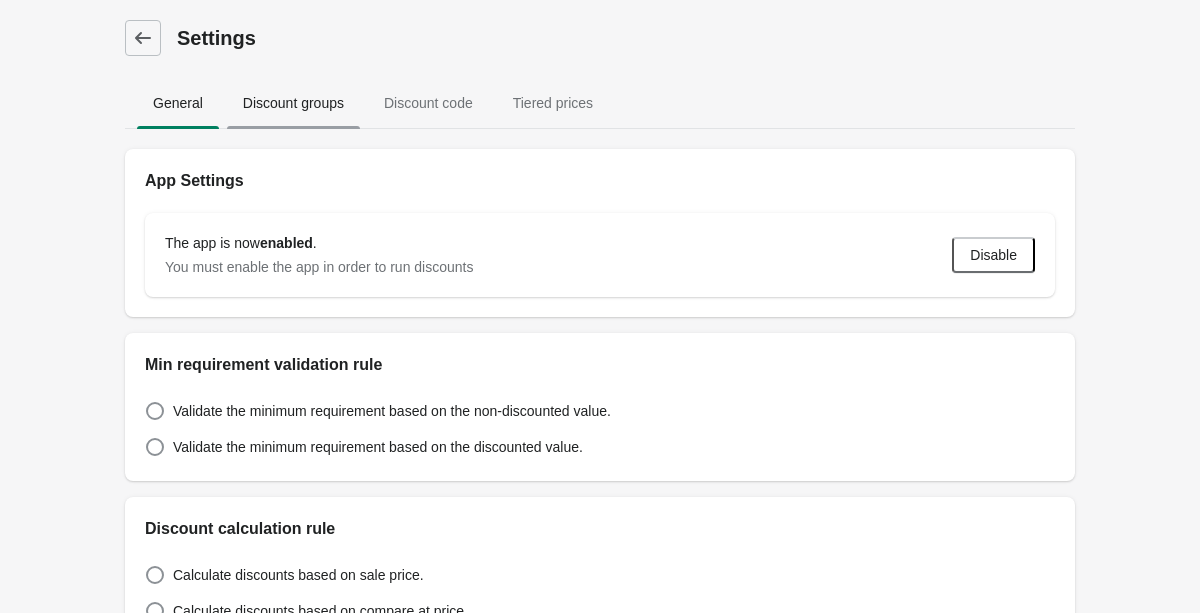 click on "Discount groups" at bounding box center (293, 103) 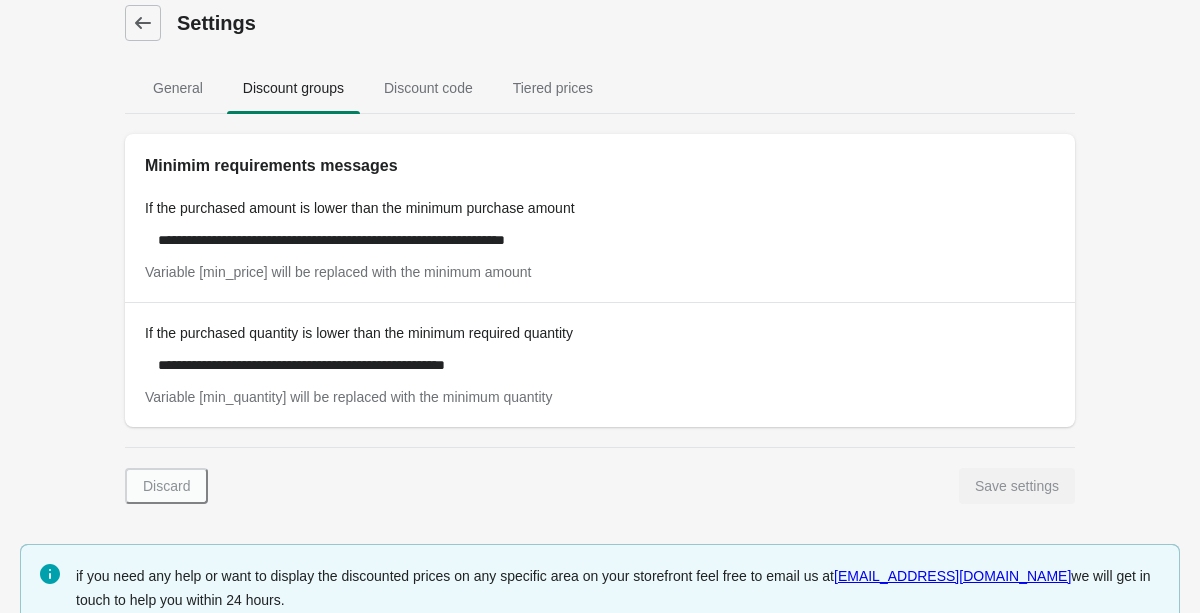 scroll, scrollTop: 56, scrollLeft: 0, axis: vertical 